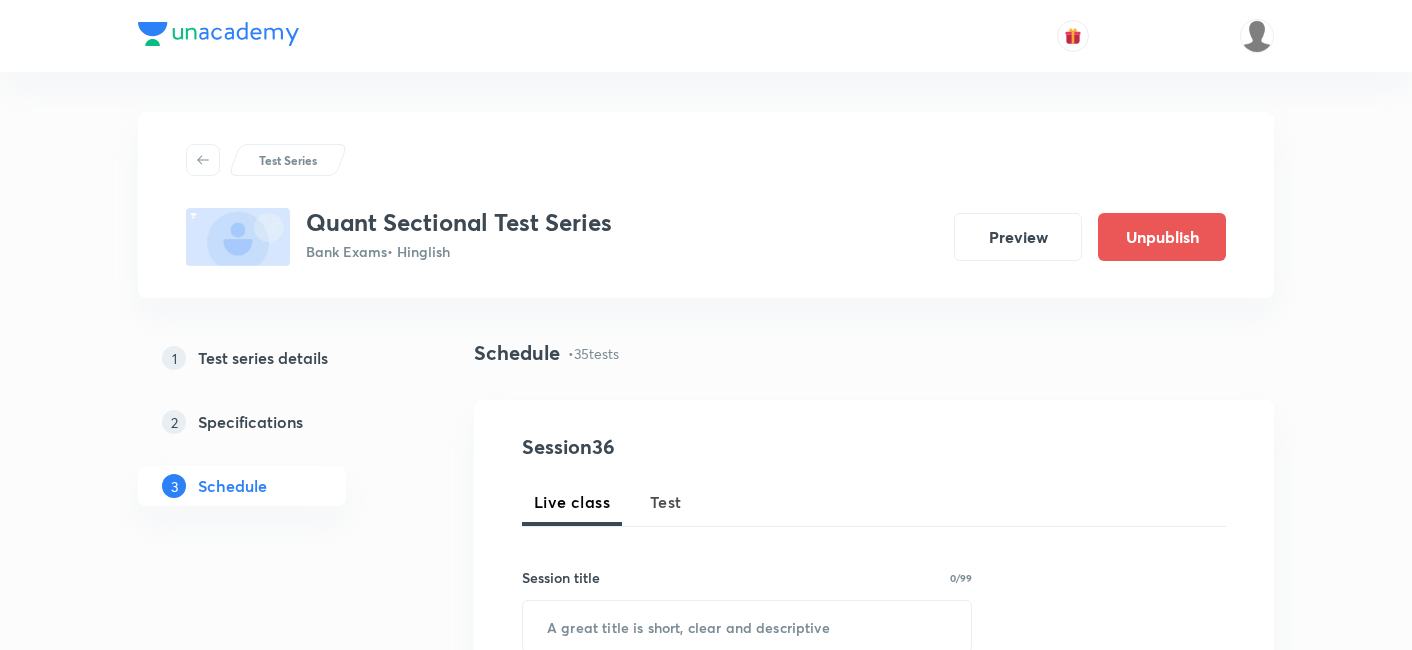 scroll, scrollTop: 5363, scrollLeft: 0, axis: vertical 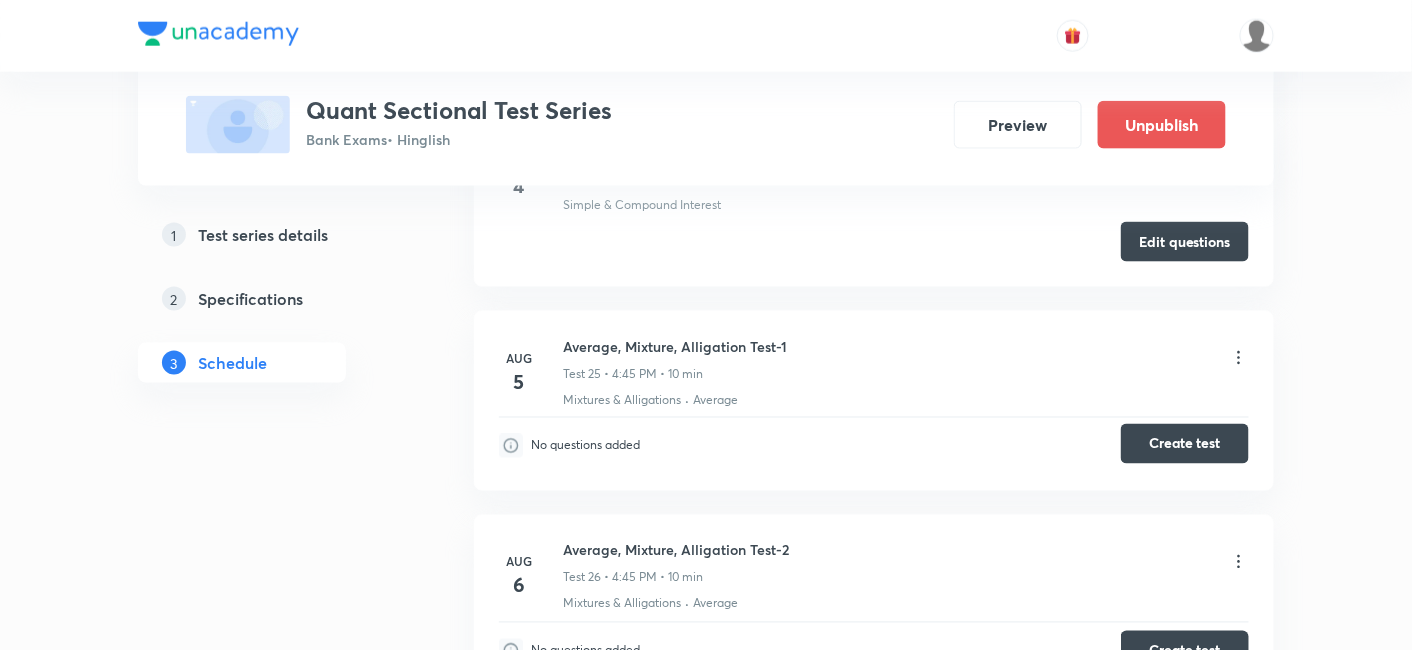 click on "Create test" at bounding box center (1185, 444) 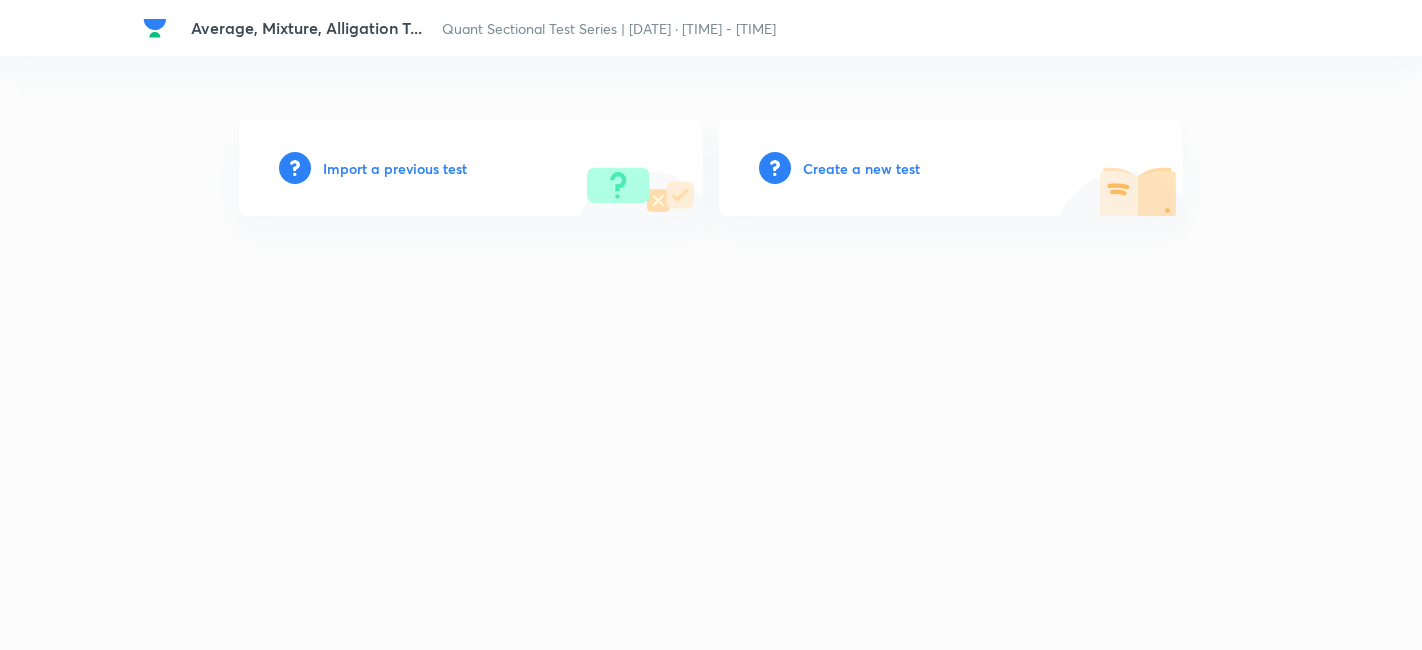 scroll, scrollTop: 0, scrollLeft: 0, axis: both 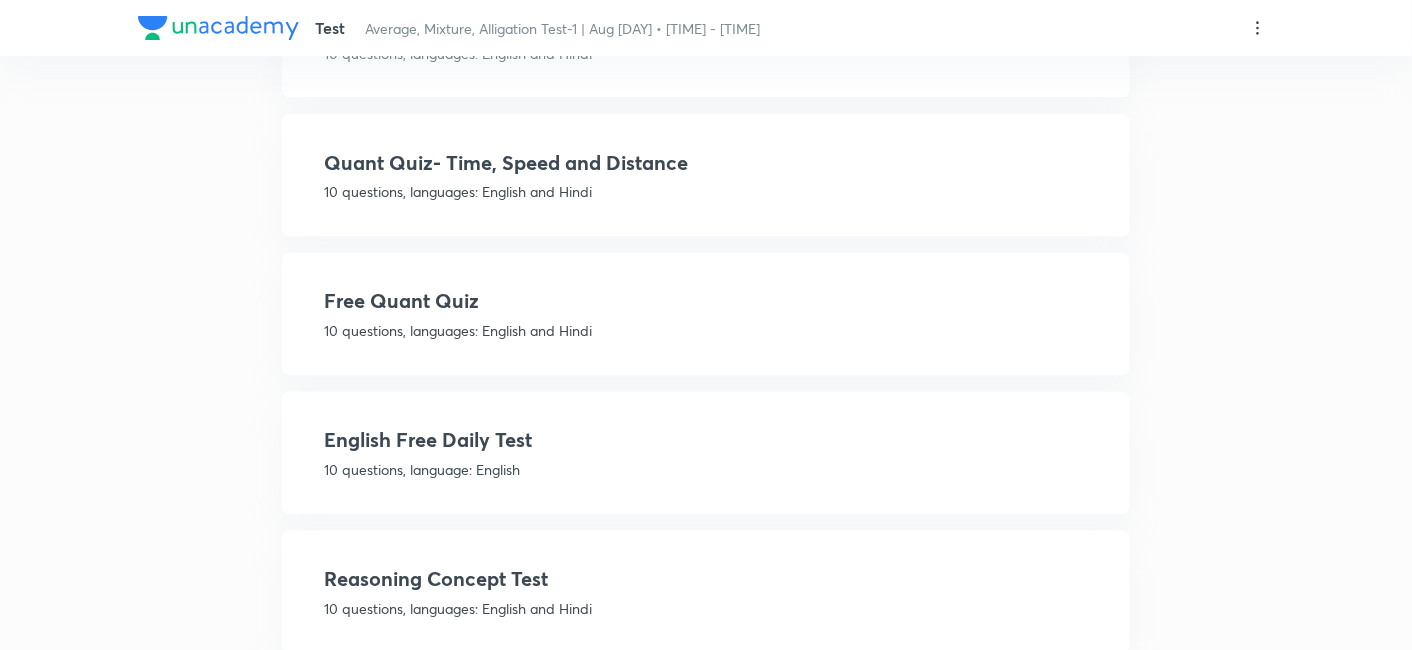 click on "10 questions, languages: English and Hindi" at bounding box center (706, 331) 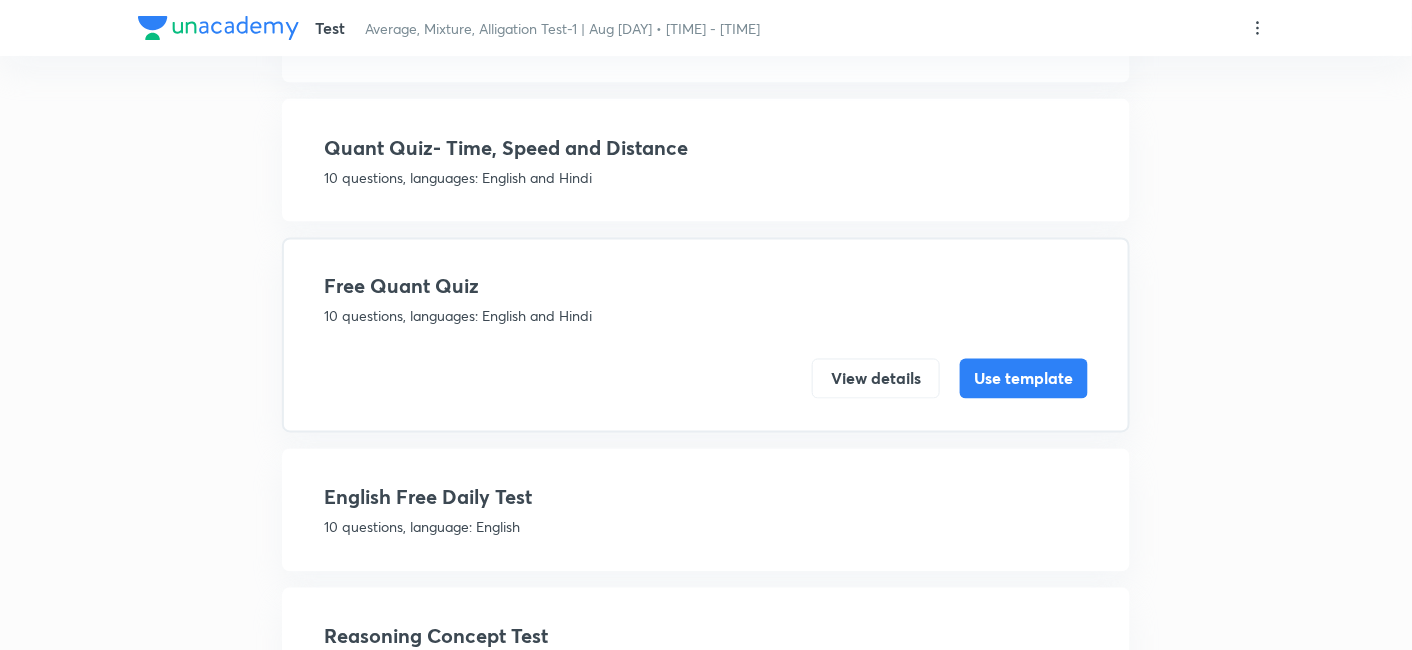 scroll, scrollTop: 925, scrollLeft: 0, axis: vertical 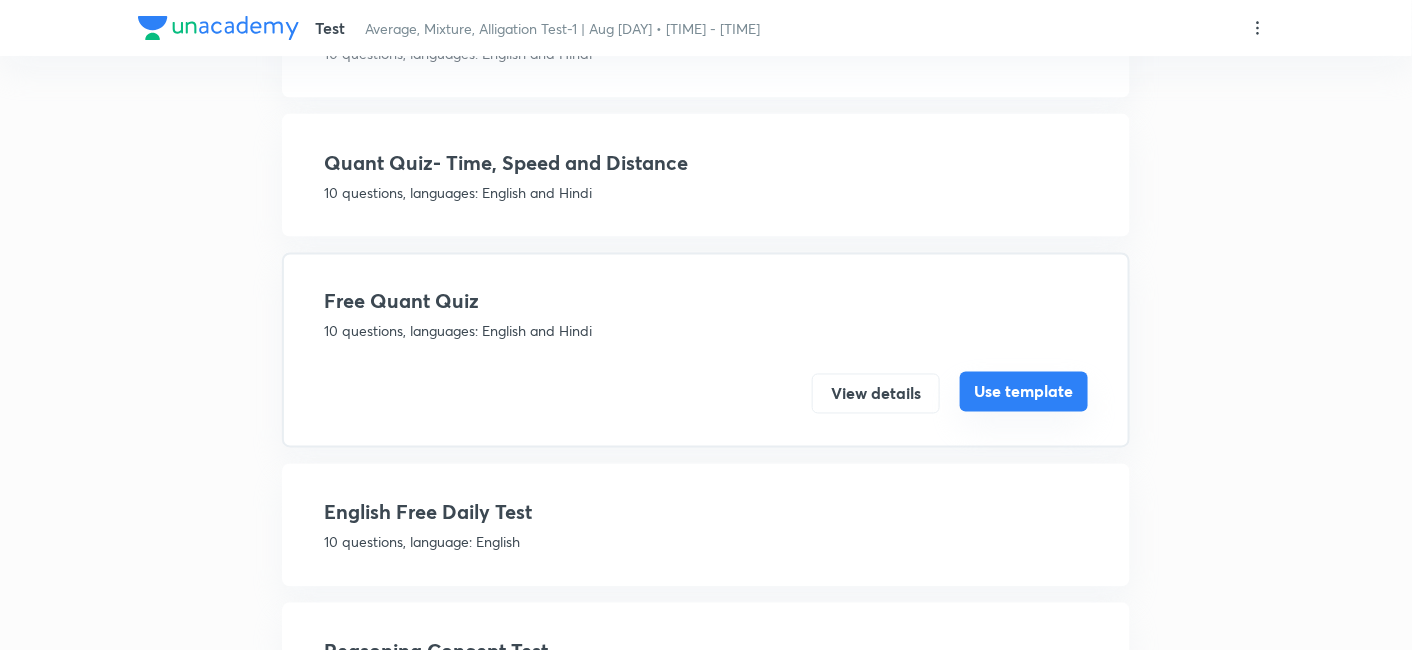click on "Use template" at bounding box center (1024, 392) 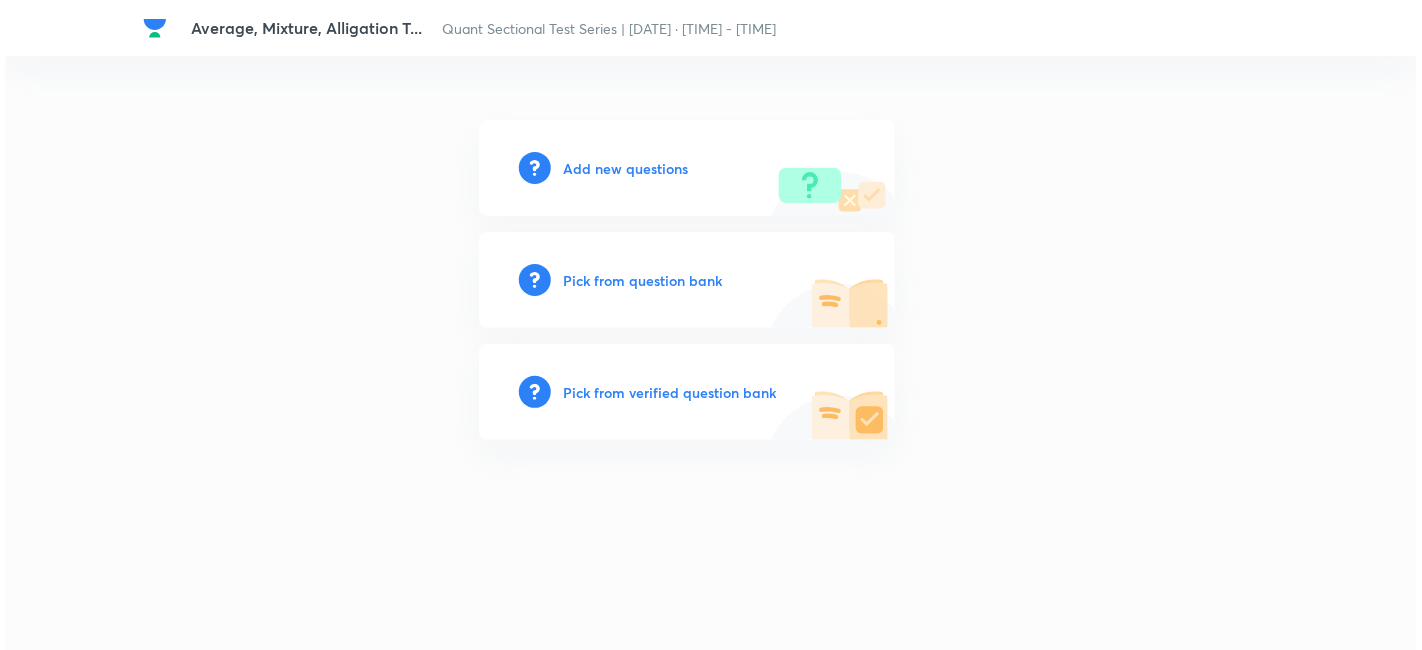 scroll, scrollTop: 0, scrollLeft: 0, axis: both 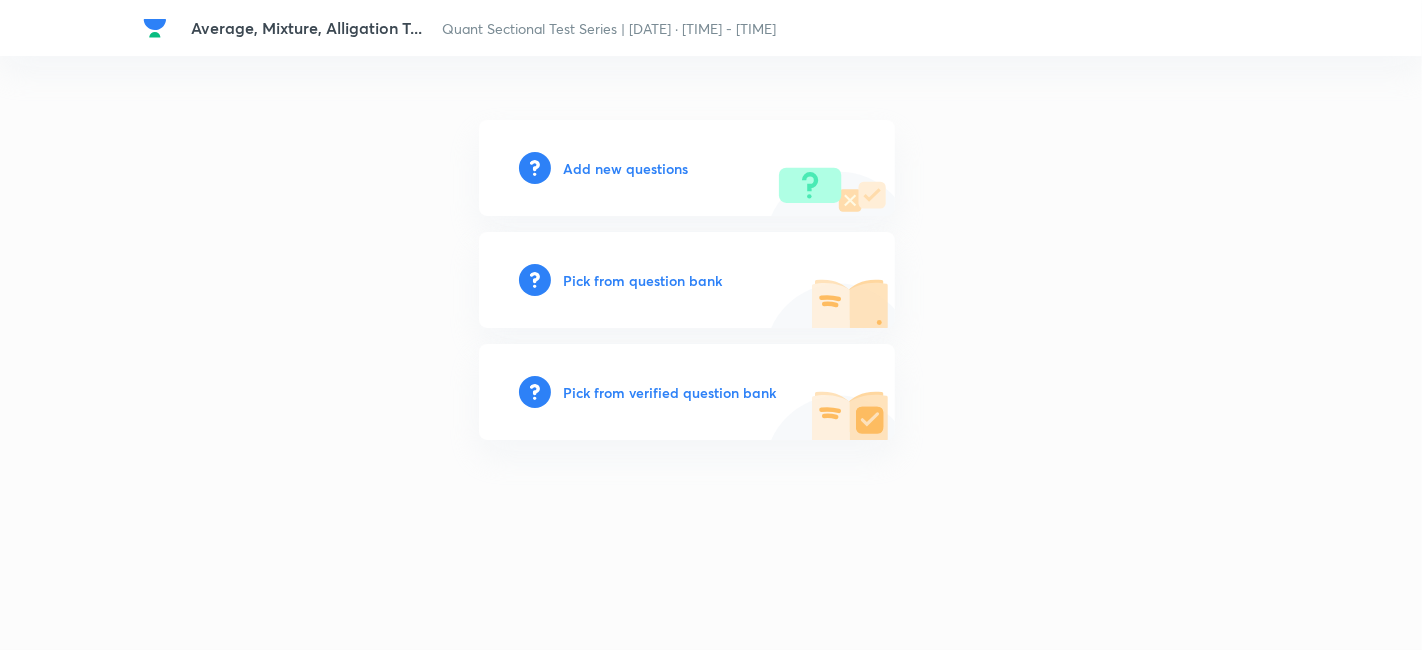 click on "Add new questions" at bounding box center (625, 168) 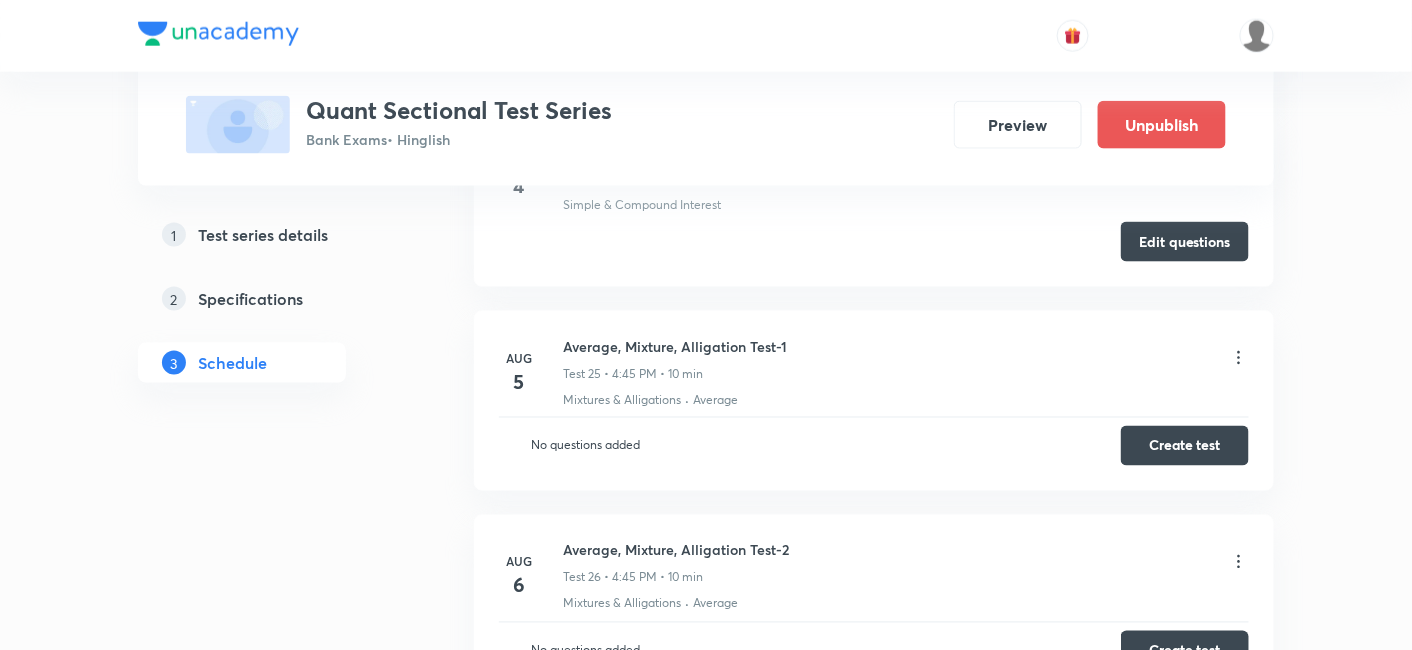 scroll, scrollTop: 5552, scrollLeft: 0, axis: vertical 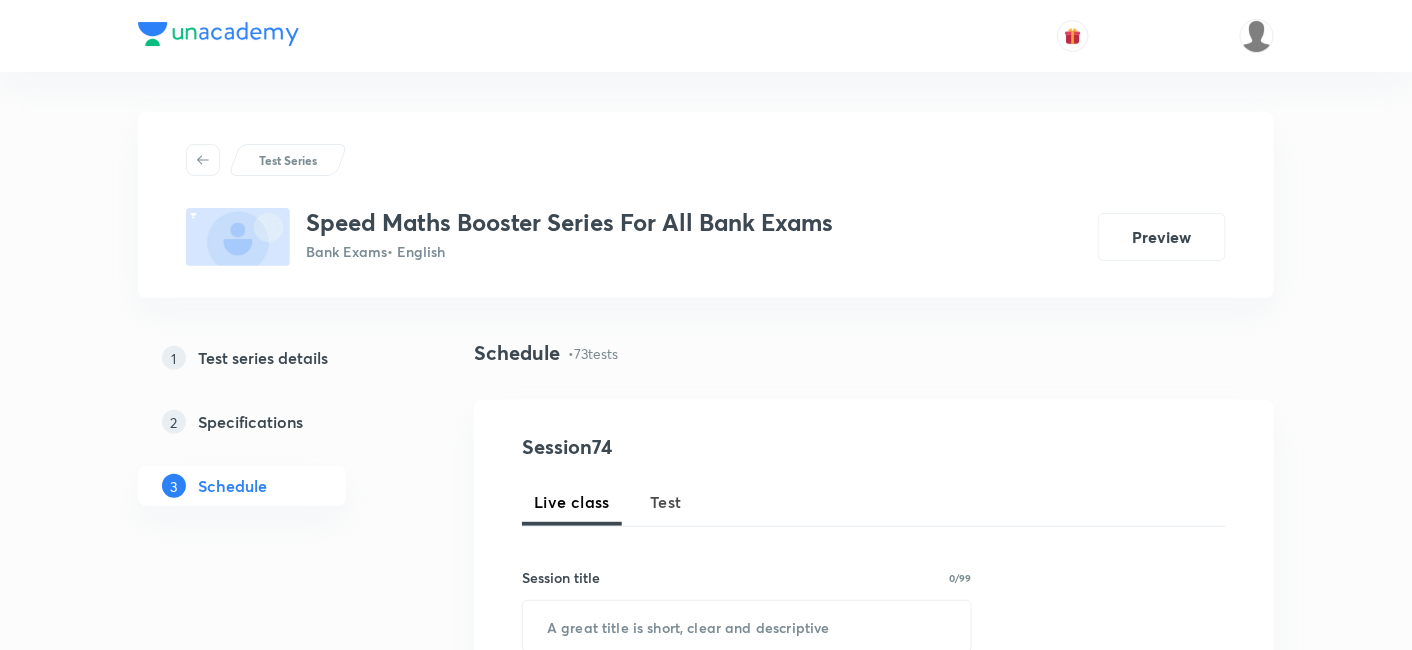 click at bounding box center [1257, 36] 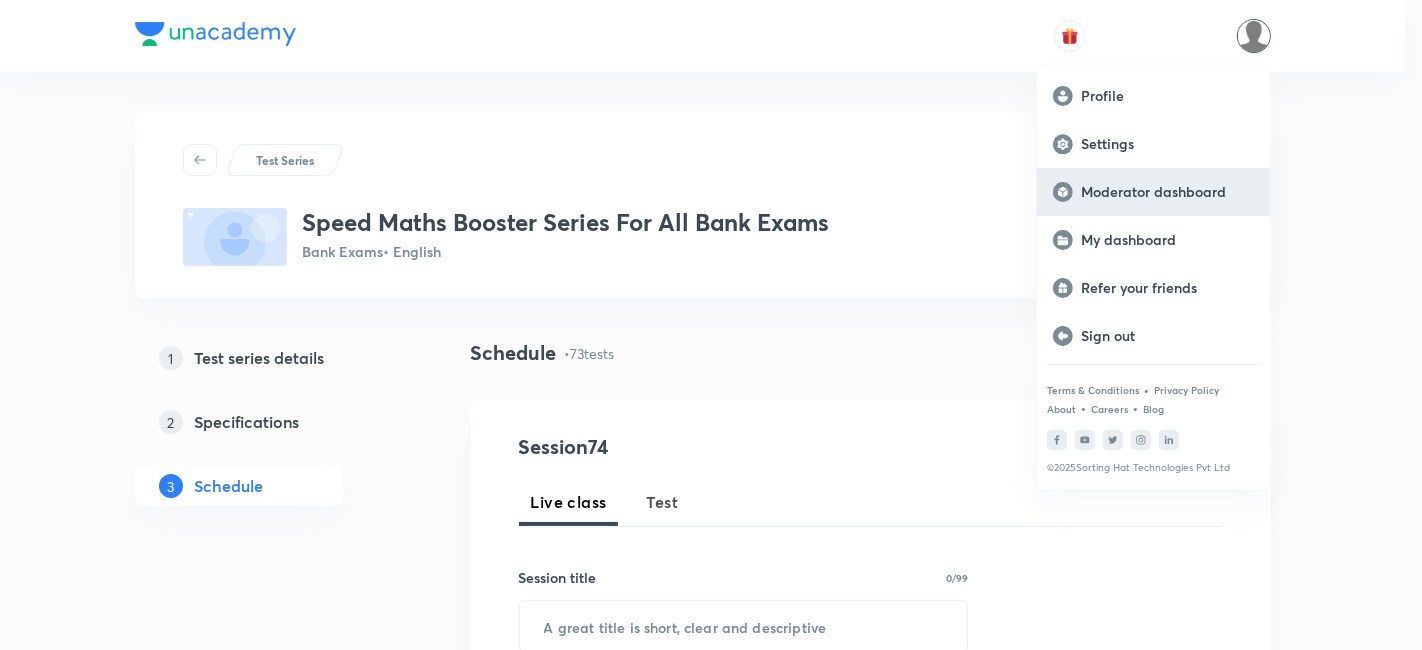 click on "Moderator dashboard" at bounding box center (1167, 192) 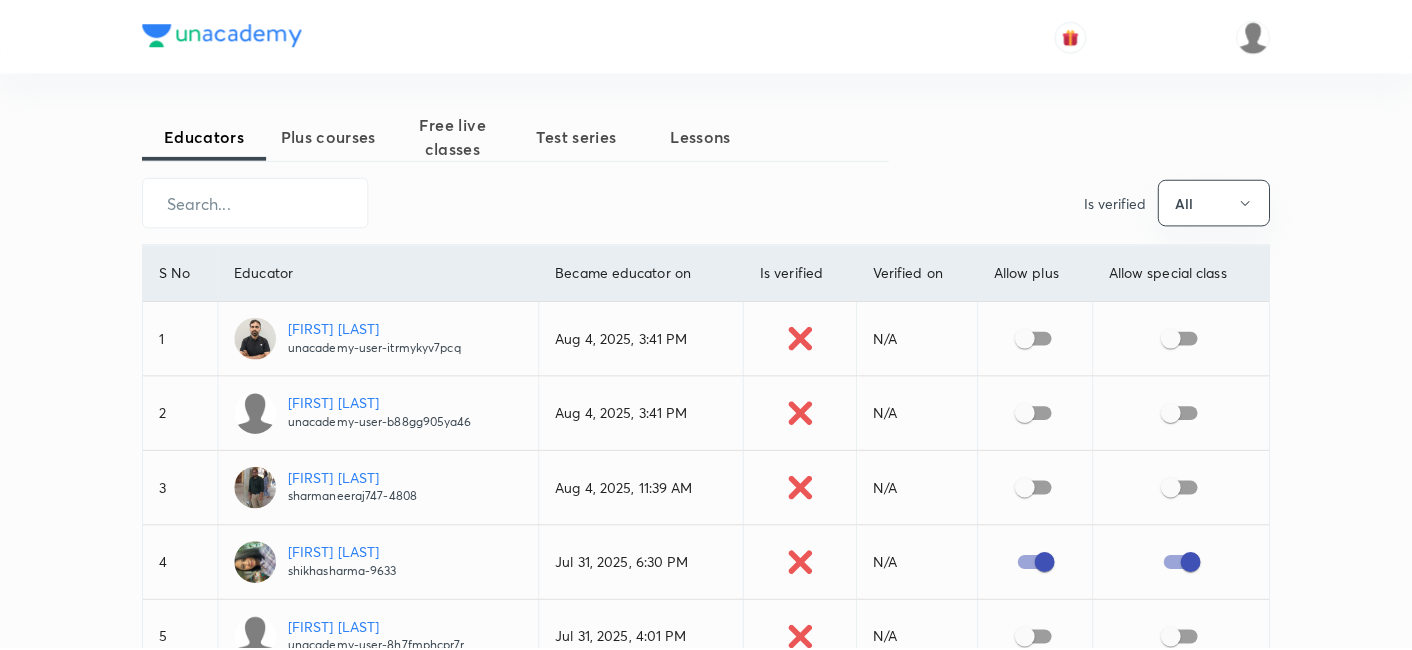 scroll, scrollTop: 0, scrollLeft: 0, axis: both 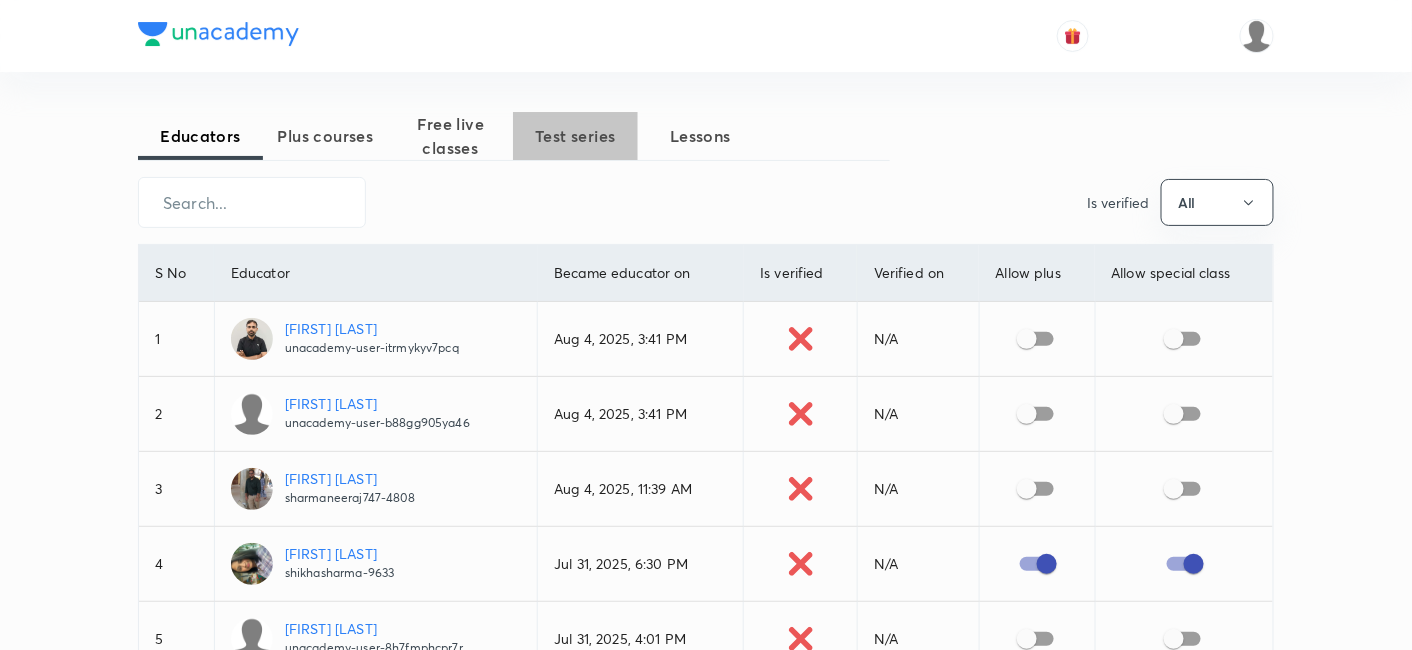 click on "Test series" at bounding box center [575, 136] 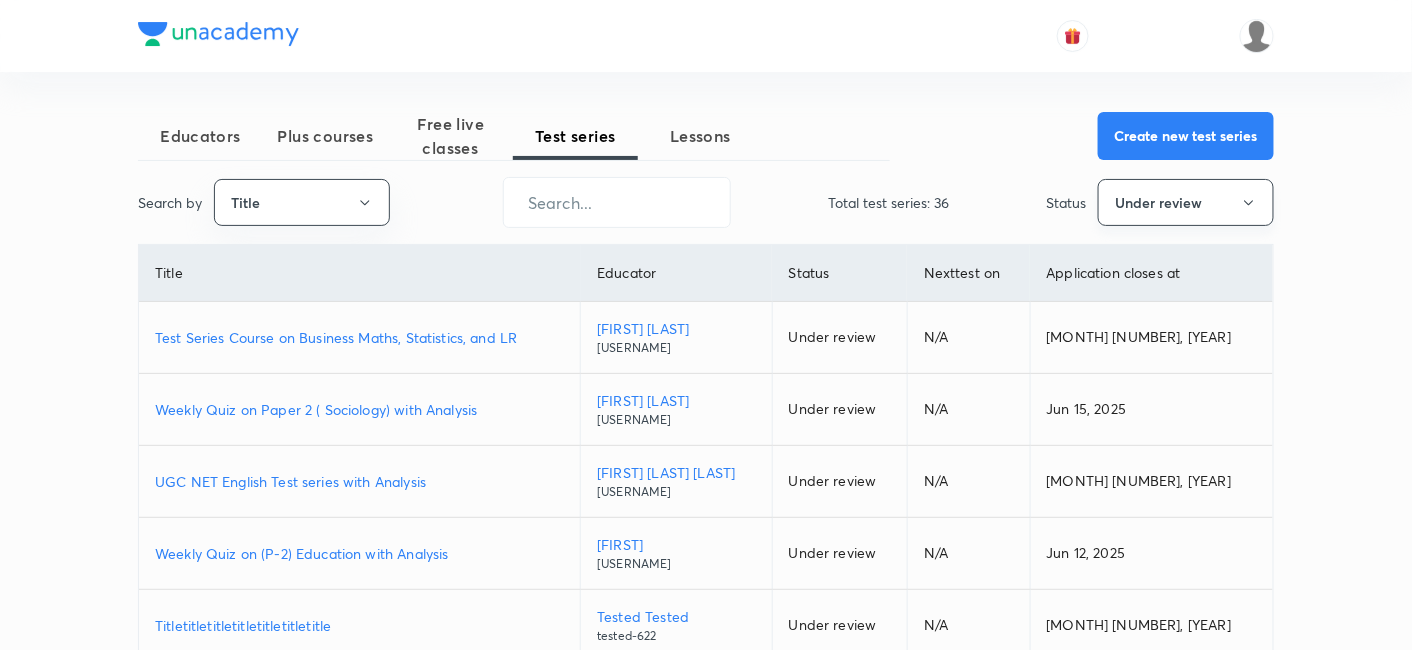 click on "Under review" at bounding box center [1186, 202] 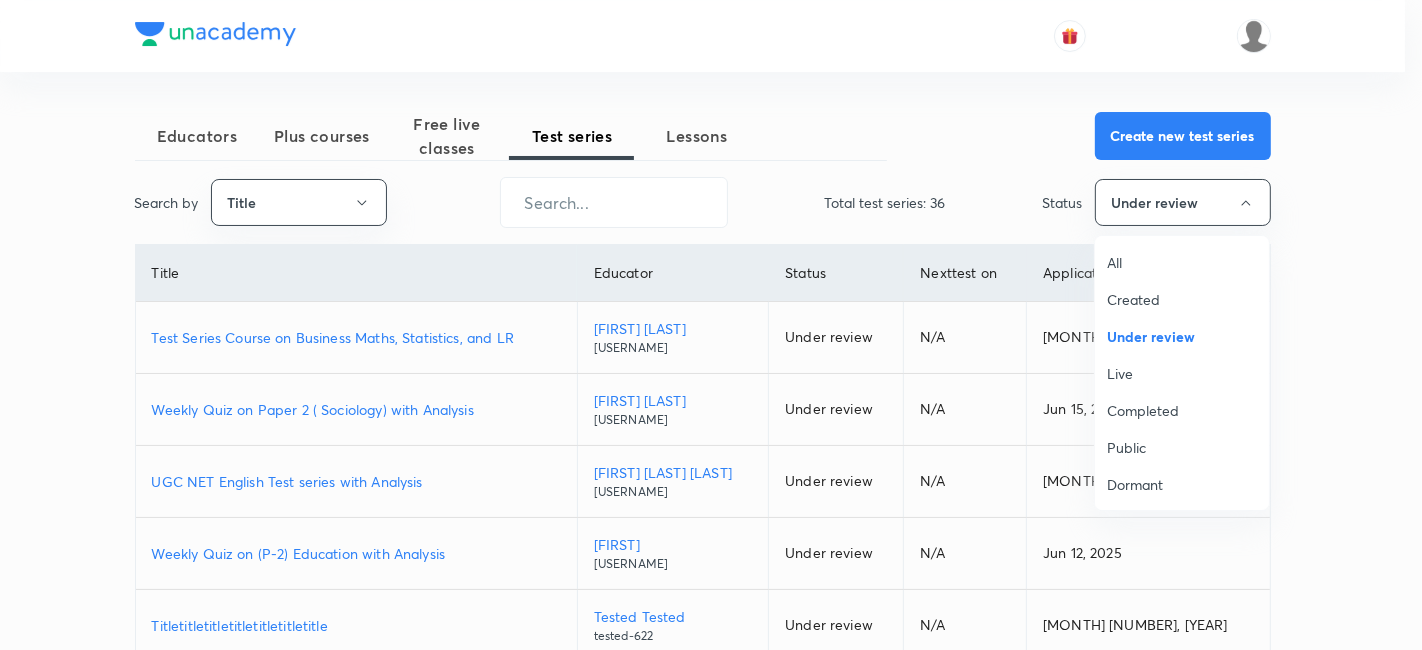click at bounding box center [711, 325] 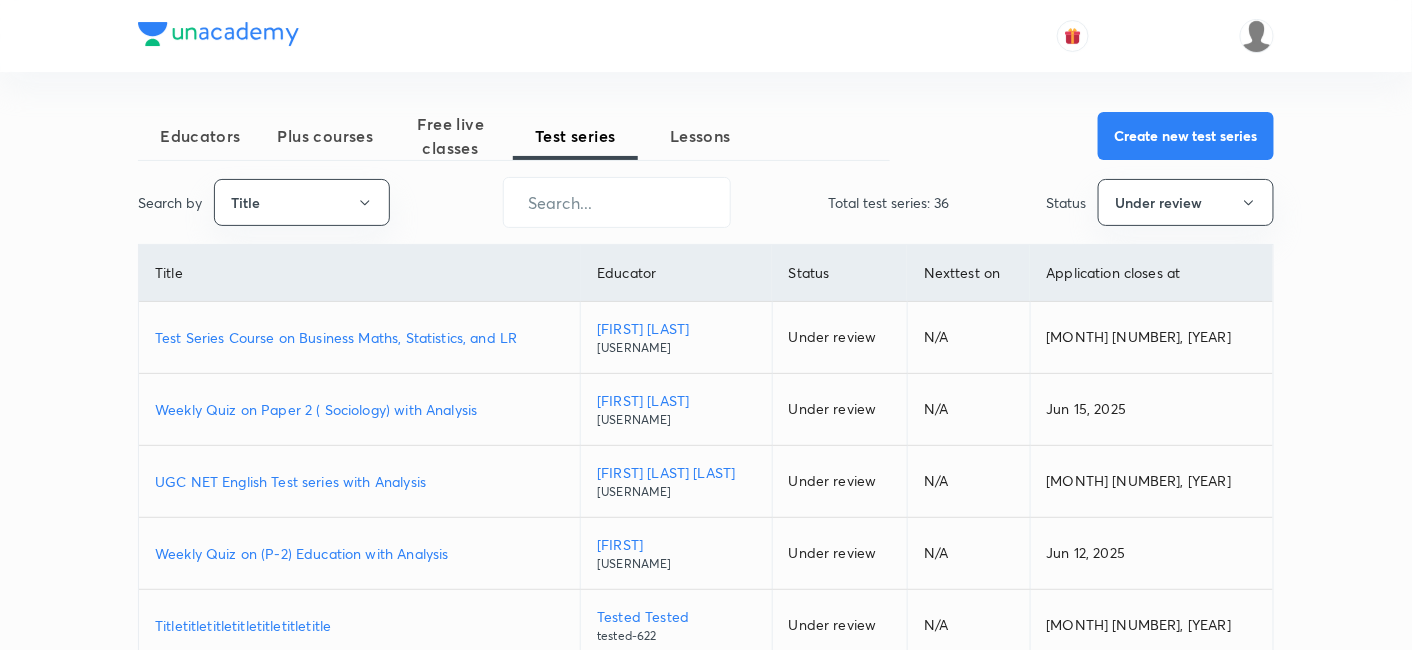 click on "Create new test series" at bounding box center (1186, 136) 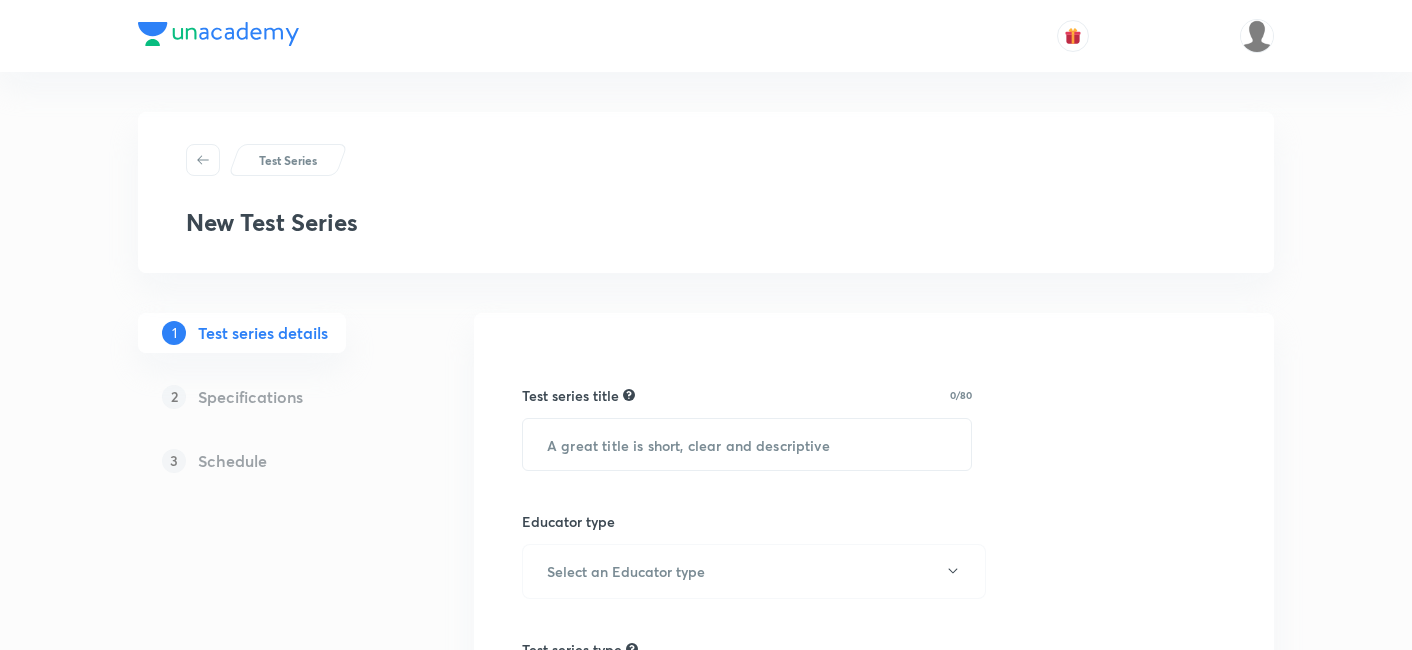 scroll, scrollTop: 0, scrollLeft: 0, axis: both 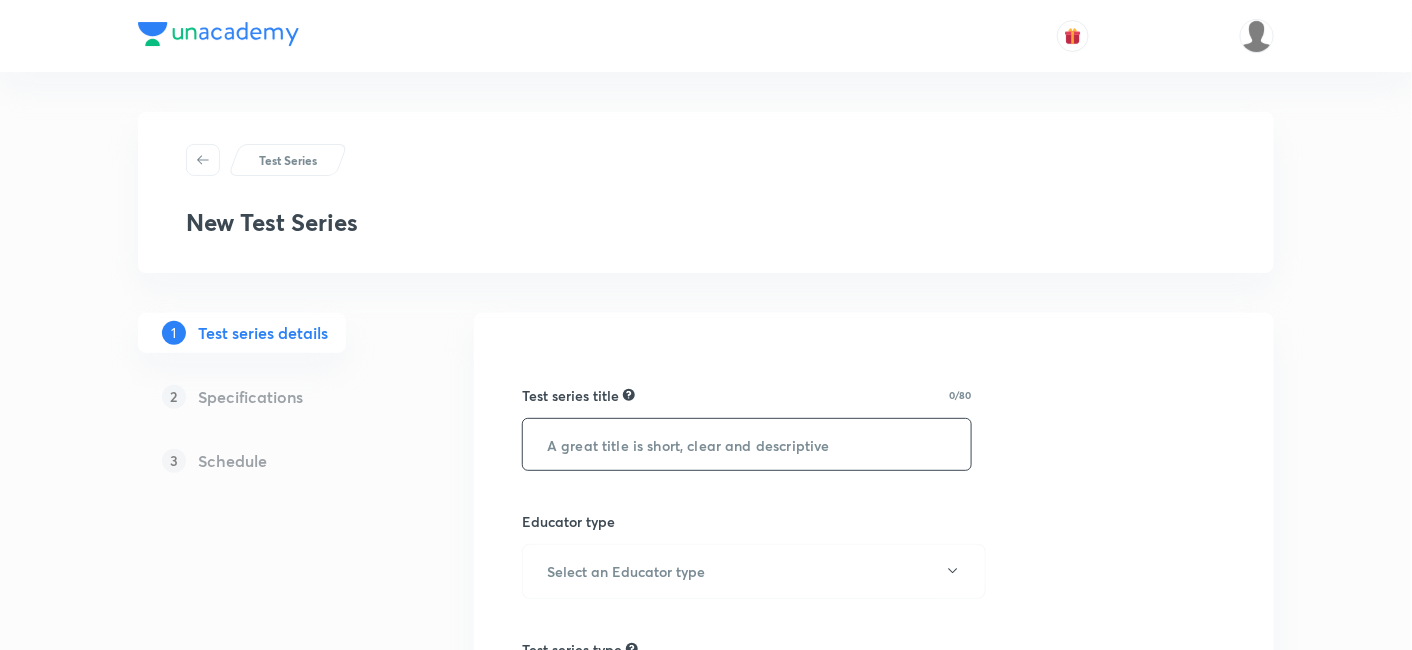 paste on "Aadhar ; Test Series for English on Bank Exams 2025" 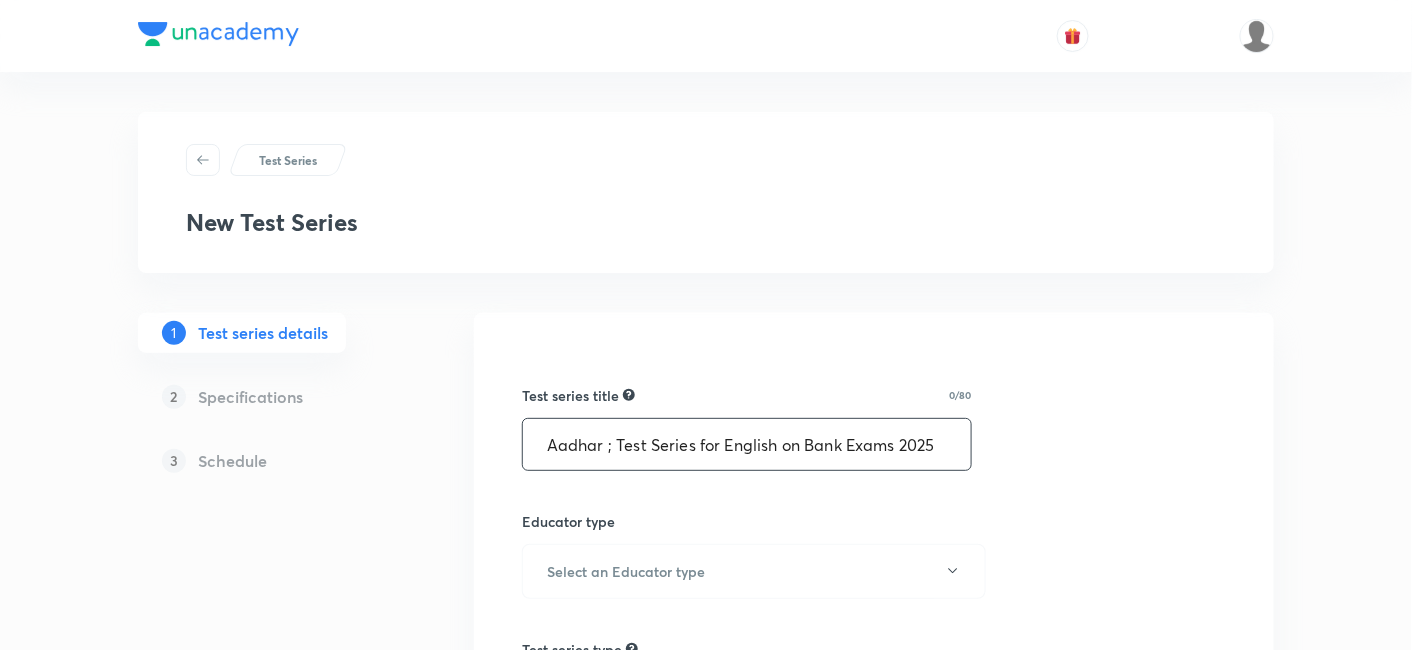 click on "Aadhar ; Test Series for English on Bank Exams 2025" at bounding box center (747, 444) 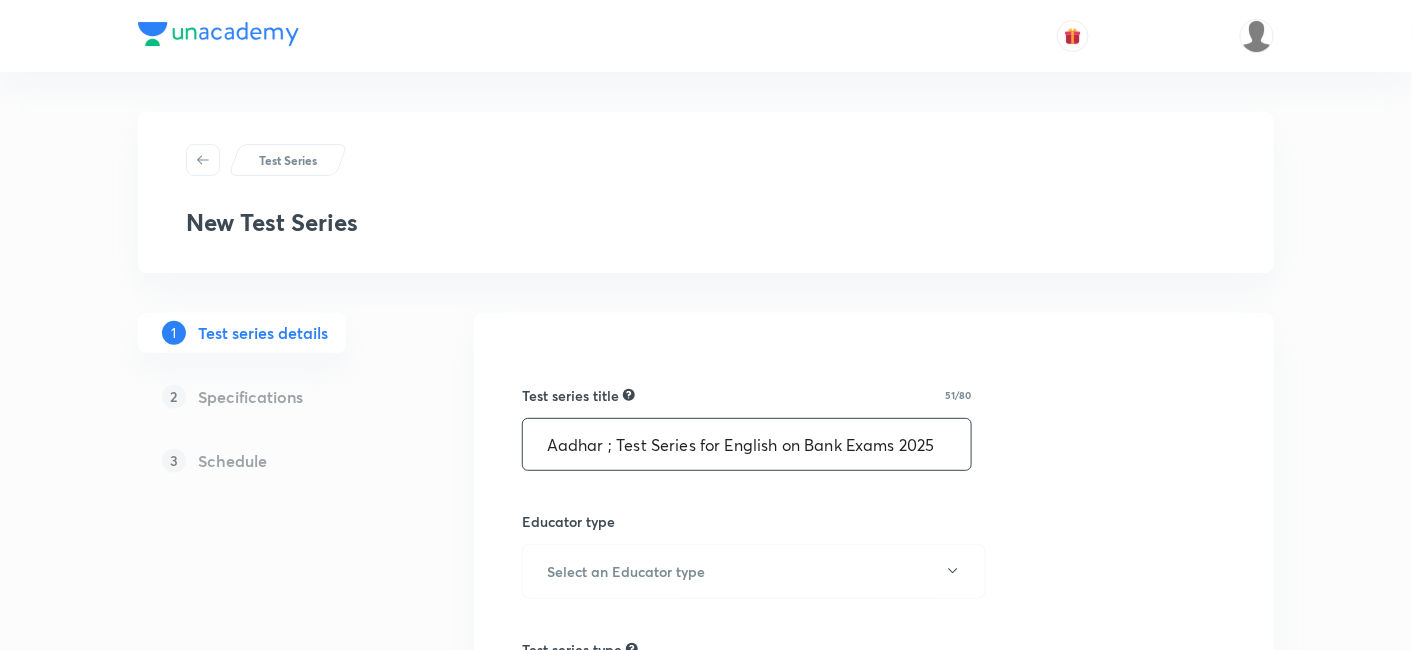 click on "Aadhar ; Test Series for English on Bank Exams 2025" at bounding box center [747, 444] 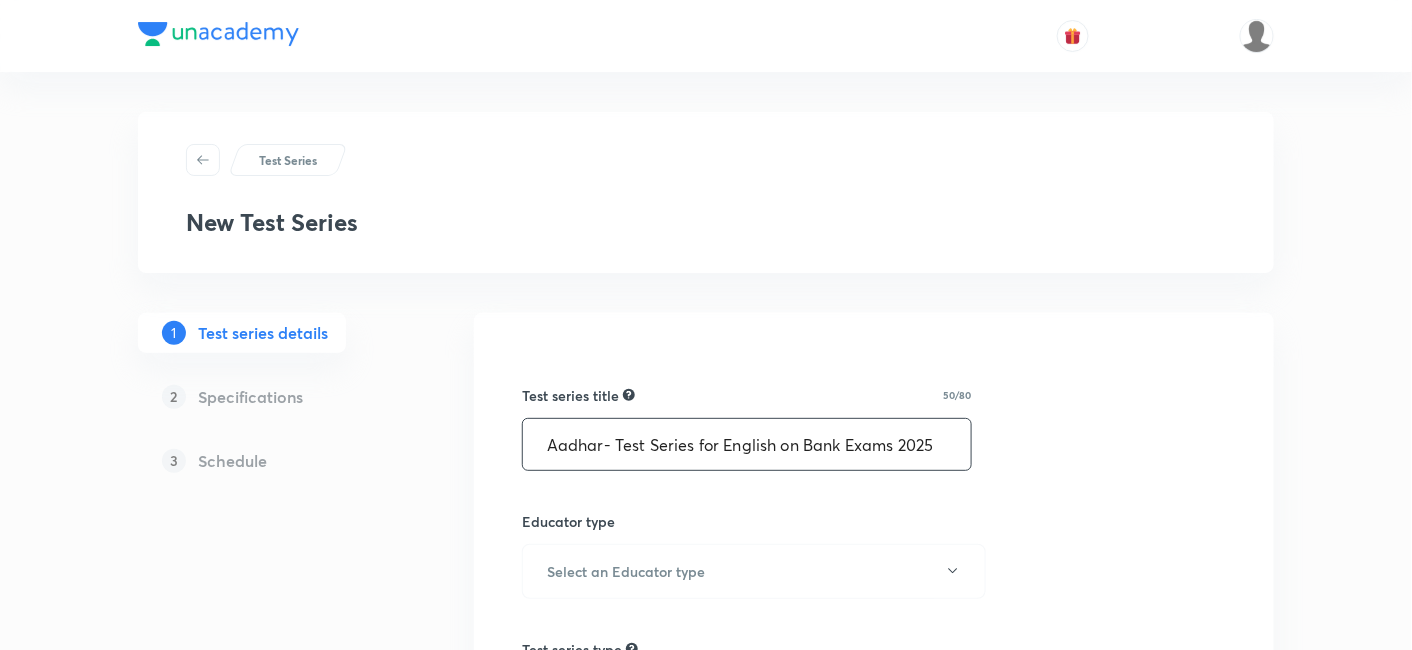 click on "Aadhar- Test Series for English on Bank Exams 2025" at bounding box center [747, 444] 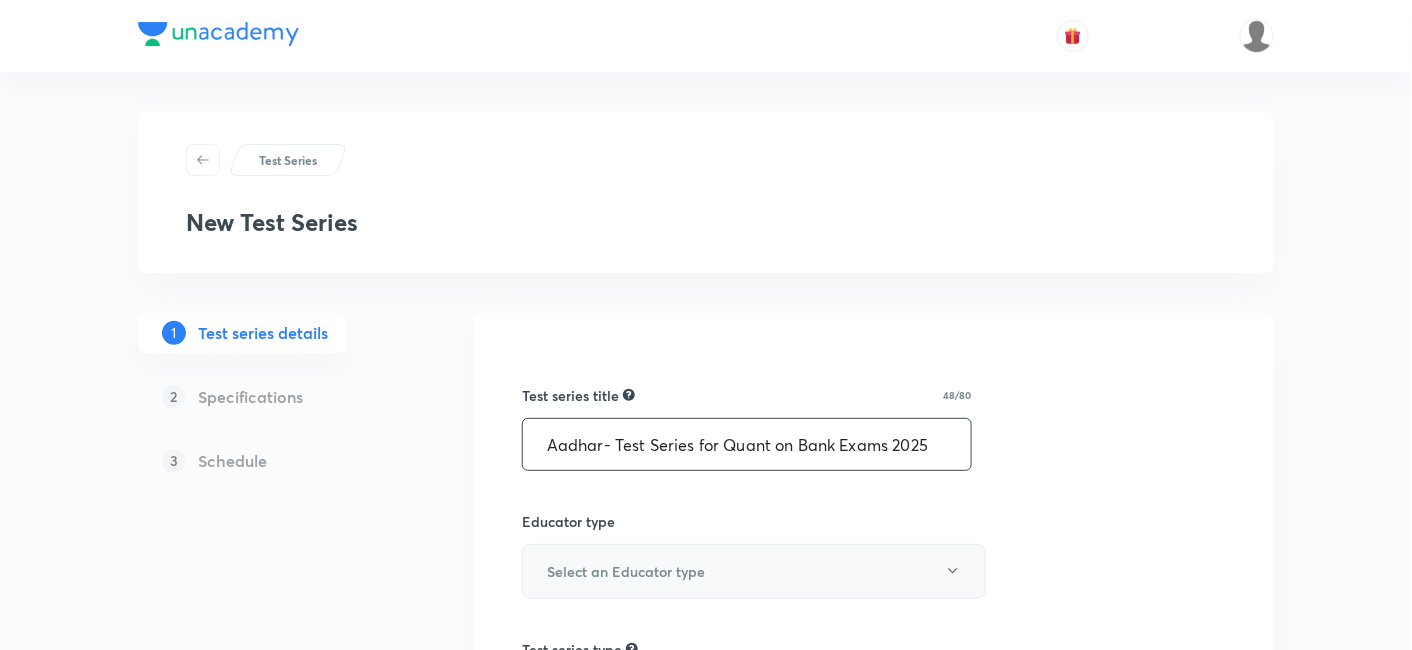 type on "Aadhar- Test Series for Quant on Bank Exams 2025" 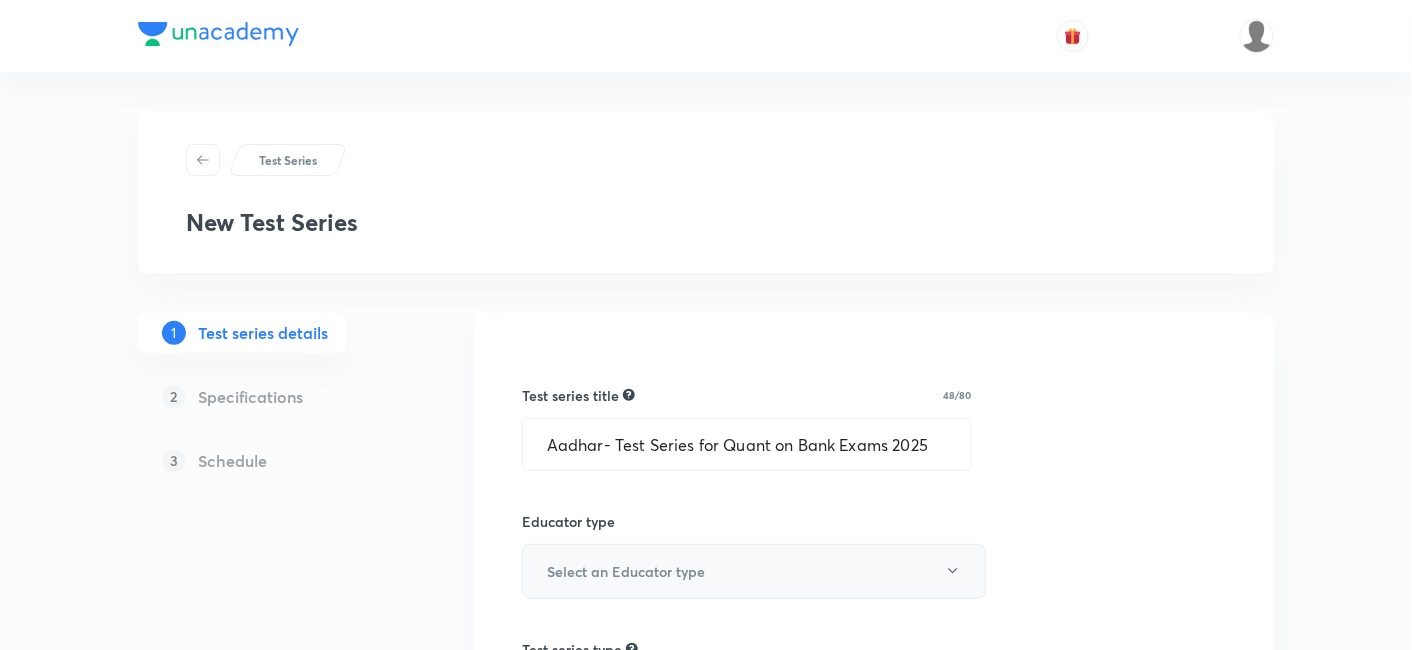 click on "Select an Educator type" at bounding box center (754, 571) 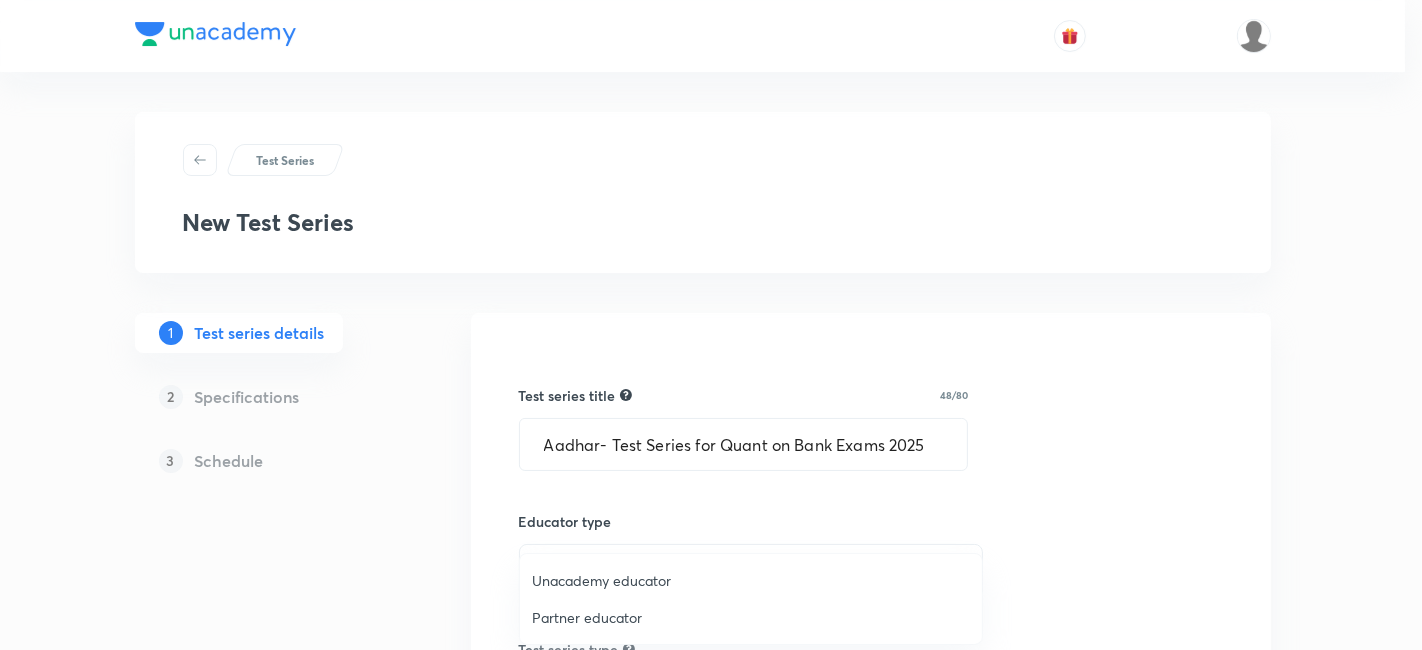 click on "Unacademy educator" at bounding box center (751, 580) 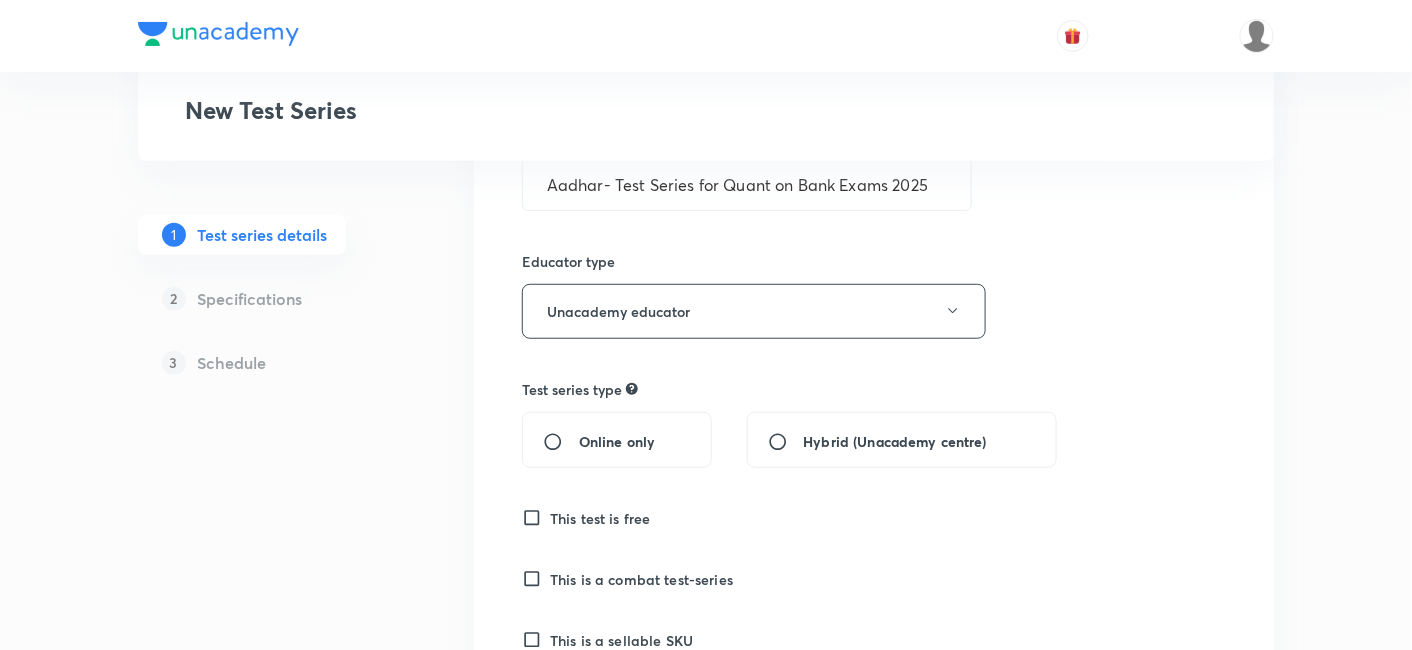 scroll, scrollTop: 261, scrollLeft: 0, axis: vertical 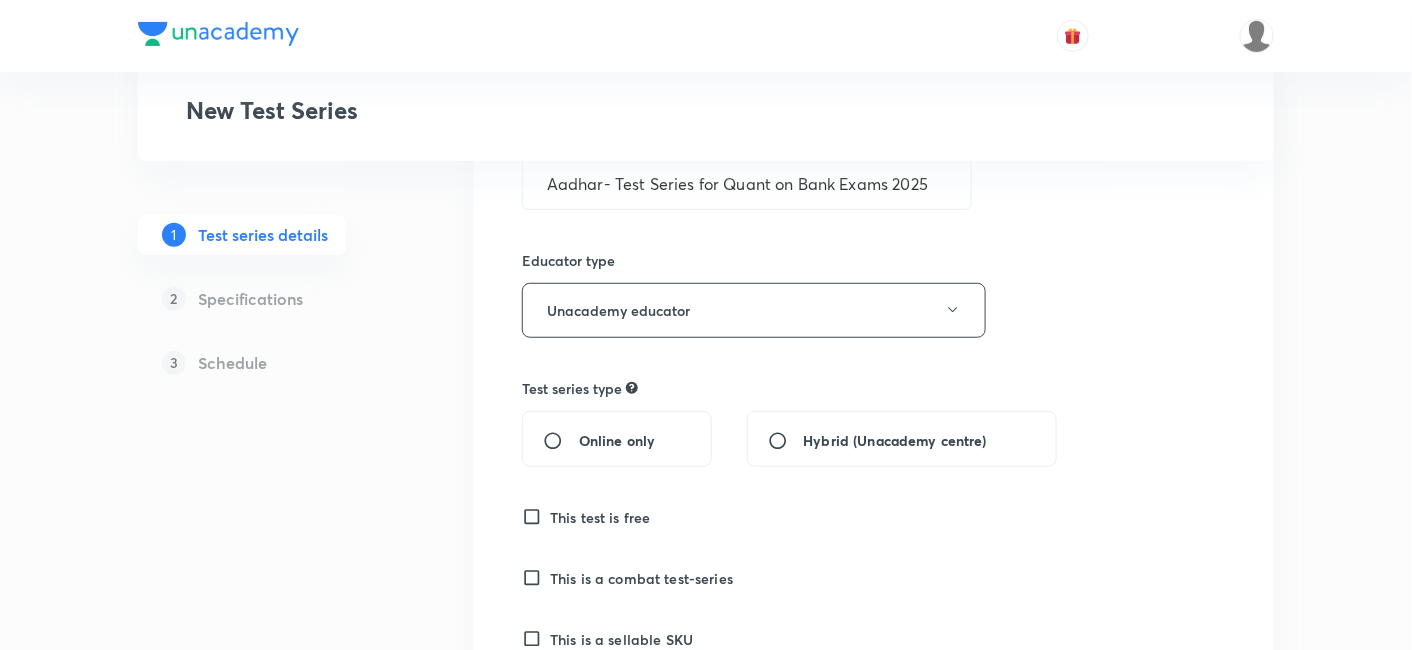 click on "Online only" at bounding box center [561, 441] 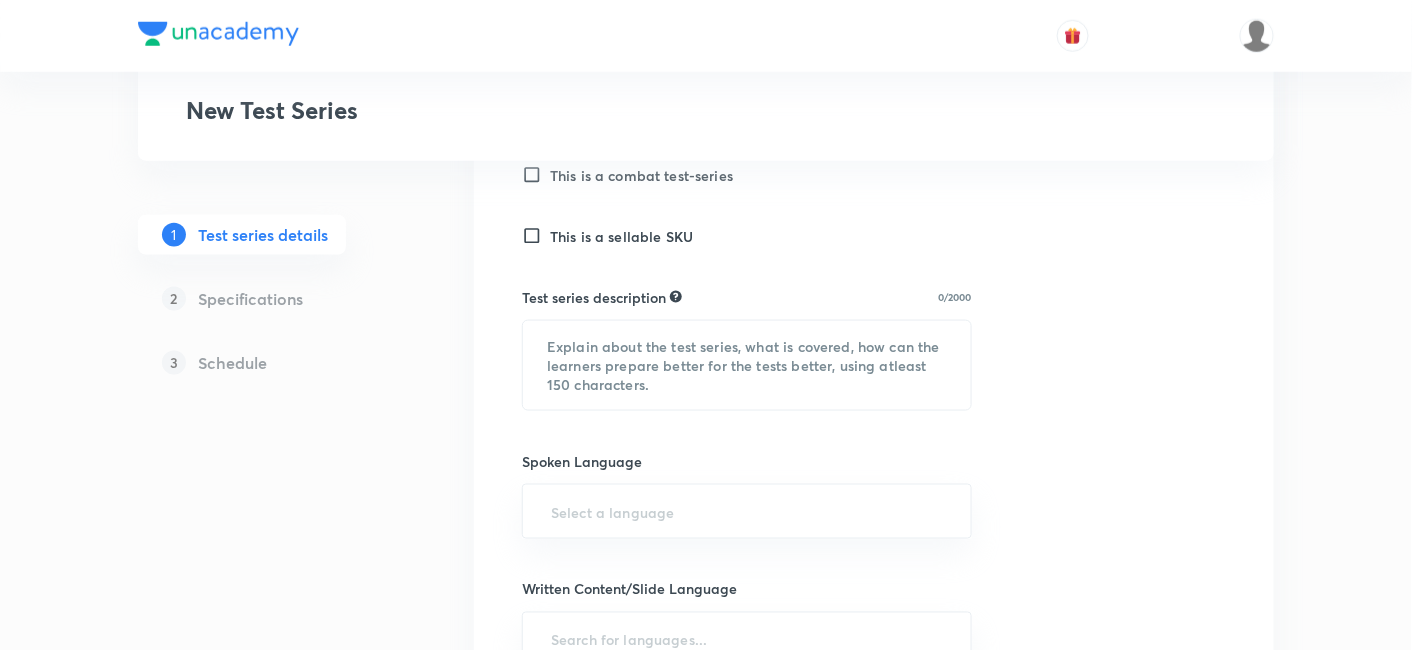 scroll, scrollTop: 665, scrollLeft: 0, axis: vertical 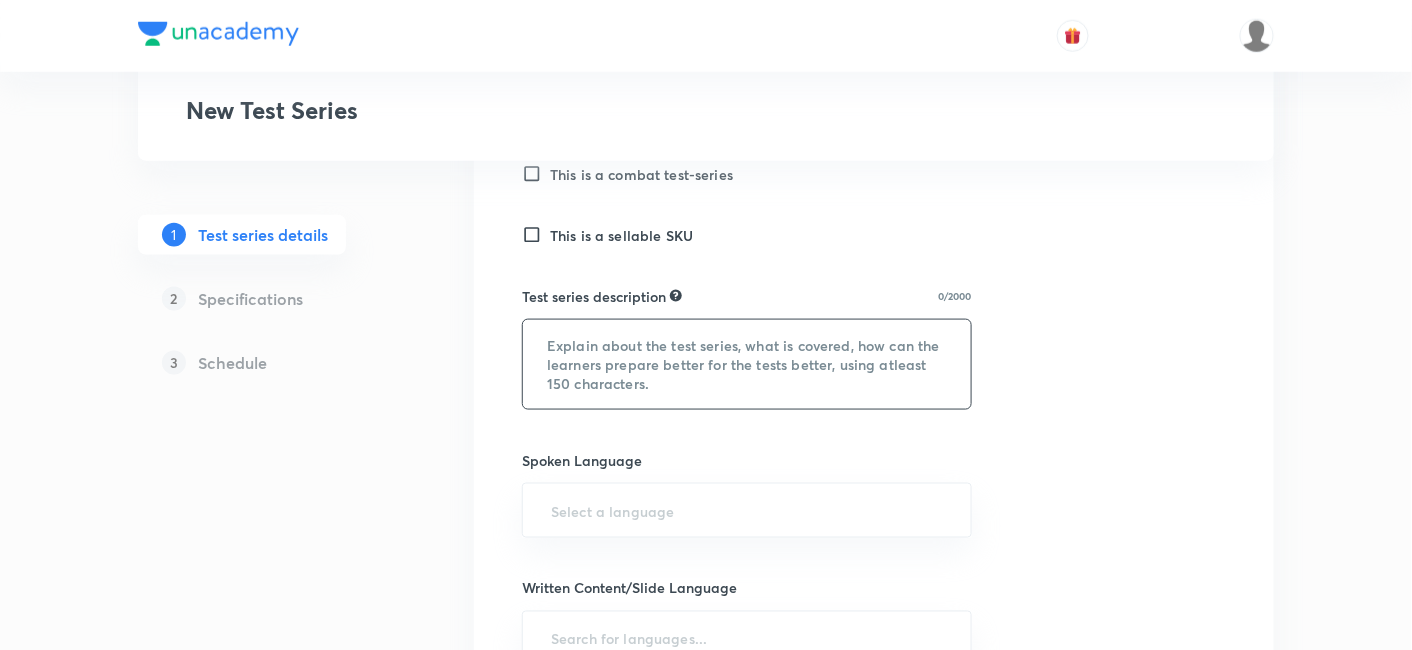 click at bounding box center (747, 364) 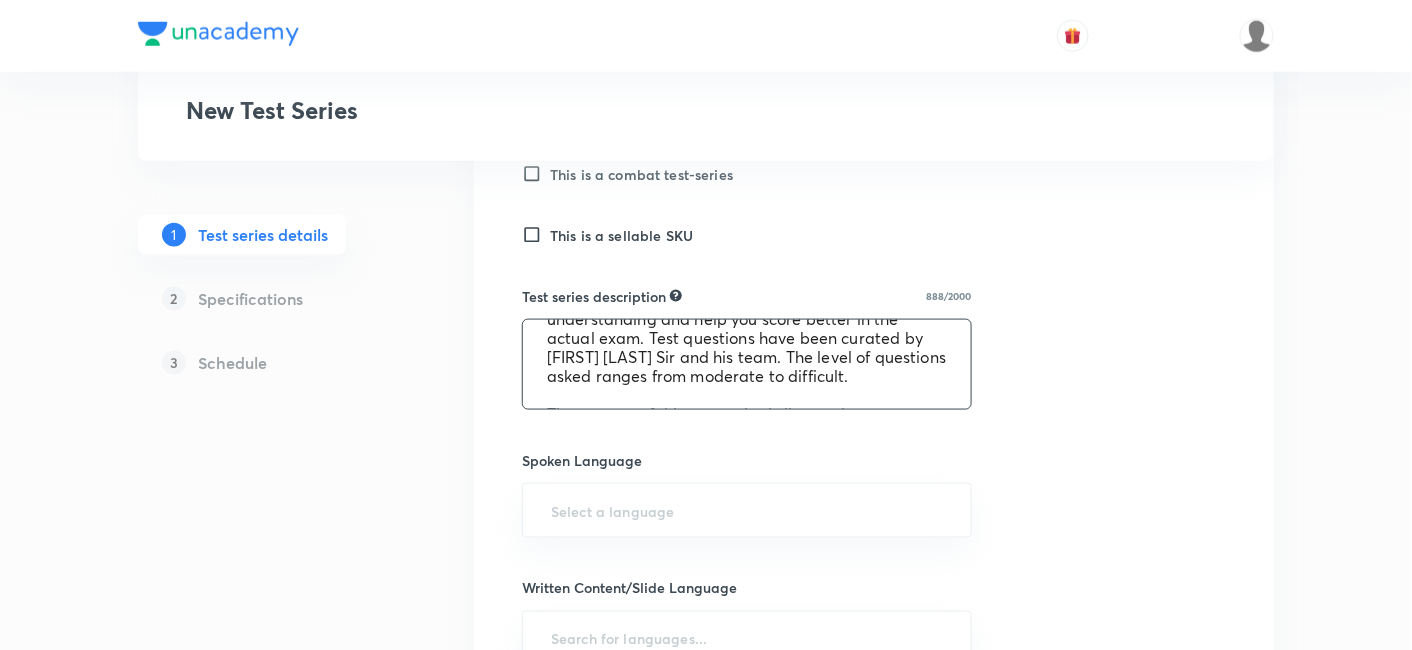 scroll, scrollTop: 0, scrollLeft: 0, axis: both 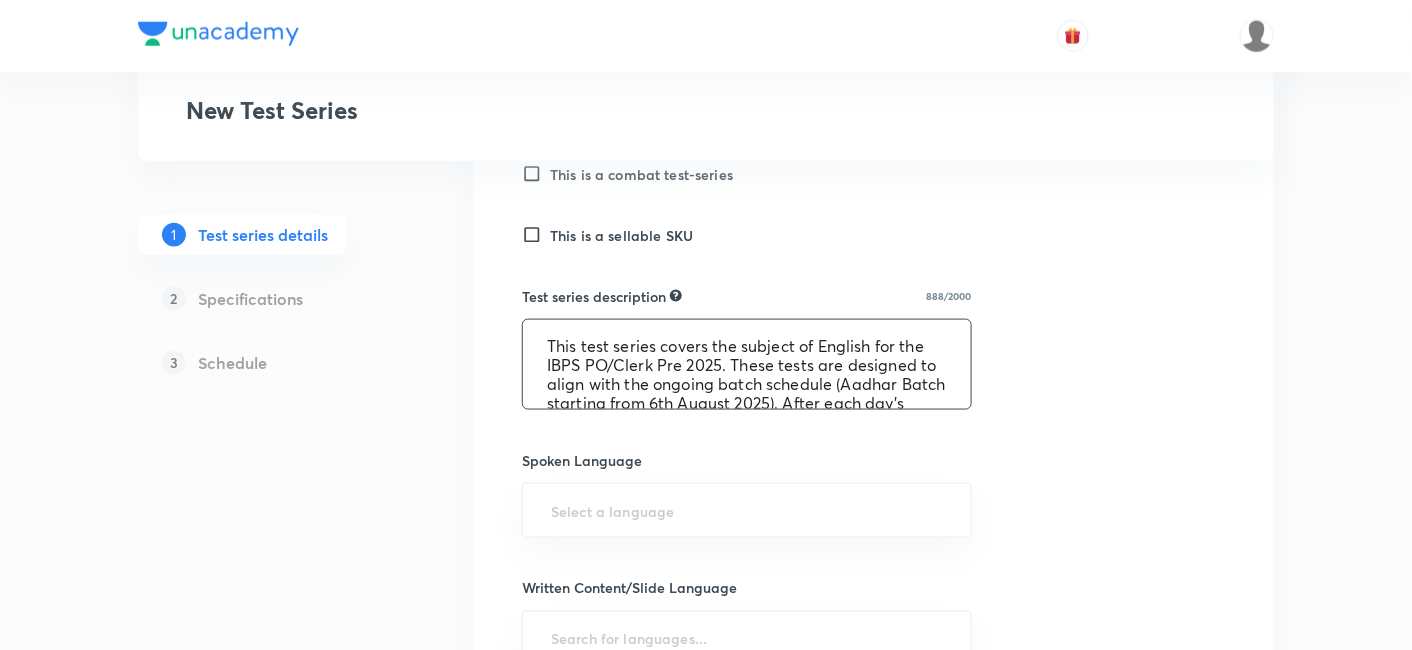 click on "This test series covers the subject of English for the IBPS PO/Clerk Pre 2025. These tests are designed to align with the ongoing batch schedule (Aadhar Batch starting from 6th August 2025). After each day’s class, you can attempt a corresponding test, carefully curated to cover the topics taught on that particular day. This approach will significantly enhance your understanding and help you score better in the actual exam. Test questions have been curated by [FIRST] [LAST] Sir and his team. The level of questions asked ranges from moderate to difficult.
The content of this test series is licensed to Unacademy and is created and owned by a third party. Any claims arising in connection with the content provided herein are the responsibility of the third party, and Unacademy shall not be held responsible for any claims or issues arising from this content at any point in time." at bounding box center (747, 364) 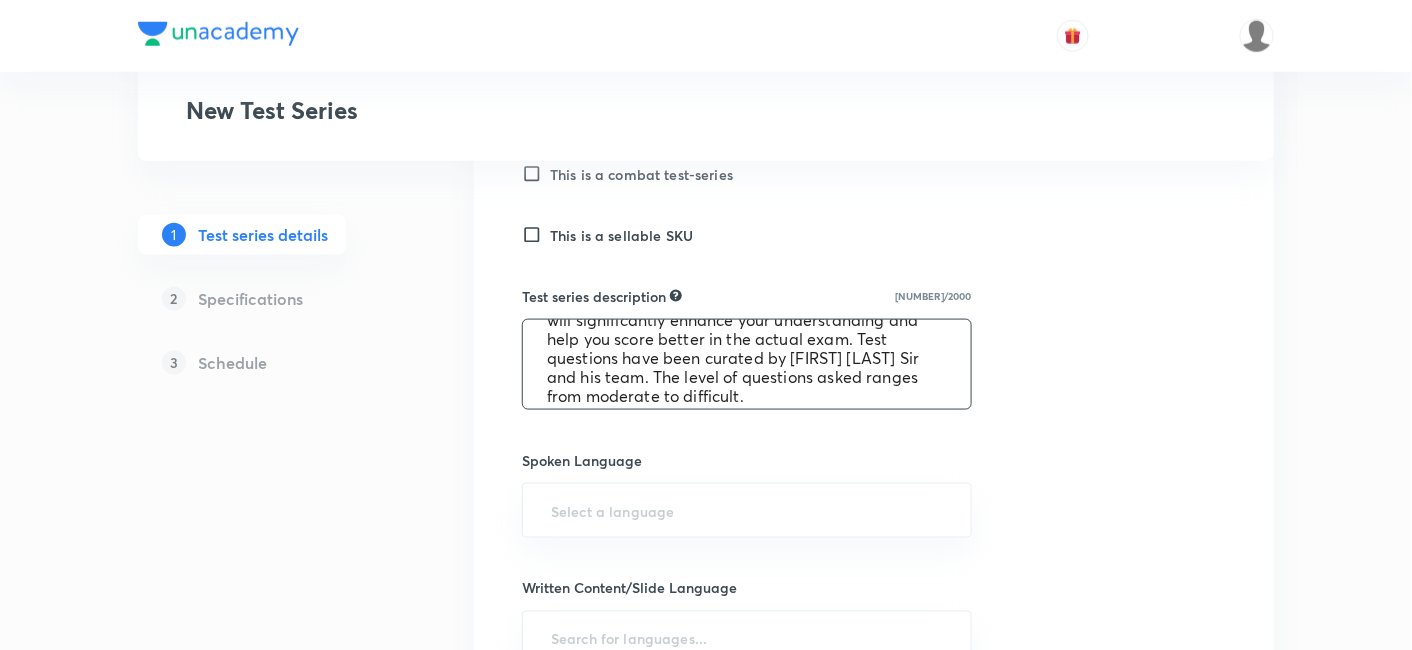 scroll, scrollTop: 160, scrollLeft: 0, axis: vertical 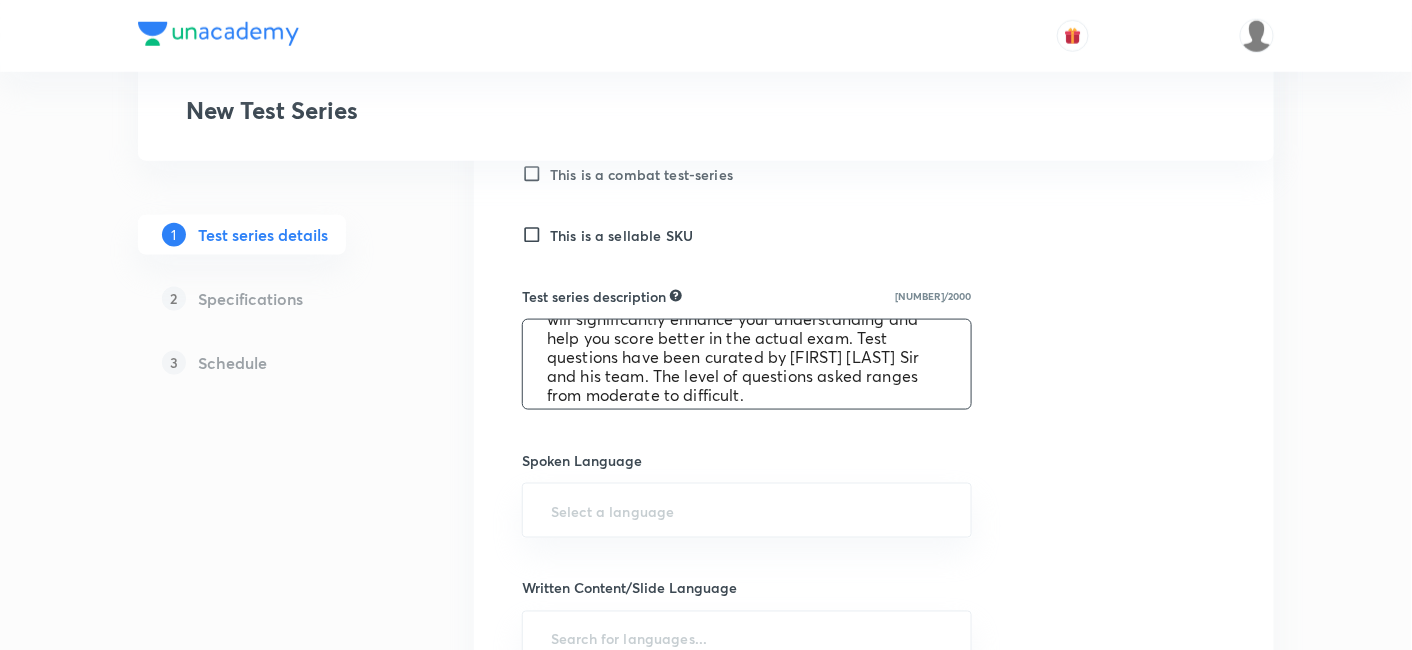 click on "This test series covers the subject of Quantitative Aptitude for the IBPS PO/Clerk Pre 2025. These tests are designed to align with the ongoing batch schedule (Aadhar Batch starting from 6th August 2025). After each day’s class, you can attempt a corresponding test, carefully curated to cover the topics taught on that particular day. This approach will significantly enhance your understanding and help you score better in the actual exam. Test questions have been curated by [FIRST] [LAST] Sir and his team. The level of questions asked ranges from moderate to difficult.
The content of this test series is licensed to Unacademy and is created and owned by a third party. Any claims arising in connection with the content provided herein are the responsibility of the third party, and Unacademy shall not be held responsible for any claims or issues arising from this content at any point in time." at bounding box center [747, 364] 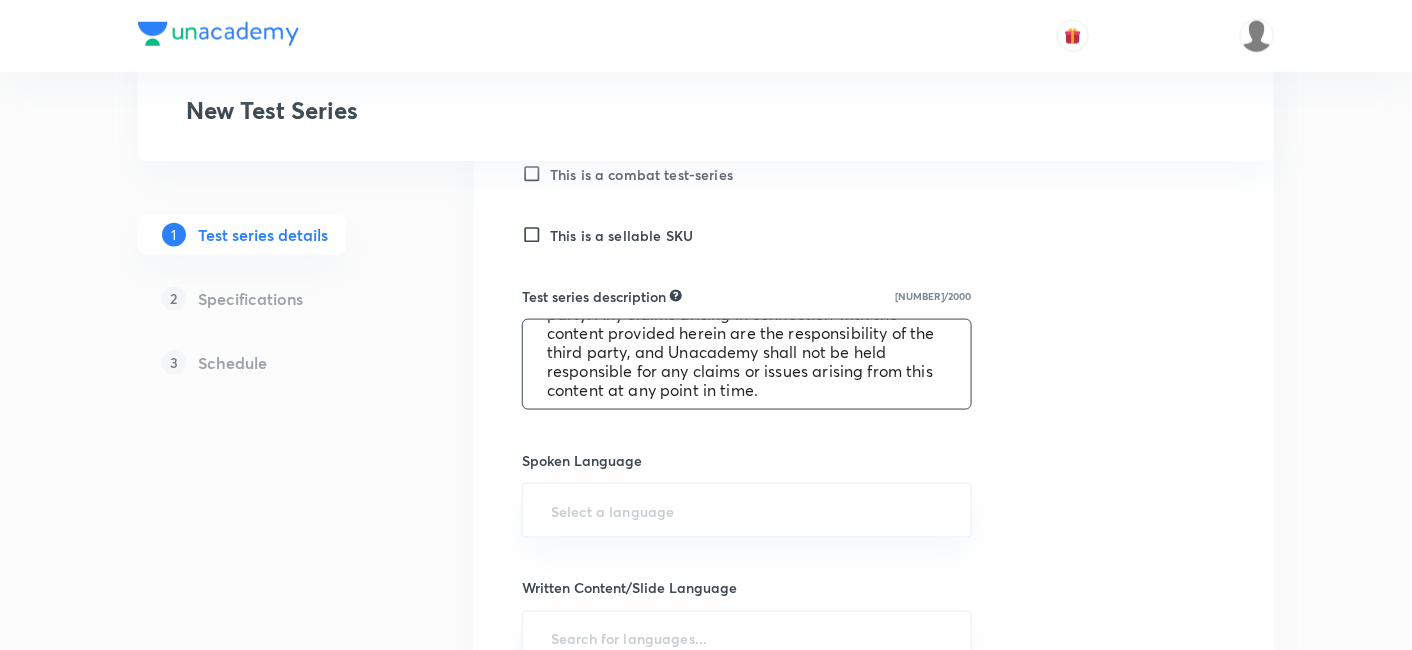 scroll, scrollTop: 322, scrollLeft: 0, axis: vertical 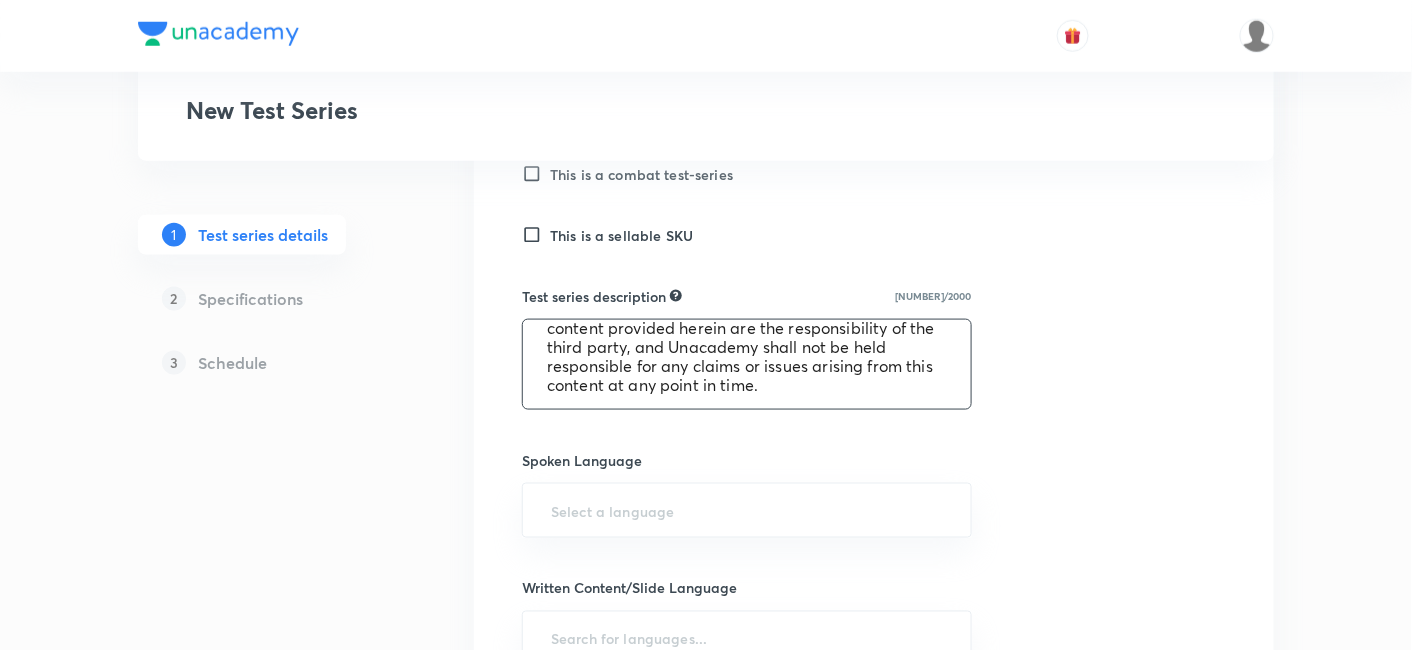 type on "This test series covers the subject of Quantitative Aptitude for the IBPS PO/Clerk Pre 2025. These tests are designed to align with the ongoing batch schedule (Aadhar Batch starting from 6th August 2025). After each day’s class, you can attempt a corresponding test, carefully curated to cover the topics taught on that particular day. This approach will significantly enhance your understanding and help you score better in the actual exam. Test questions have been curated by Sumit Verma Sir and his team. The level of questions asked ranges from moderate to difficult.
The content of this test series is licensed to Unacademy and is created and owned by a third party. Any claims arising in connection with the content provided herein are the responsibility of the third party, and Unacademy shall not be held responsible for any claims or issues arising from this content at any point in time." 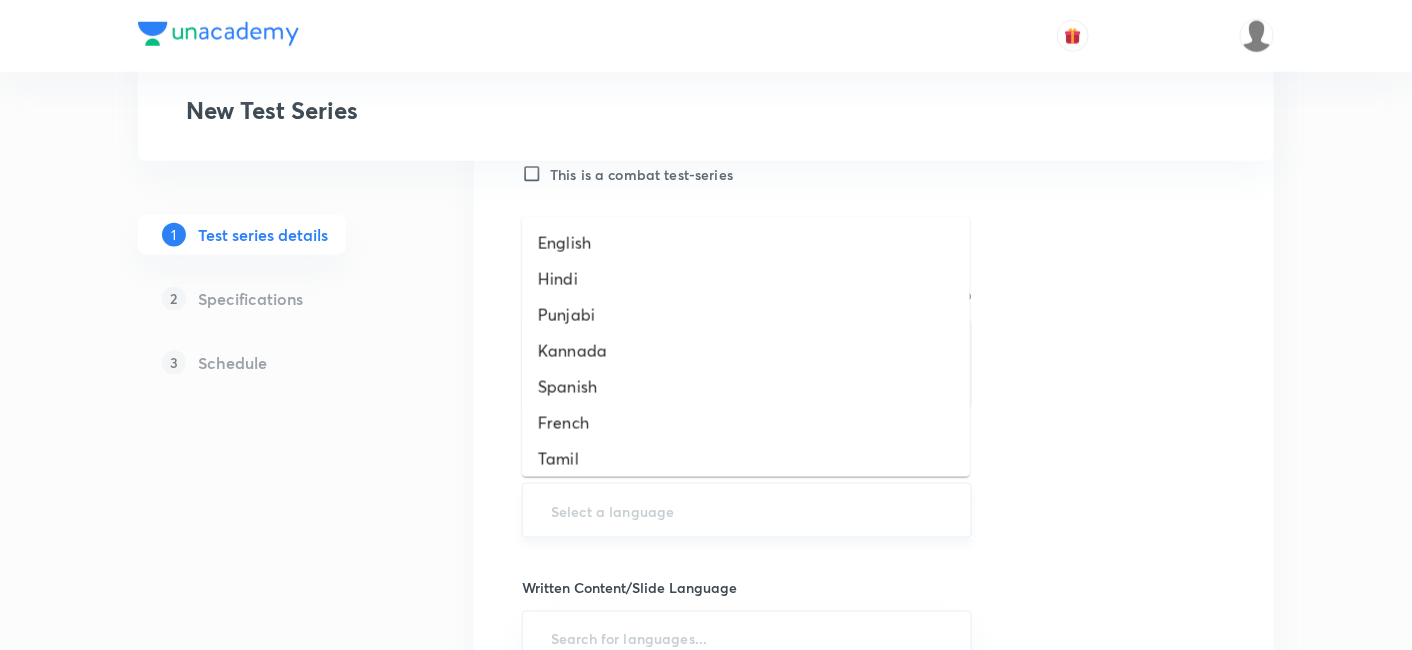 click at bounding box center [747, 510] 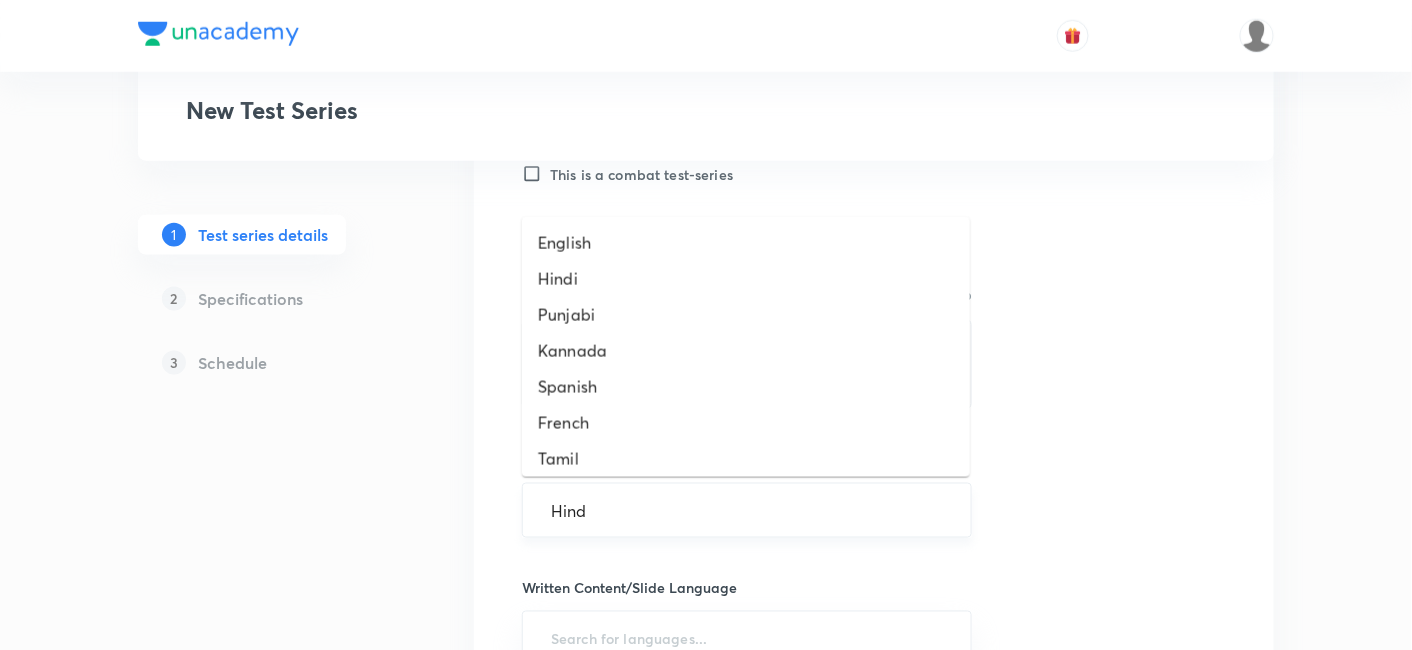 type on "Hindi" 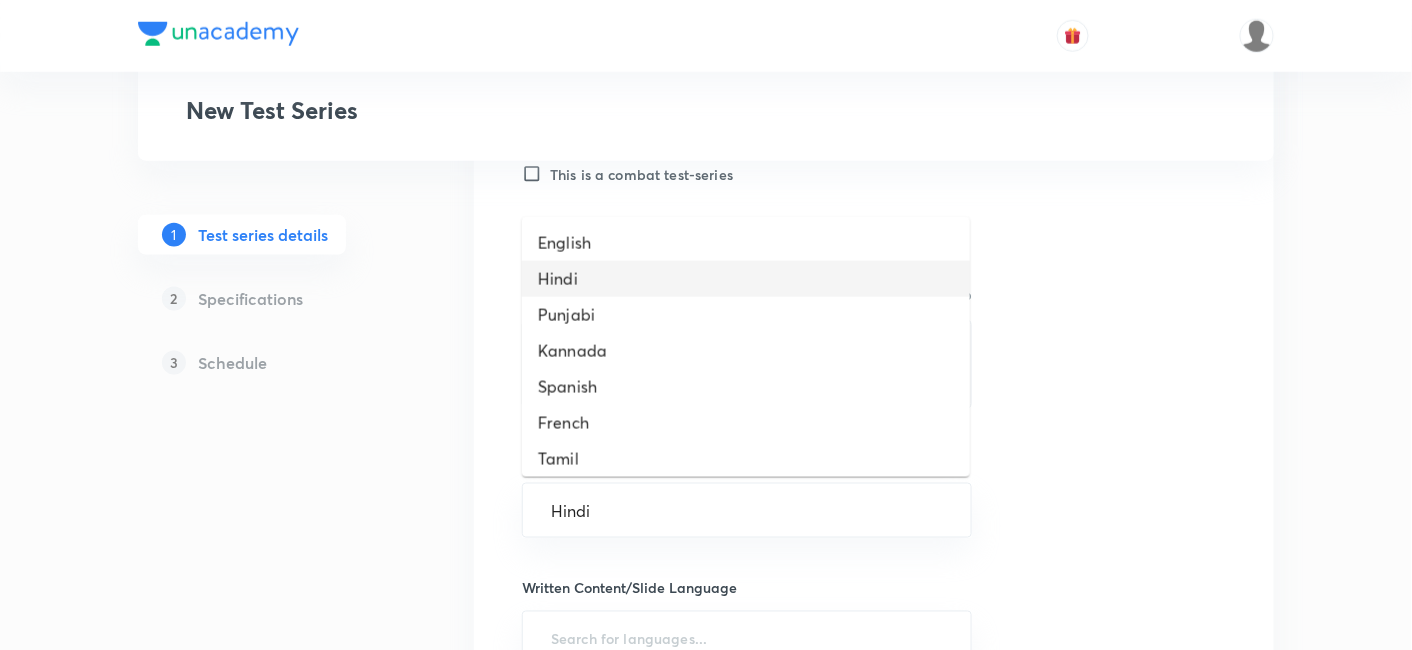 click on "Hindi" at bounding box center [746, 279] 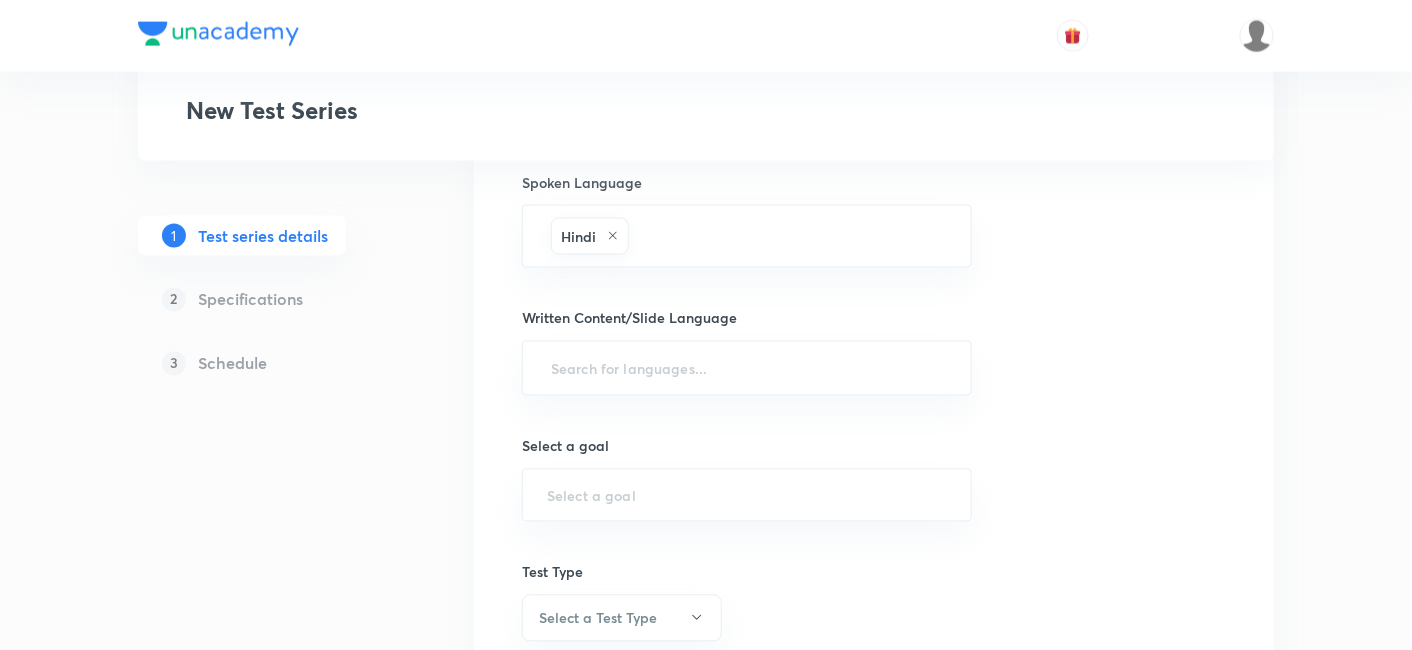 scroll, scrollTop: 983, scrollLeft: 0, axis: vertical 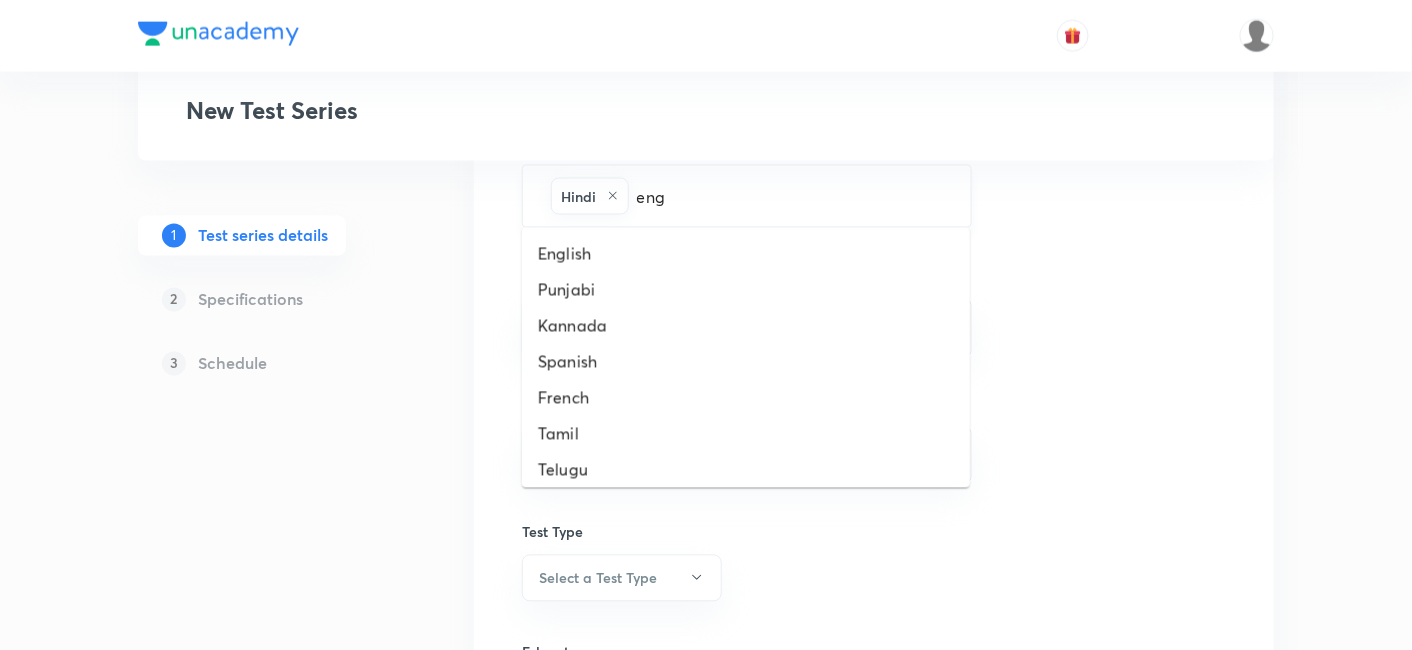 type on "engl" 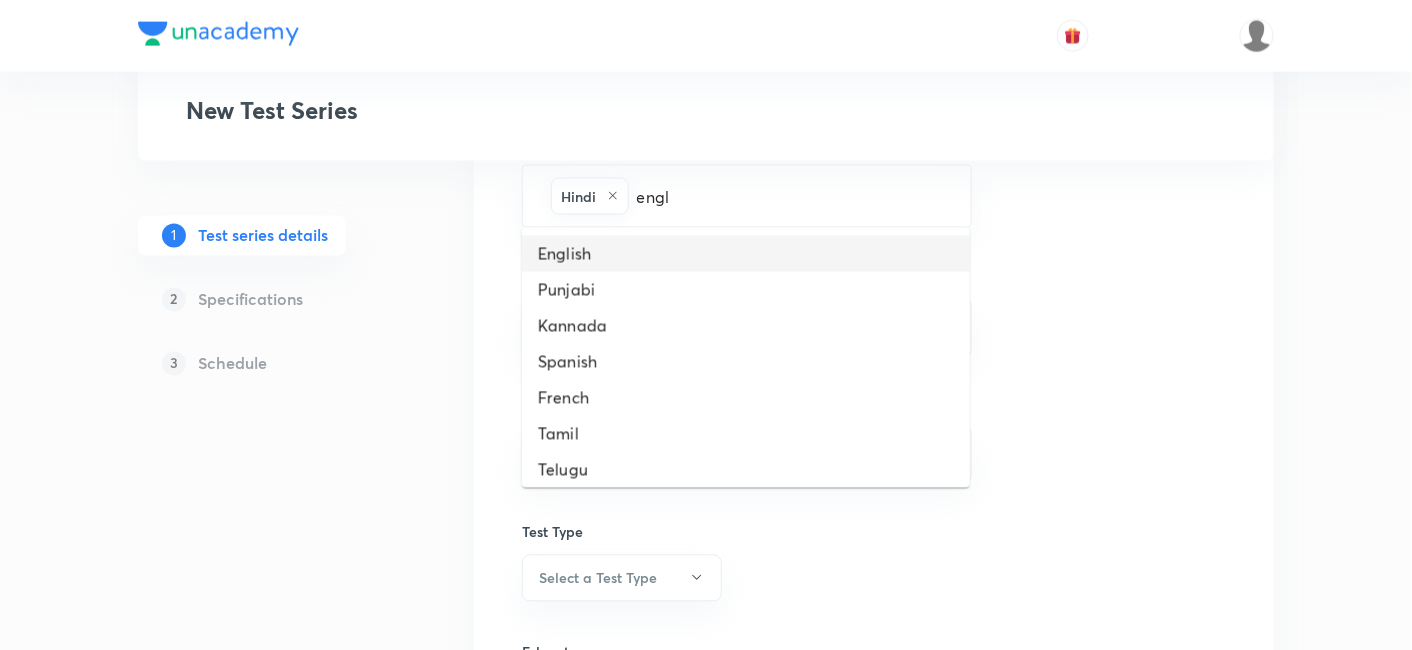 click on "English" at bounding box center (746, 254) 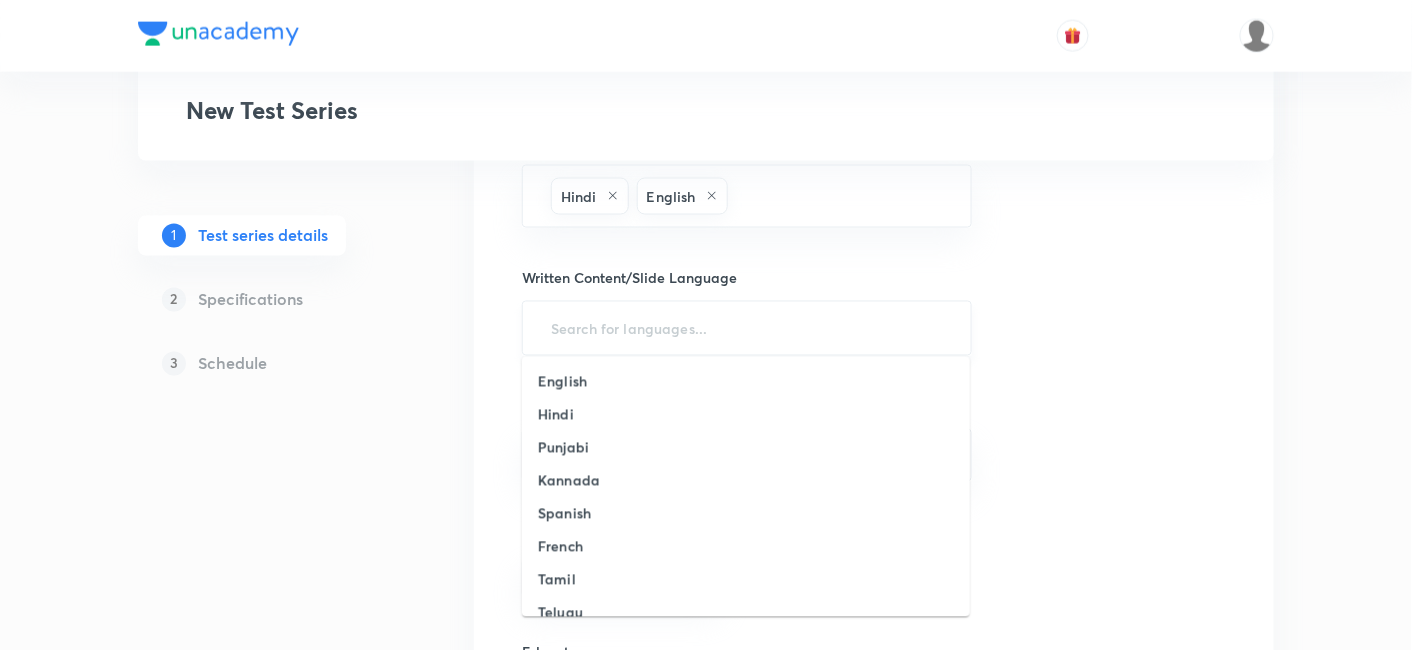 click at bounding box center (747, 328) 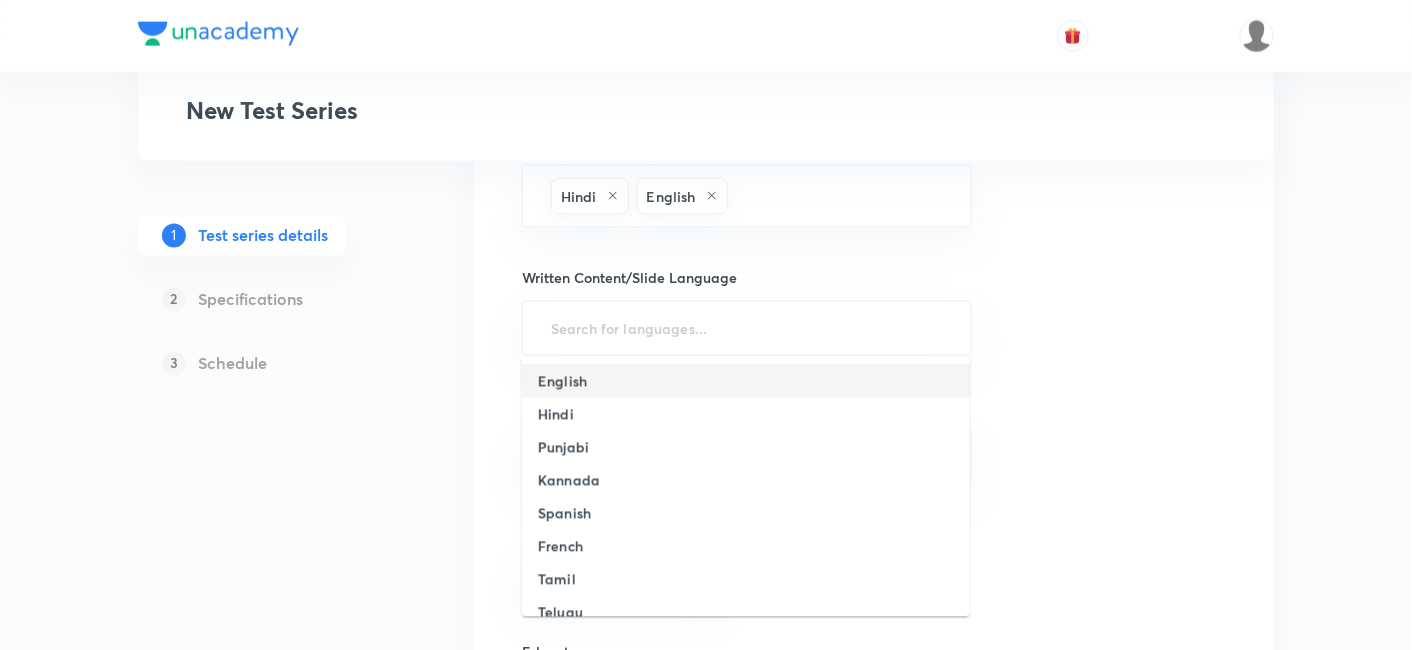 click on "English" at bounding box center (746, 381) 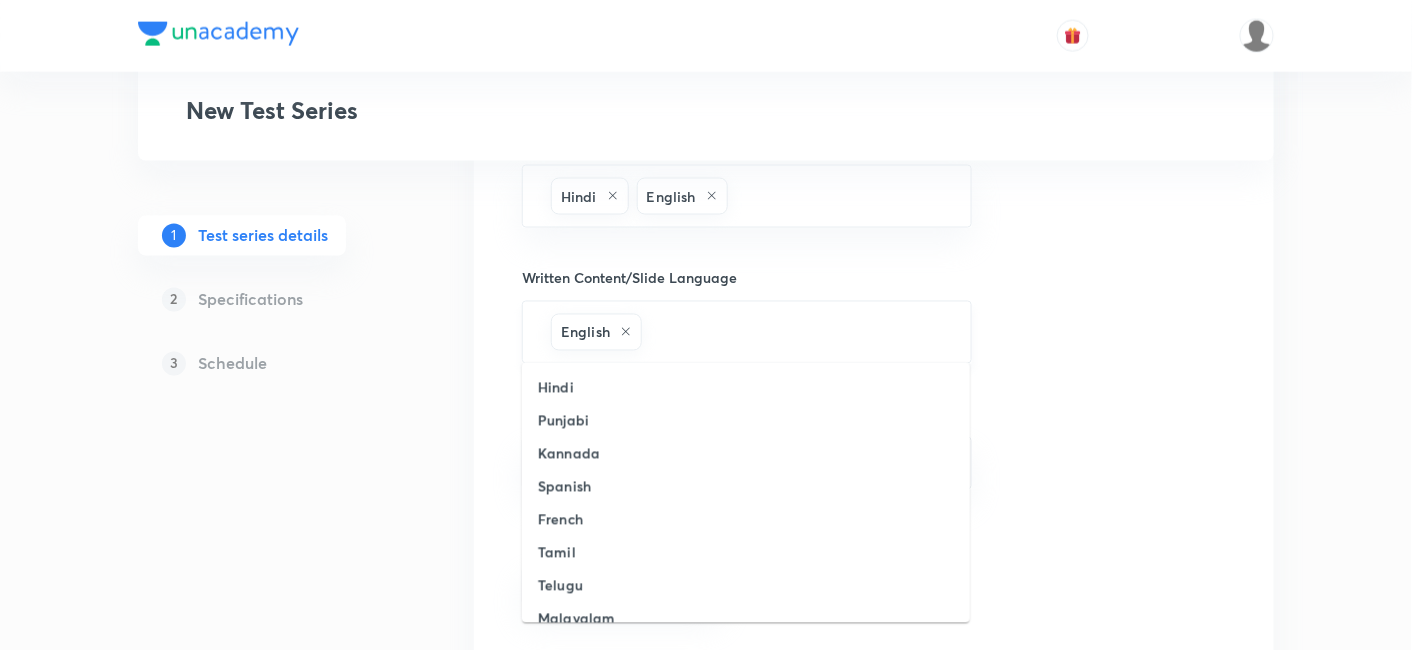 click at bounding box center (796, 332) 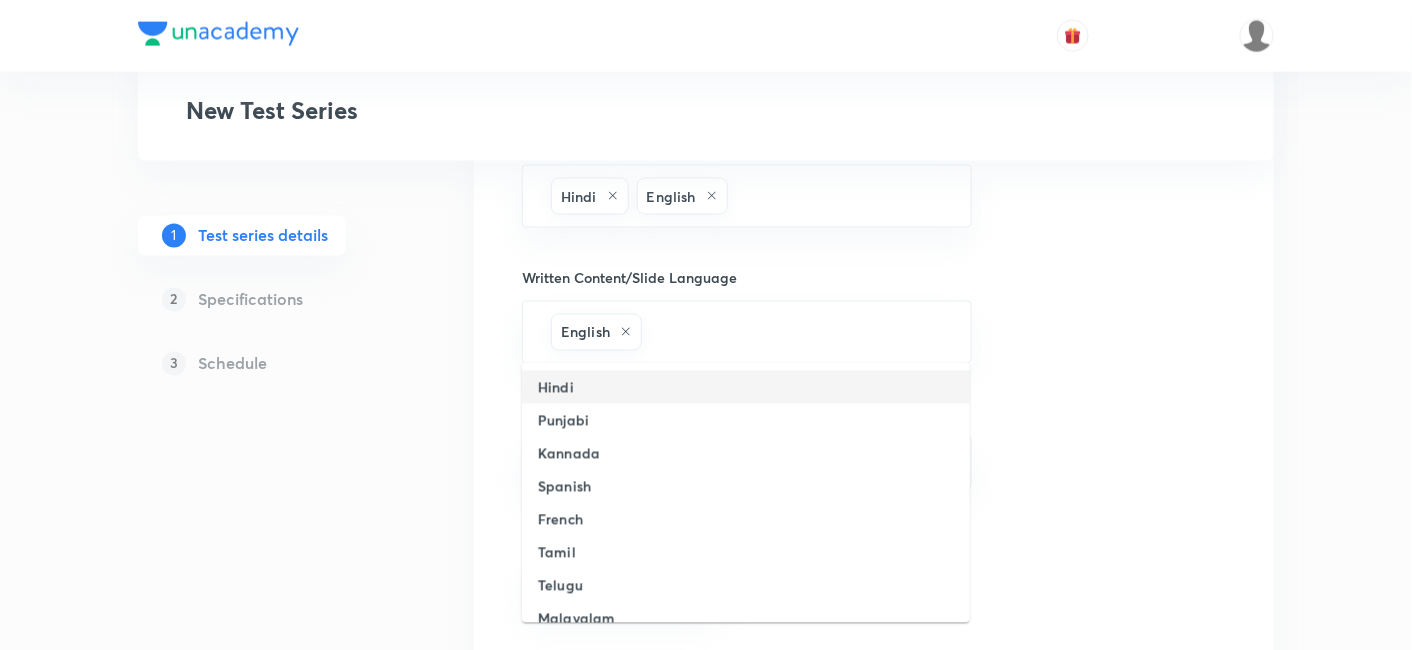 click on "Hindi" at bounding box center (746, 387) 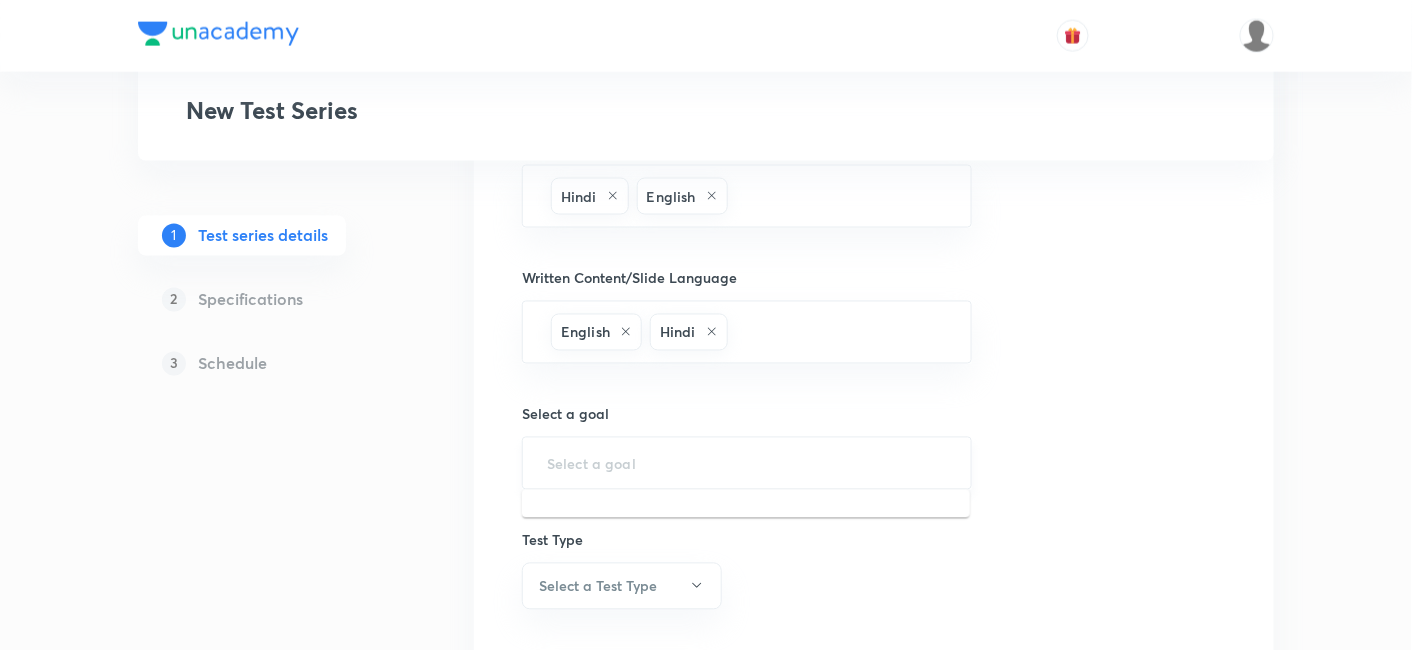 click at bounding box center (747, 463) 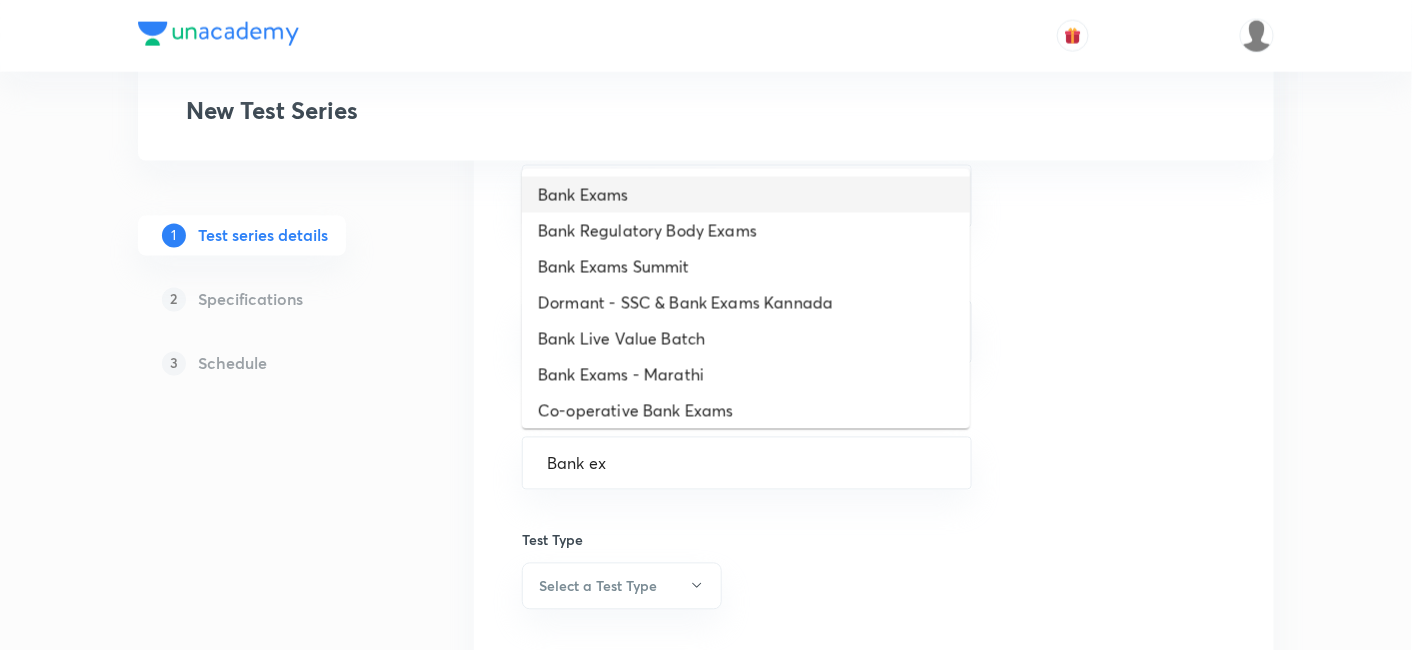 click on "Bank Exams" at bounding box center [746, 195] 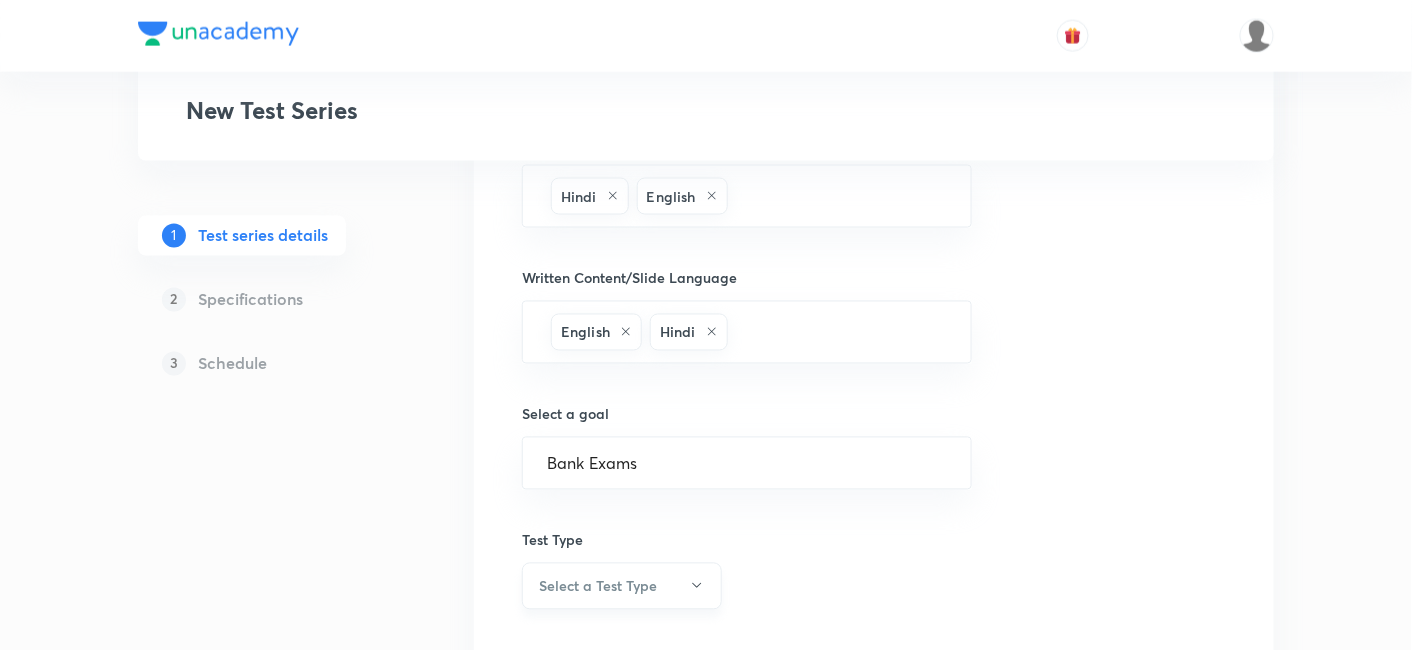 click on "Select a Test Type" at bounding box center (598, 586) 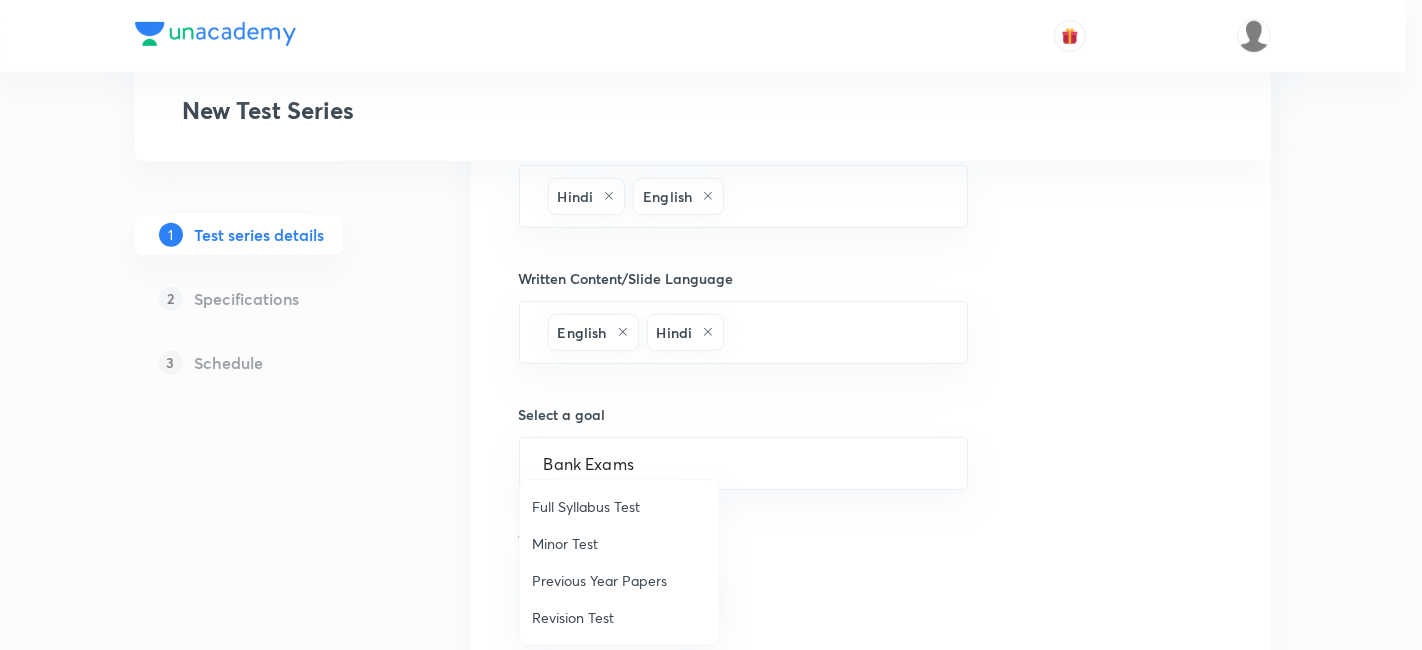 click on "Minor Test" at bounding box center [619, 543] 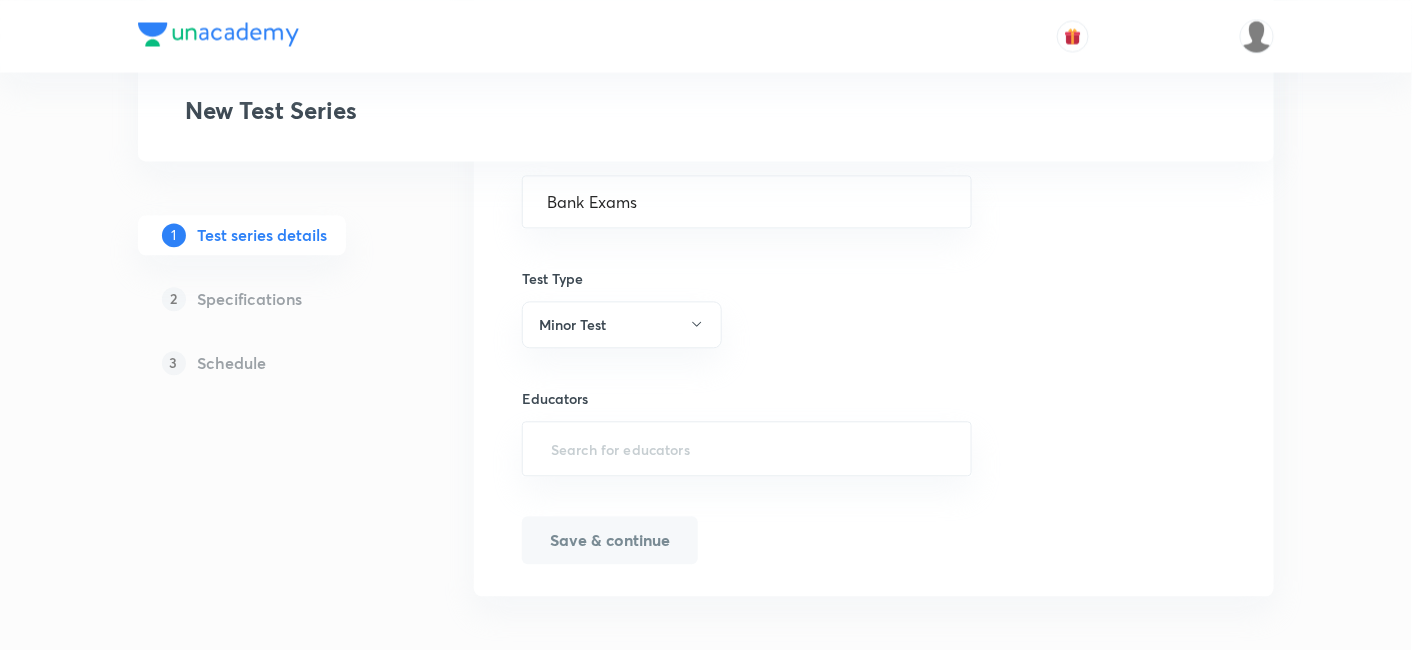 scroll, scrollTop: 1248, scrollLeft: 0, axis: vertical 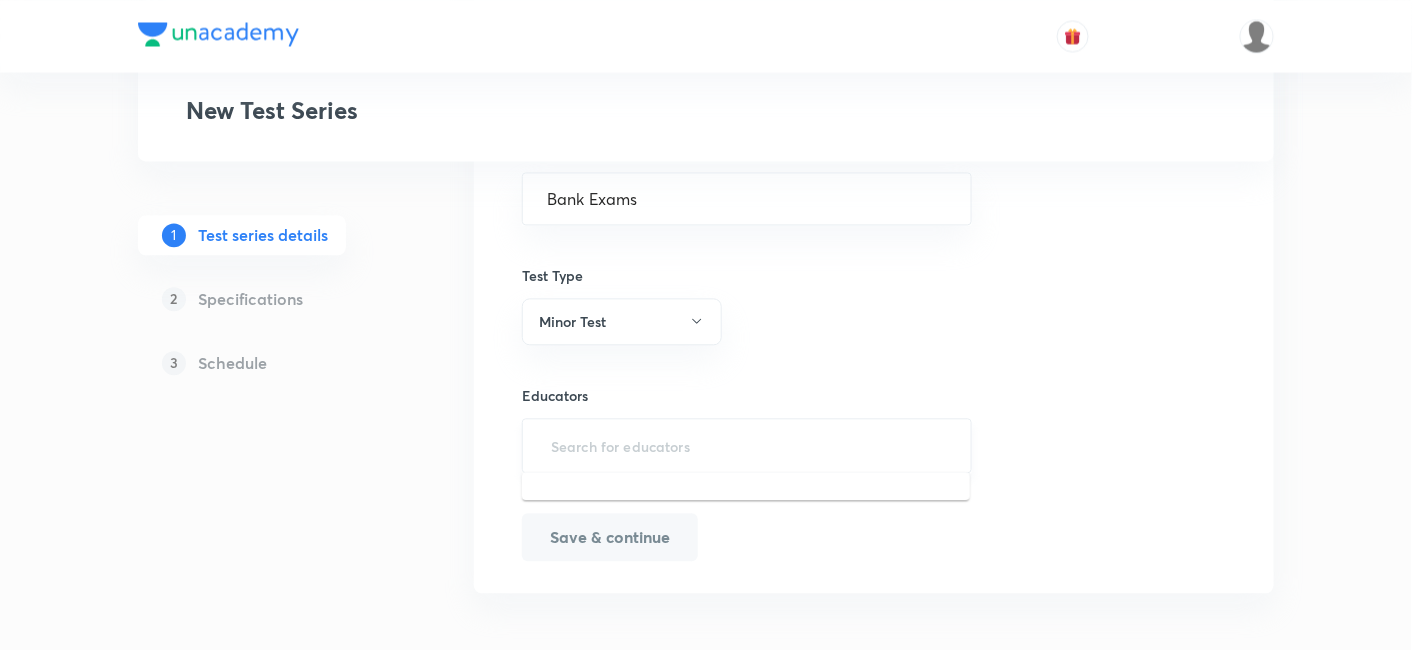 click at bounding box center [747, 445] 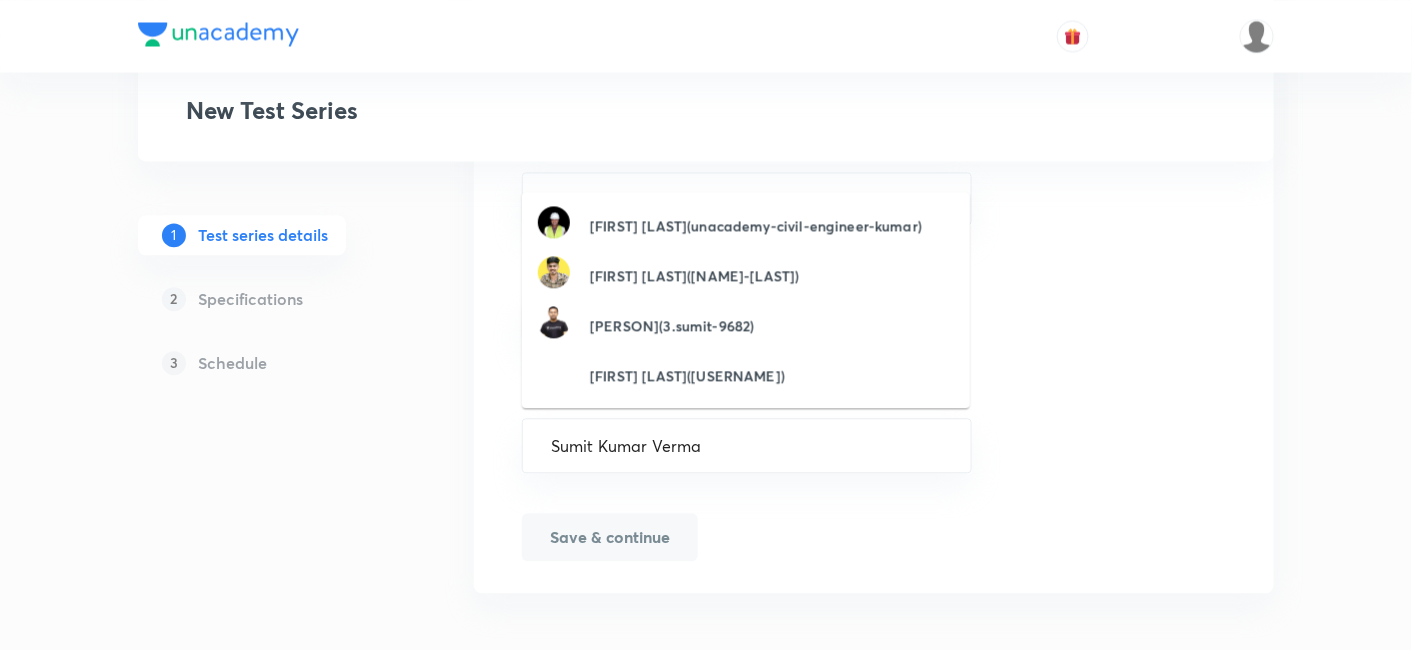 type on "Sumit Kumar Verma" 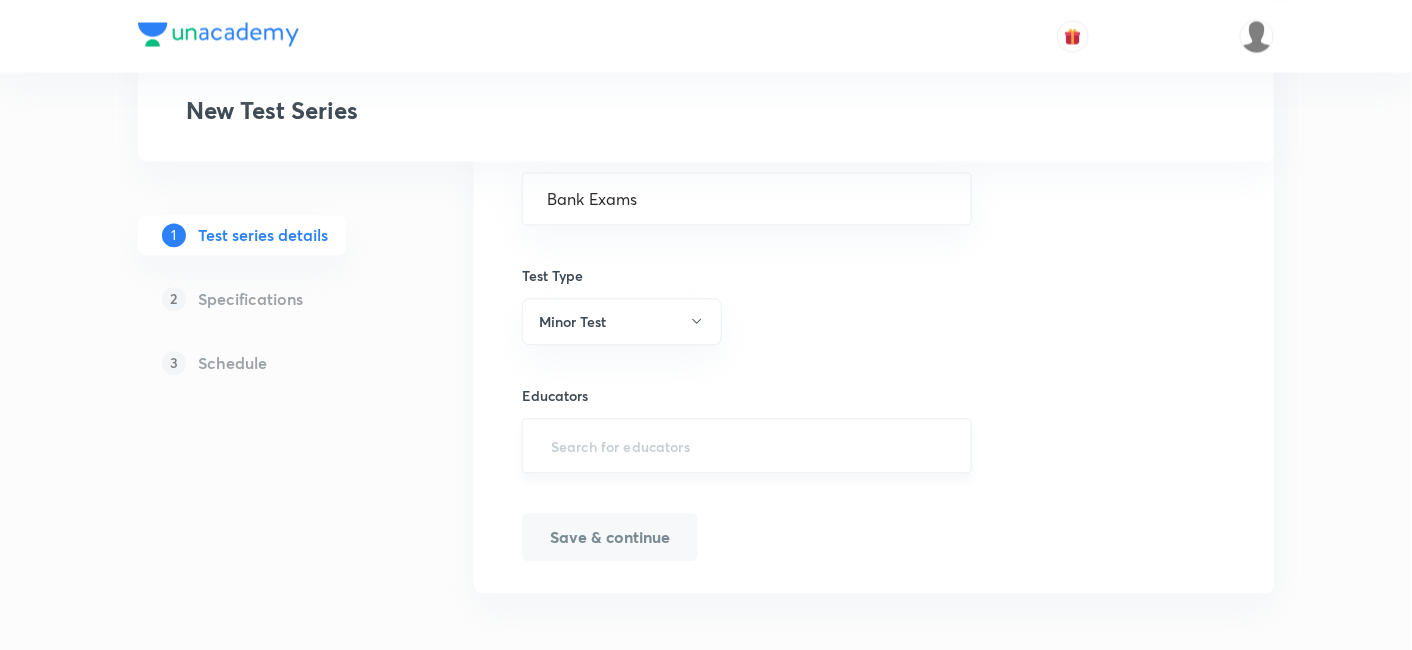 paste on "unacademy-user-a14gpdxhqq6d" 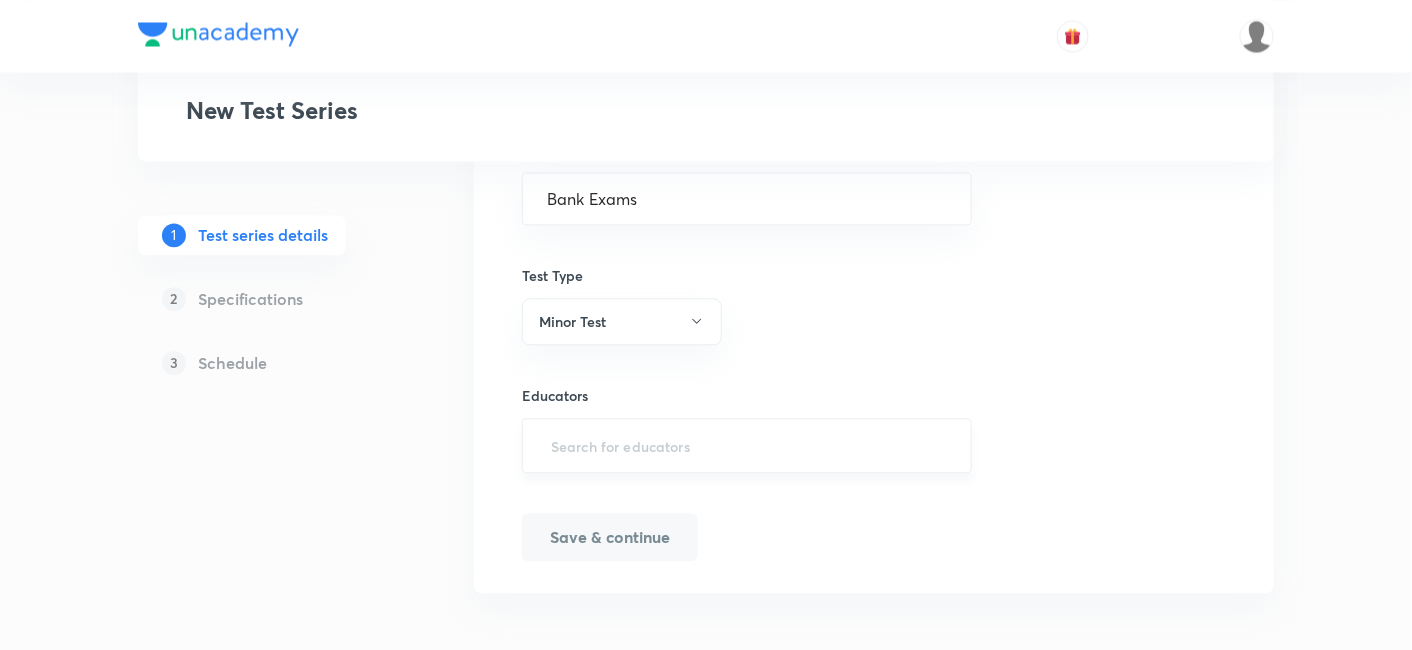 type on "unacademy-user-a14gpdxhqq6d" 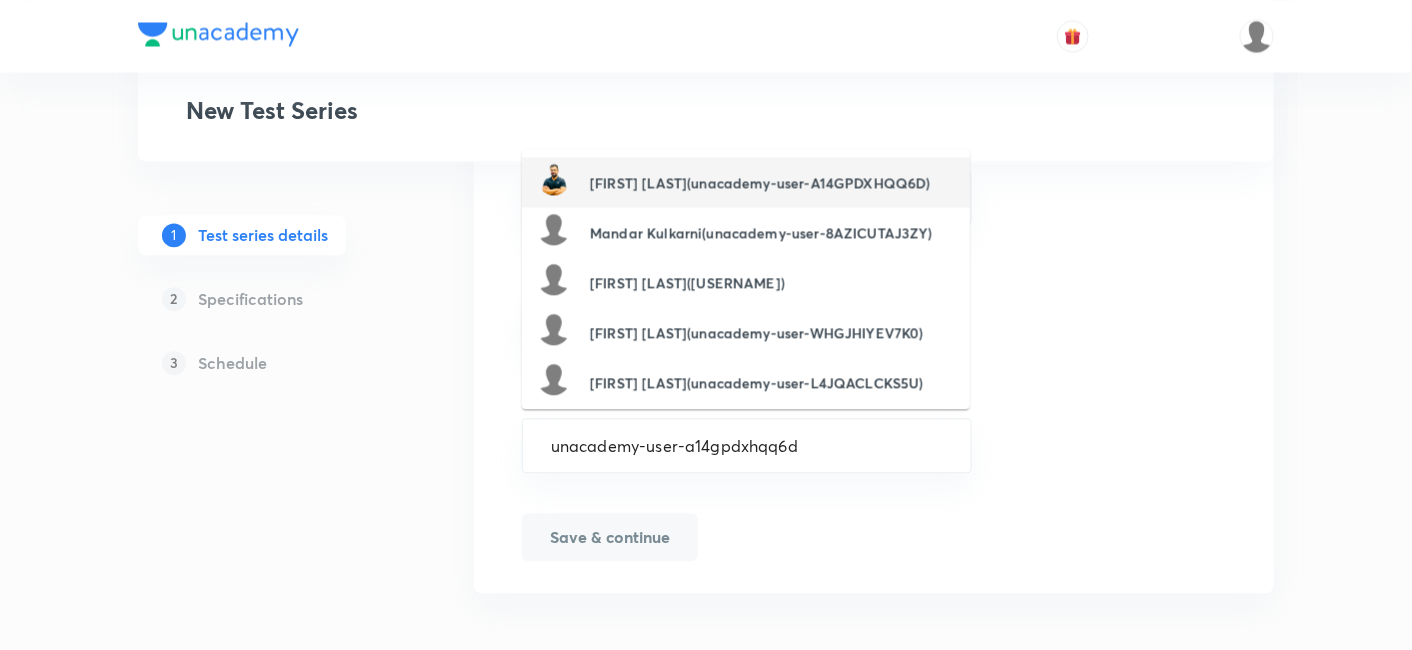 click on "[FIRST] [LAST](unacademy-user-A14GPDXHQQ6D)" at bounding box center [760, 182] 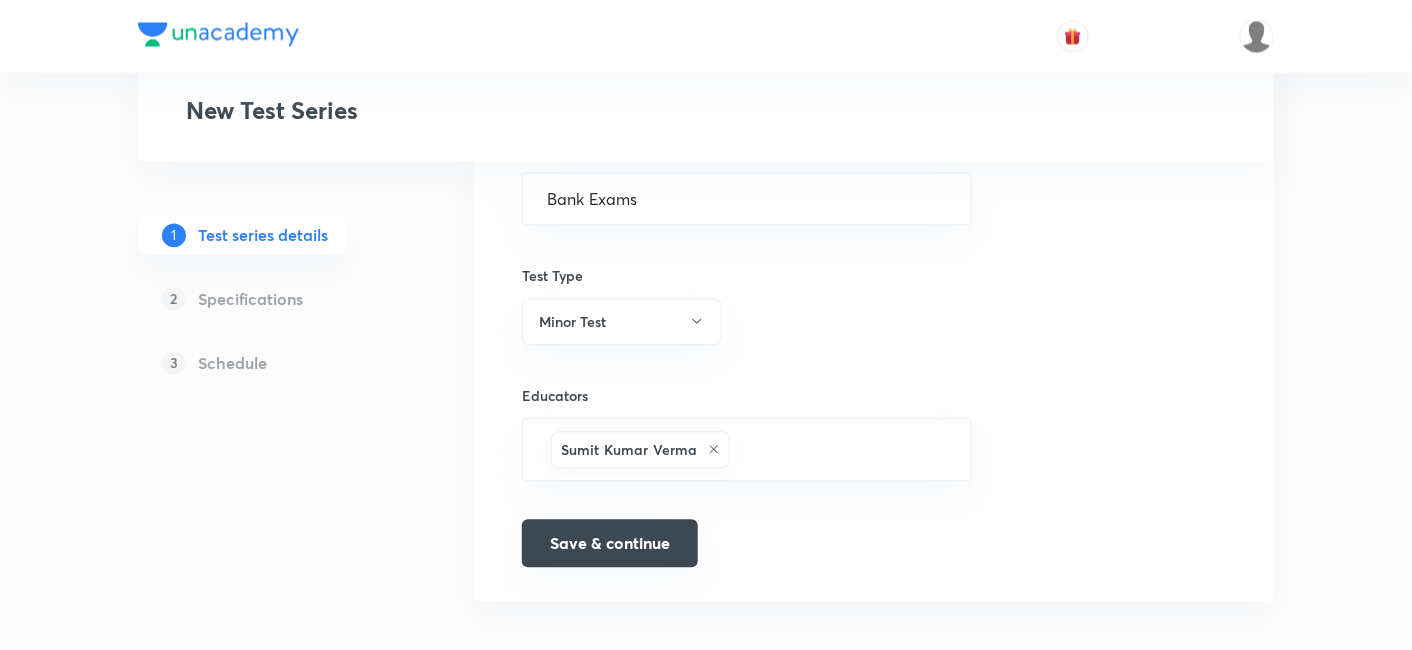 click on "Save & continue" at bounding box center (610, 543) 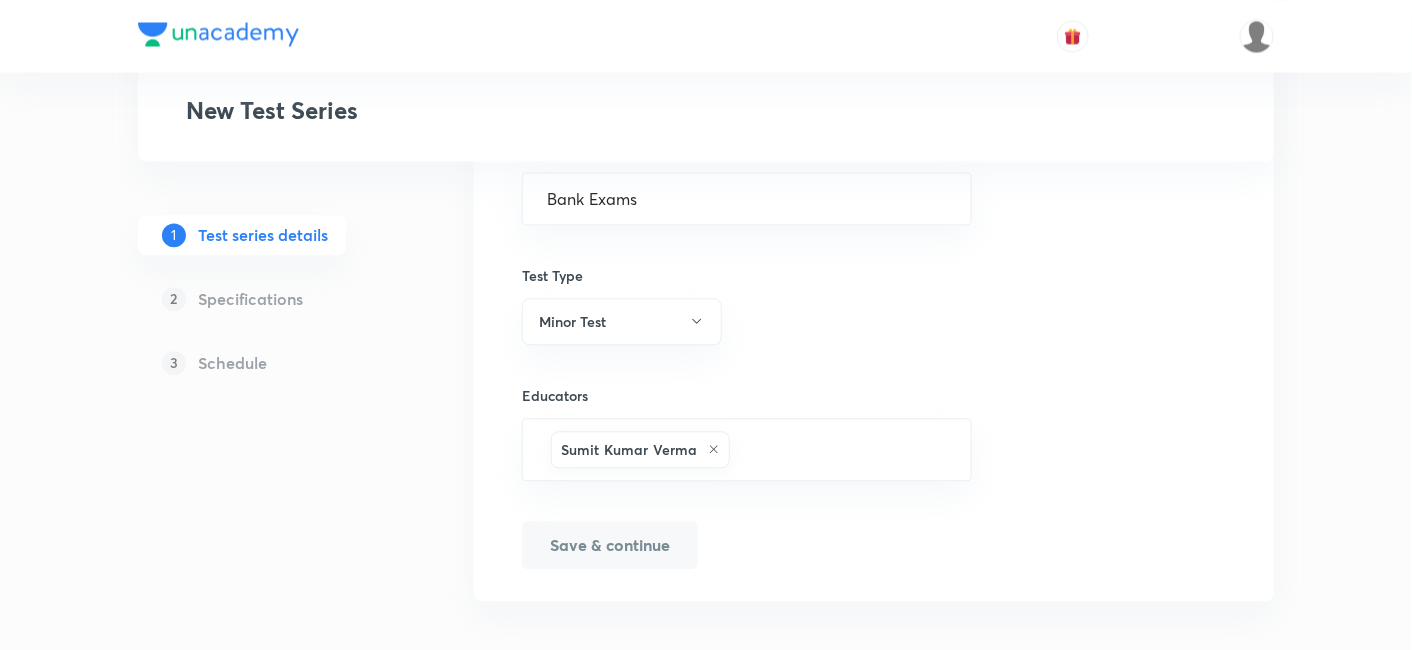scroll, scrollTop: 1274, scrollLeft: 0, axis: vertical 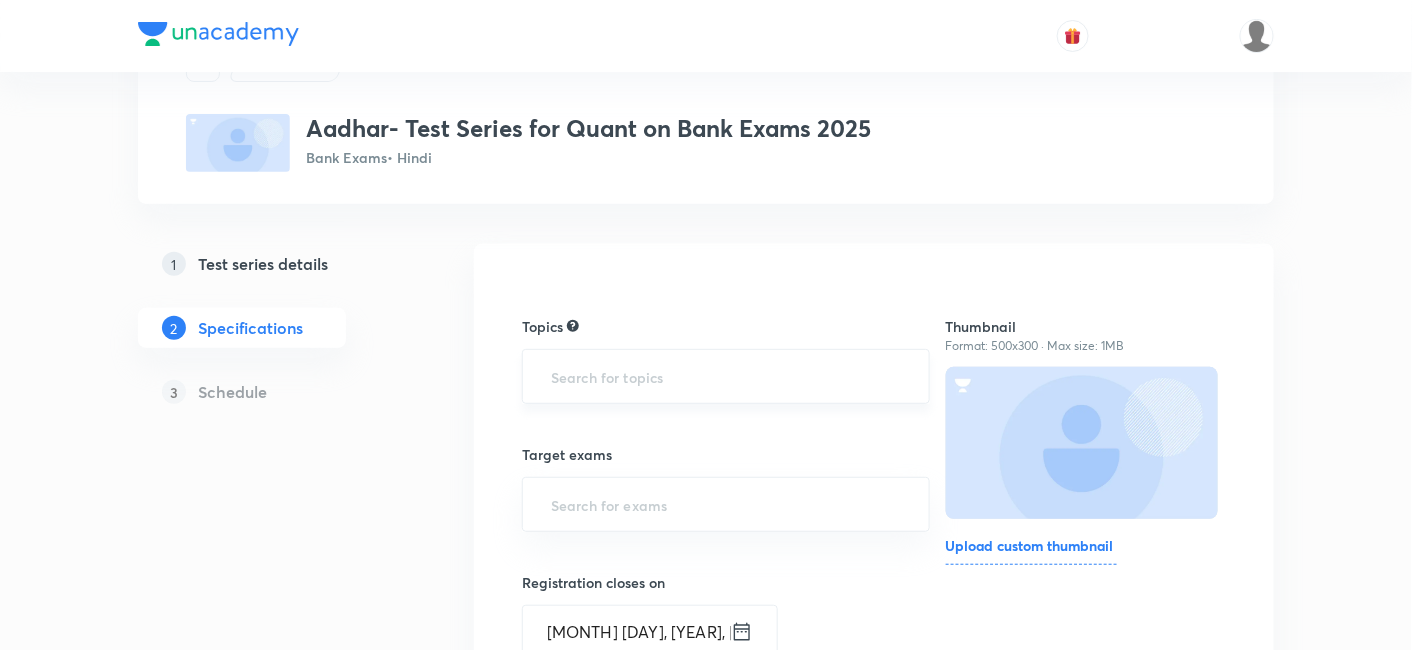 click on "​" at bounding box center (726, 376) 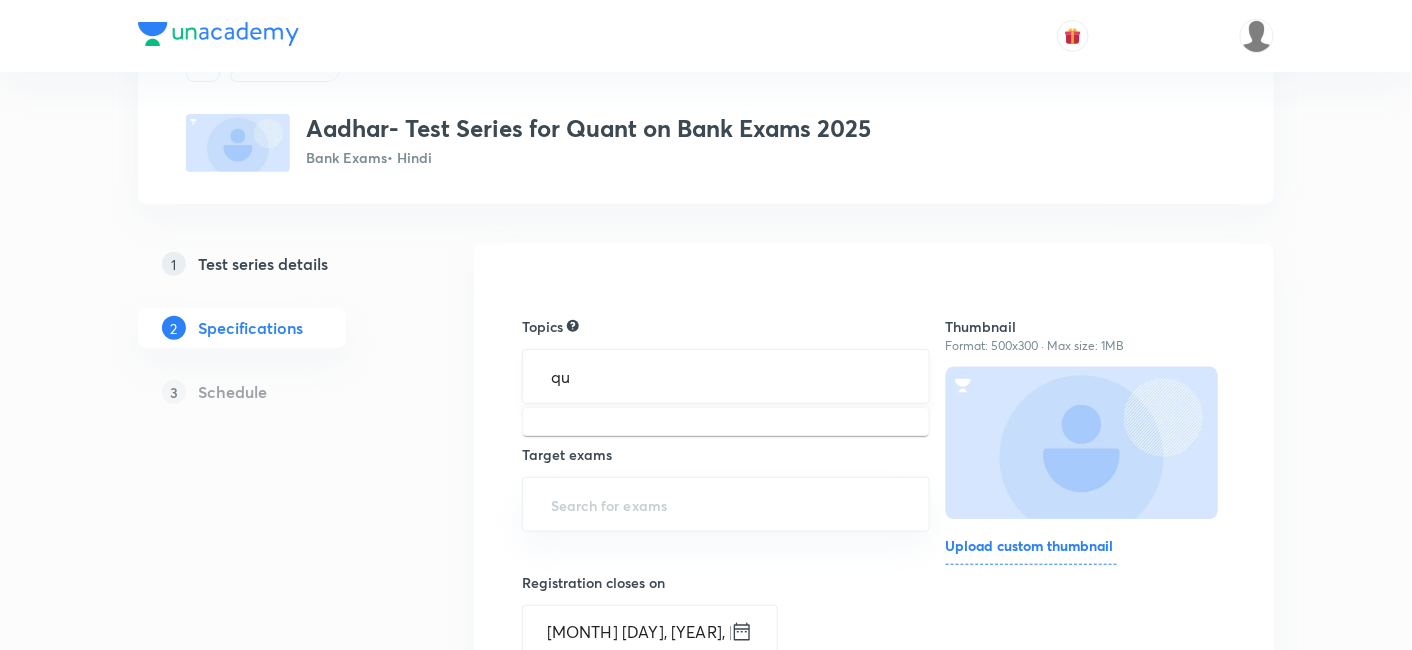 type on "q" 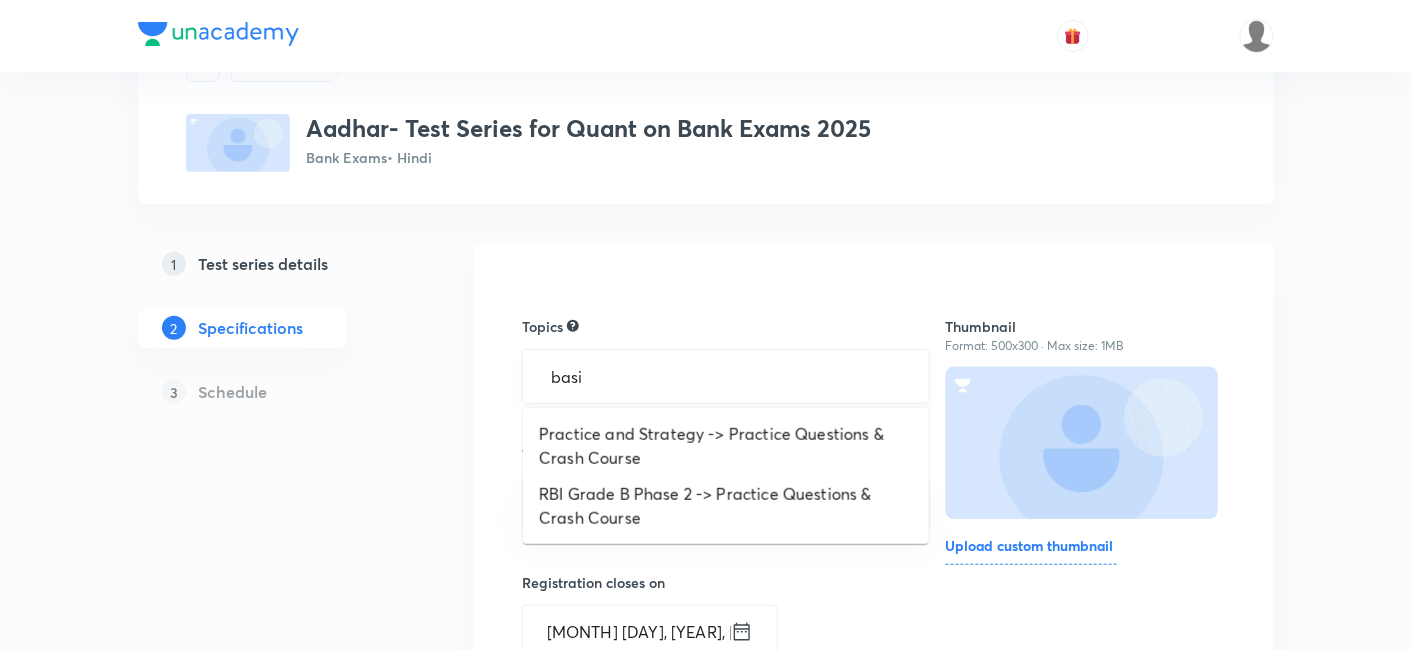type on "basic" 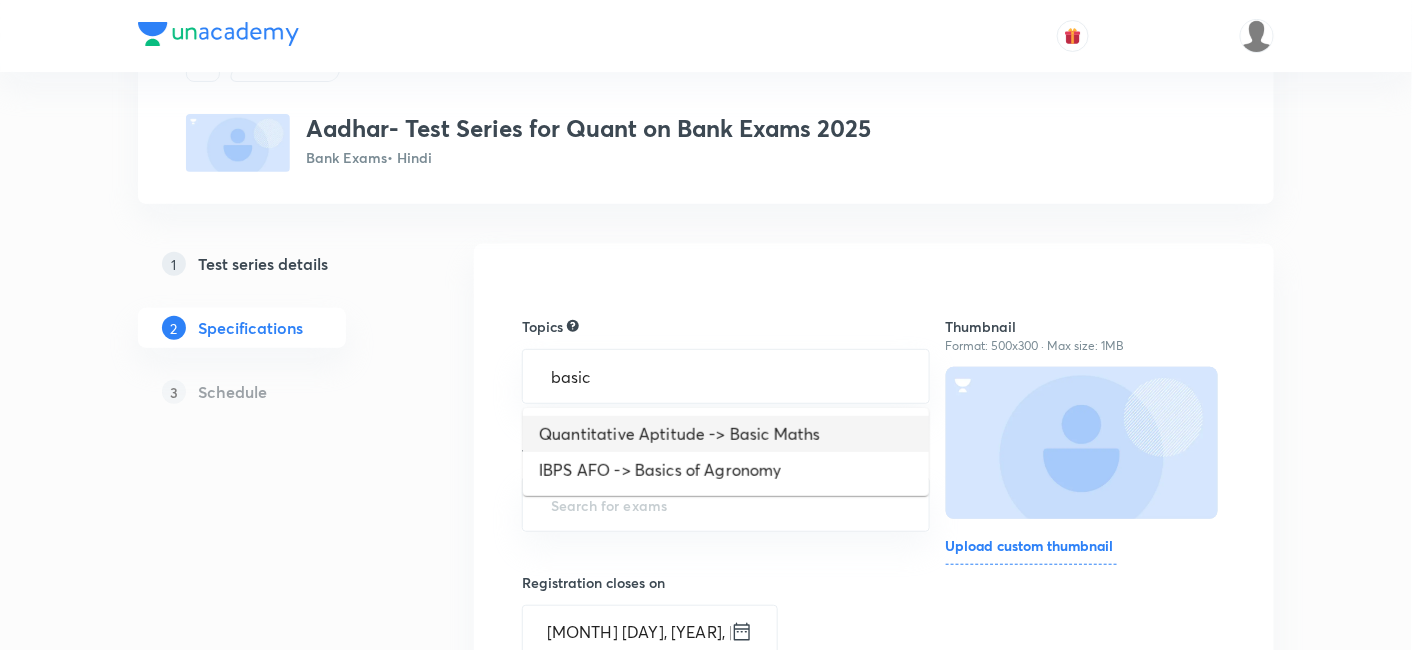 click on "Quantitative Aptitude ->  Basic Maths" at bounding box center [726, 434] 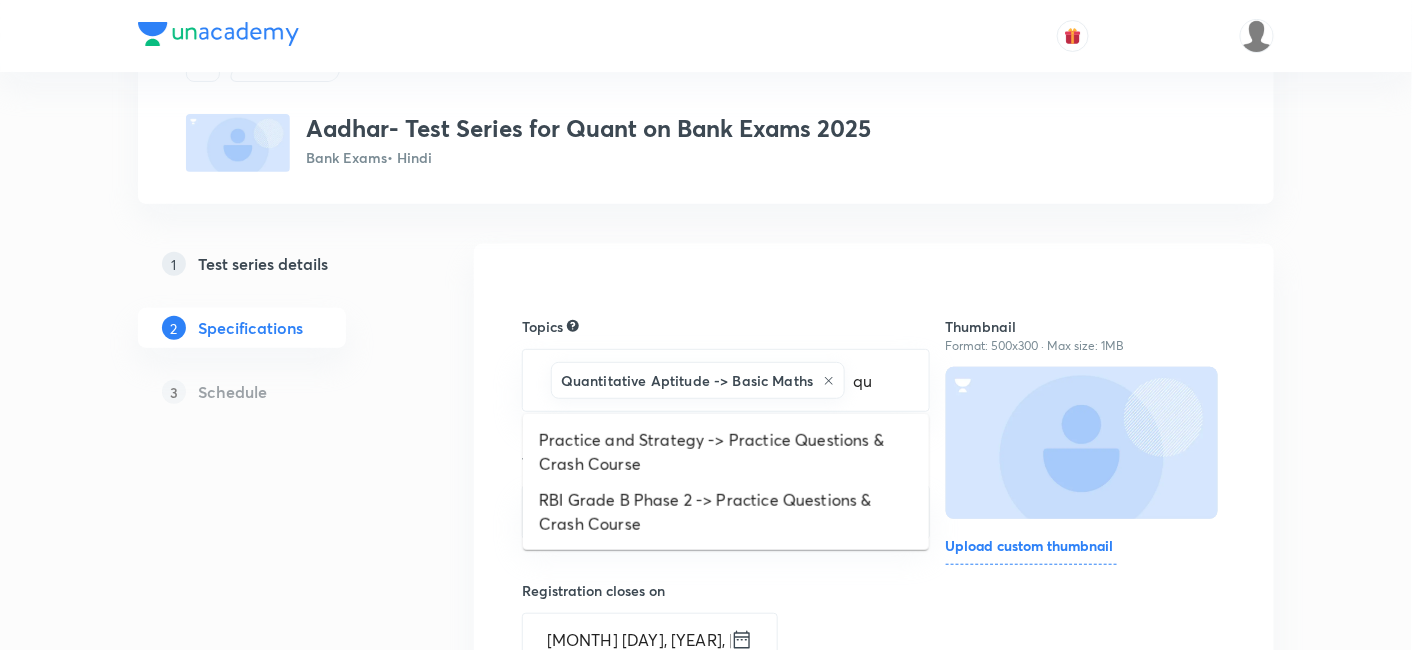 type on "q" 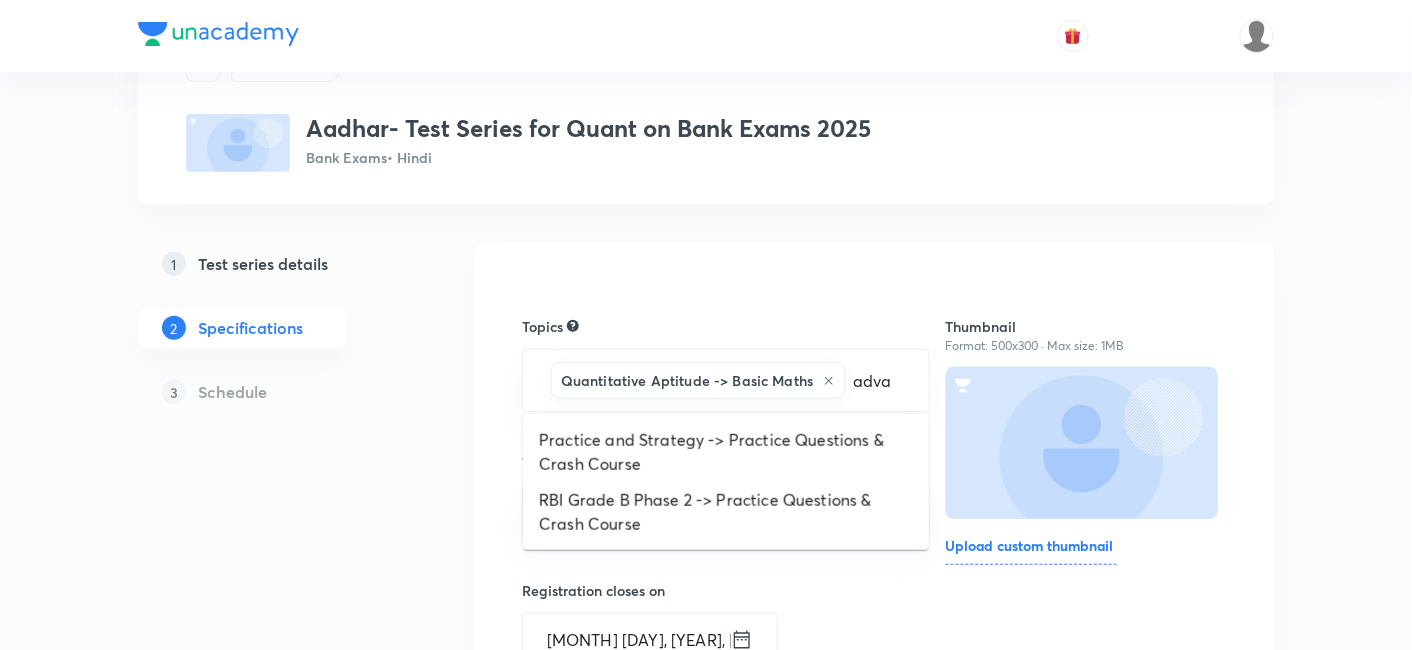 type on "advan" 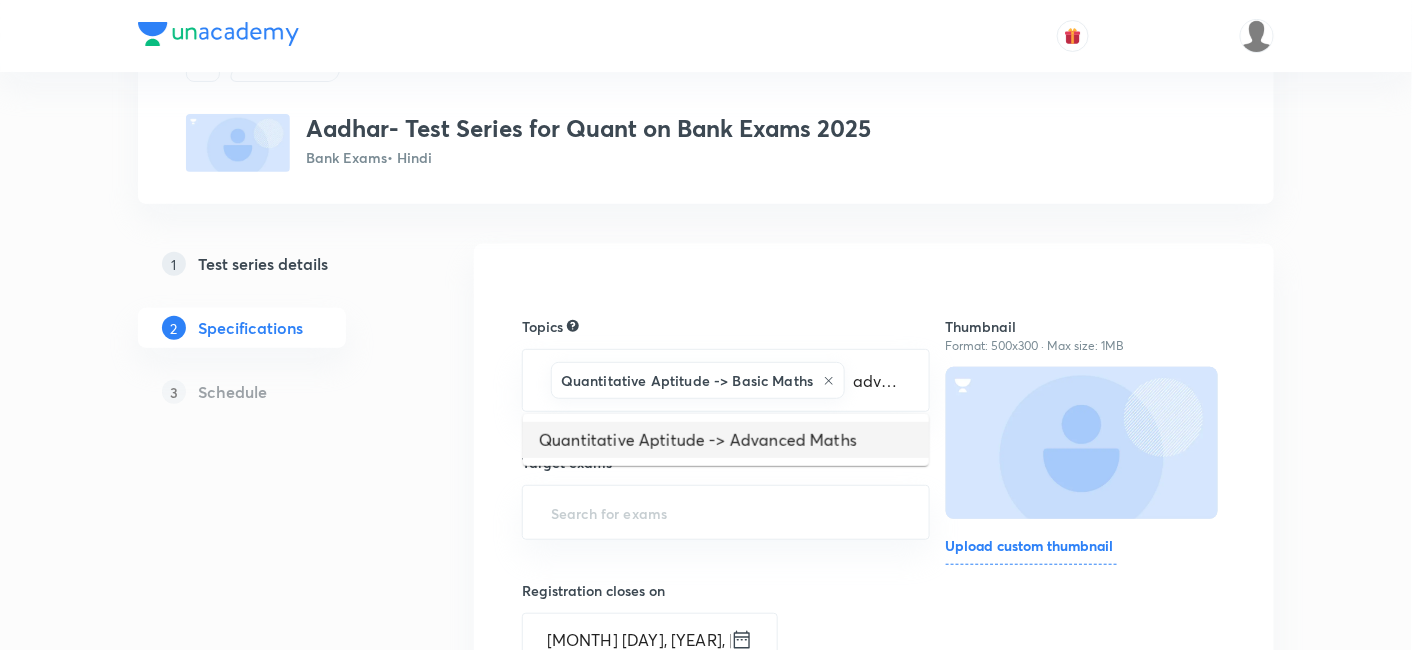 click on "Quantitative Aptitude ->  Advanced Maths" at bounding box center [726, 440] 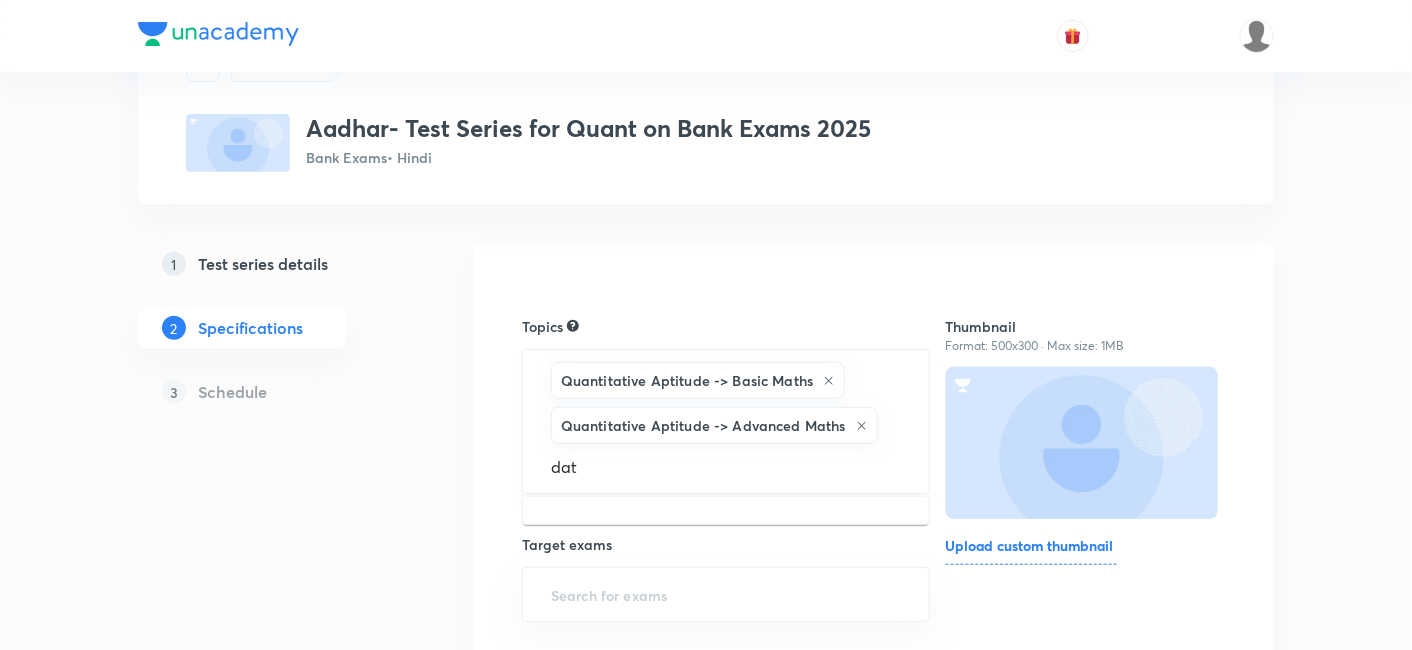 type on "data" 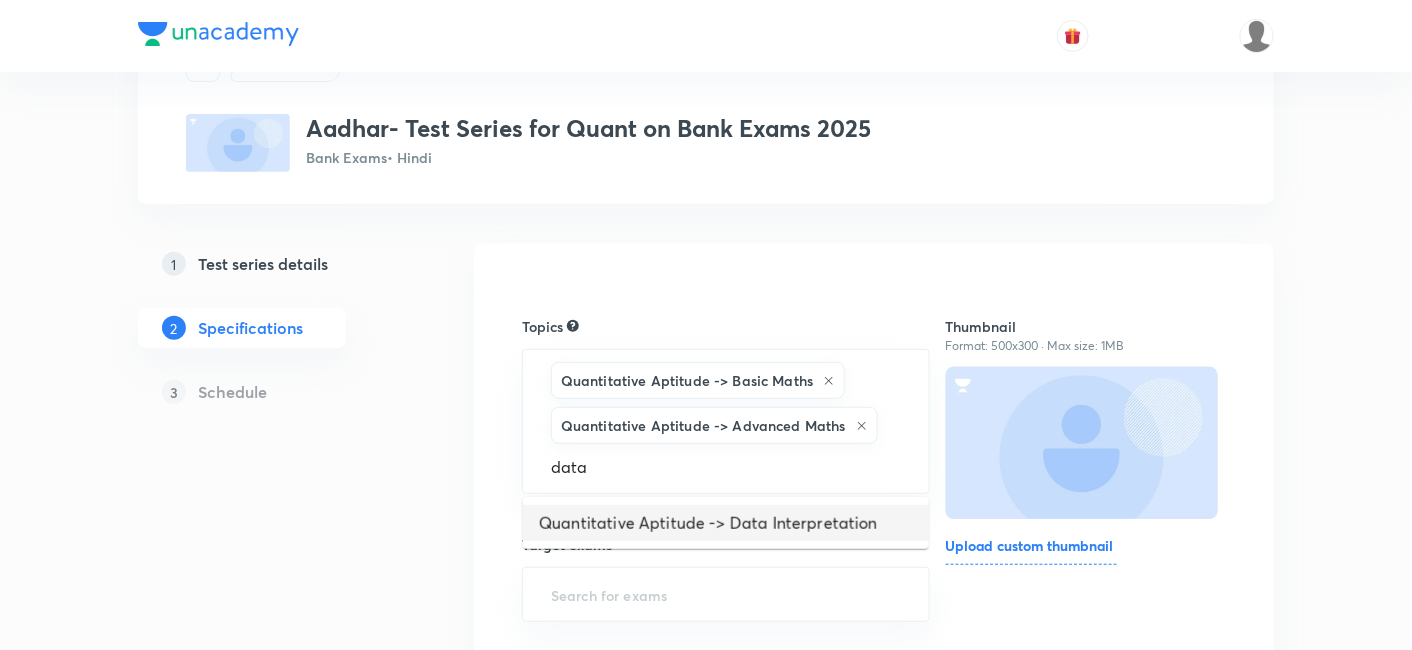 click on "Quantitative Aptitude ->  Data Interpretation" at bounding box center (726, 523) 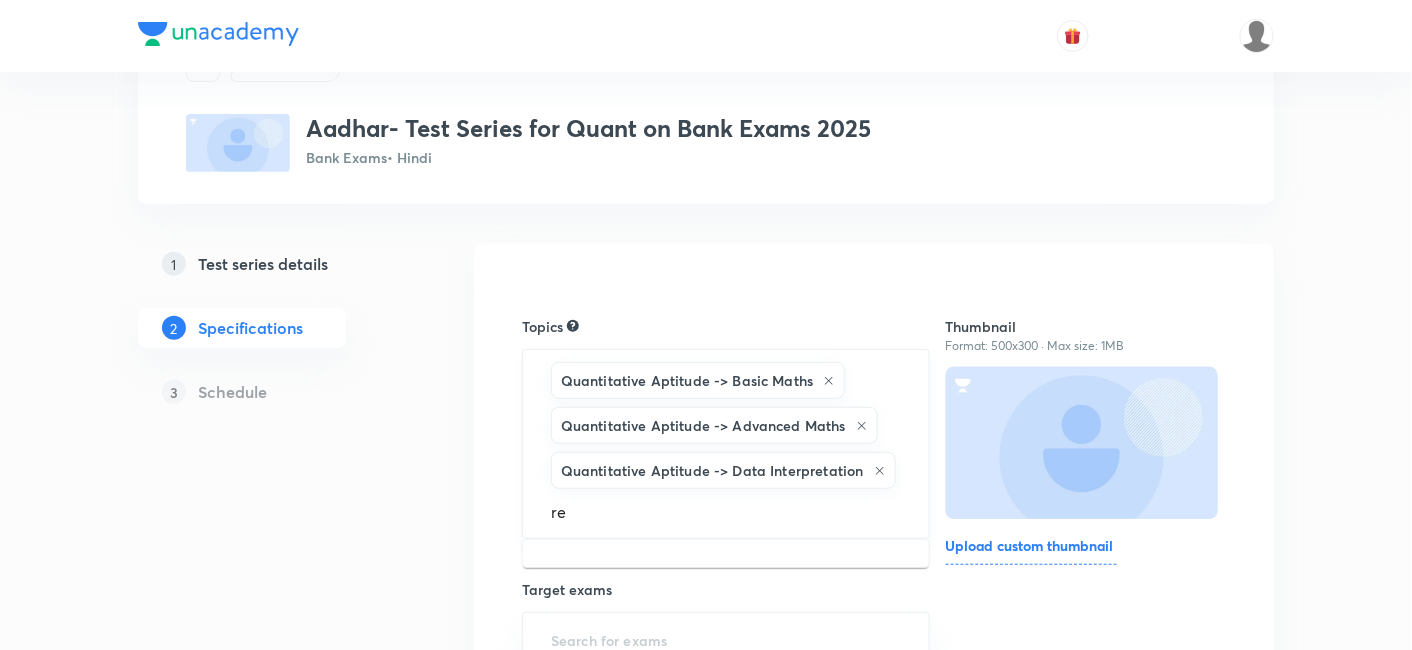 type on "r" 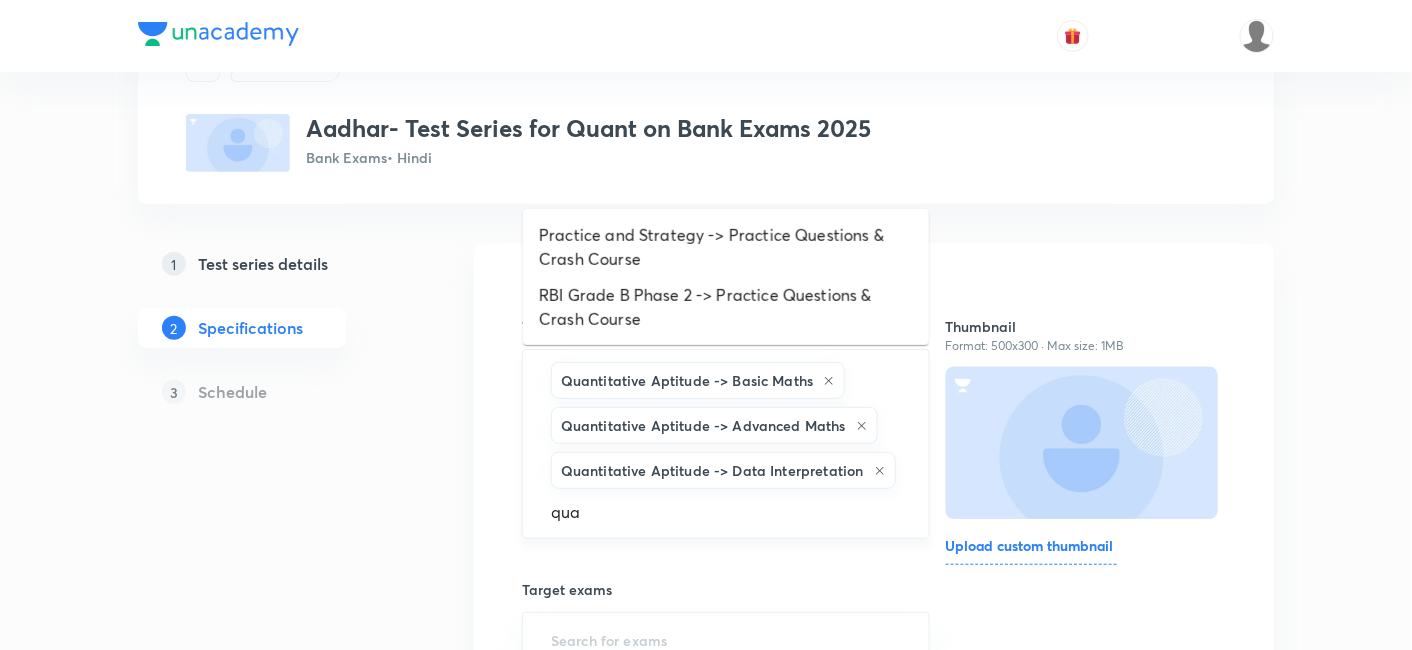 type on "quan" 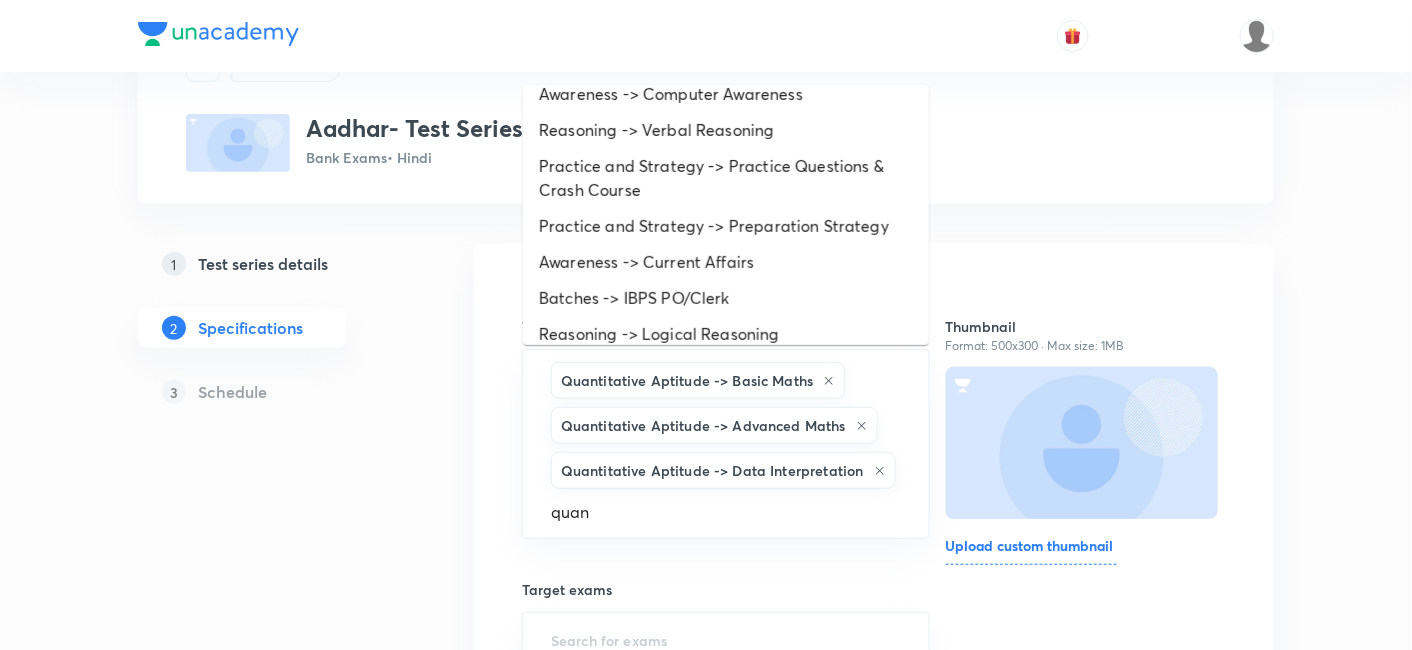 scroll, scrollTop: 0, scrollLeft: 0, axis: both 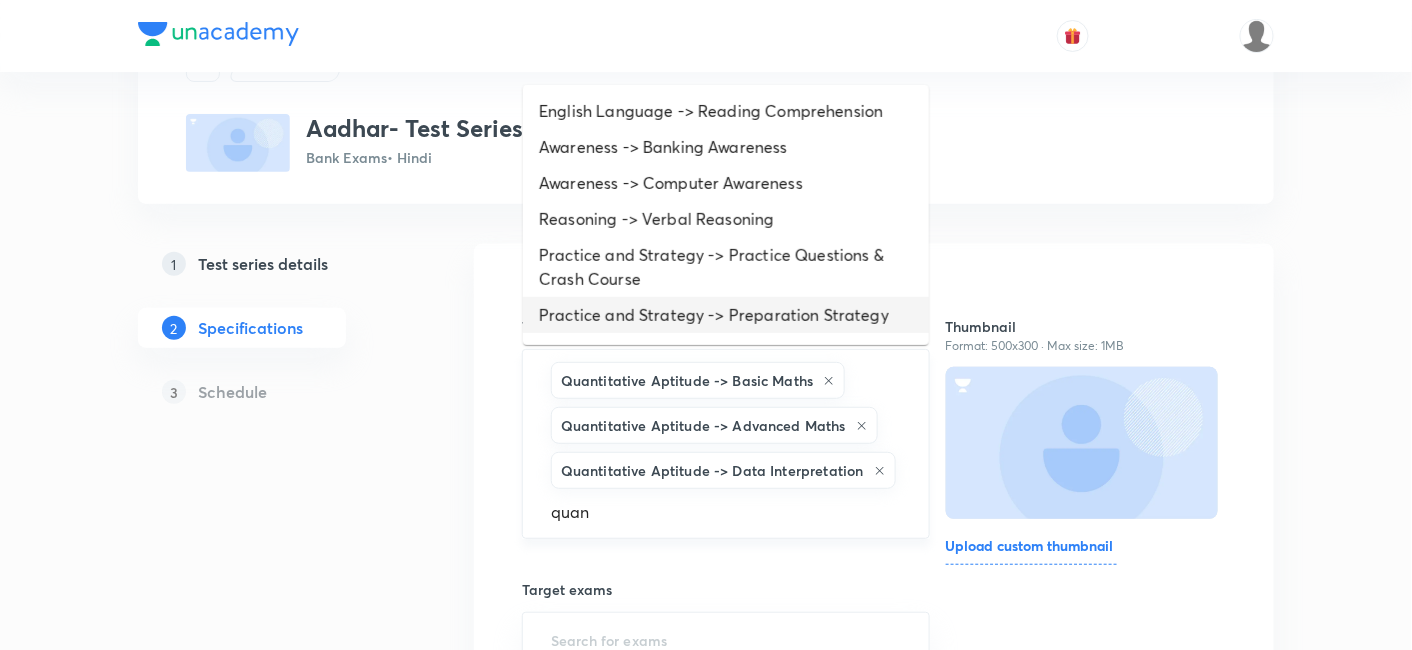 drag, startPoint x: 622, startPoint y: 511, endPoint x: 546, endPoint y: 527, distance: 77.665955 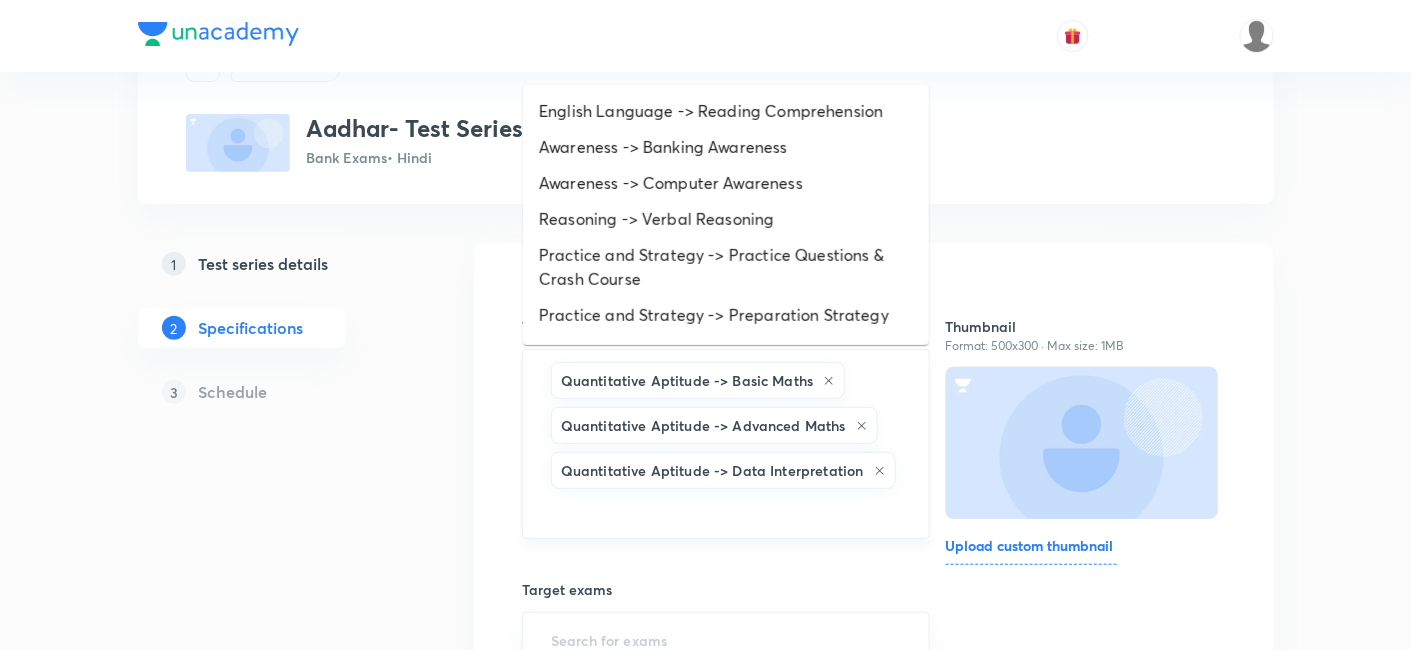 scroll, scrollTop: 252, scrollLeft: 0, axis: vertical 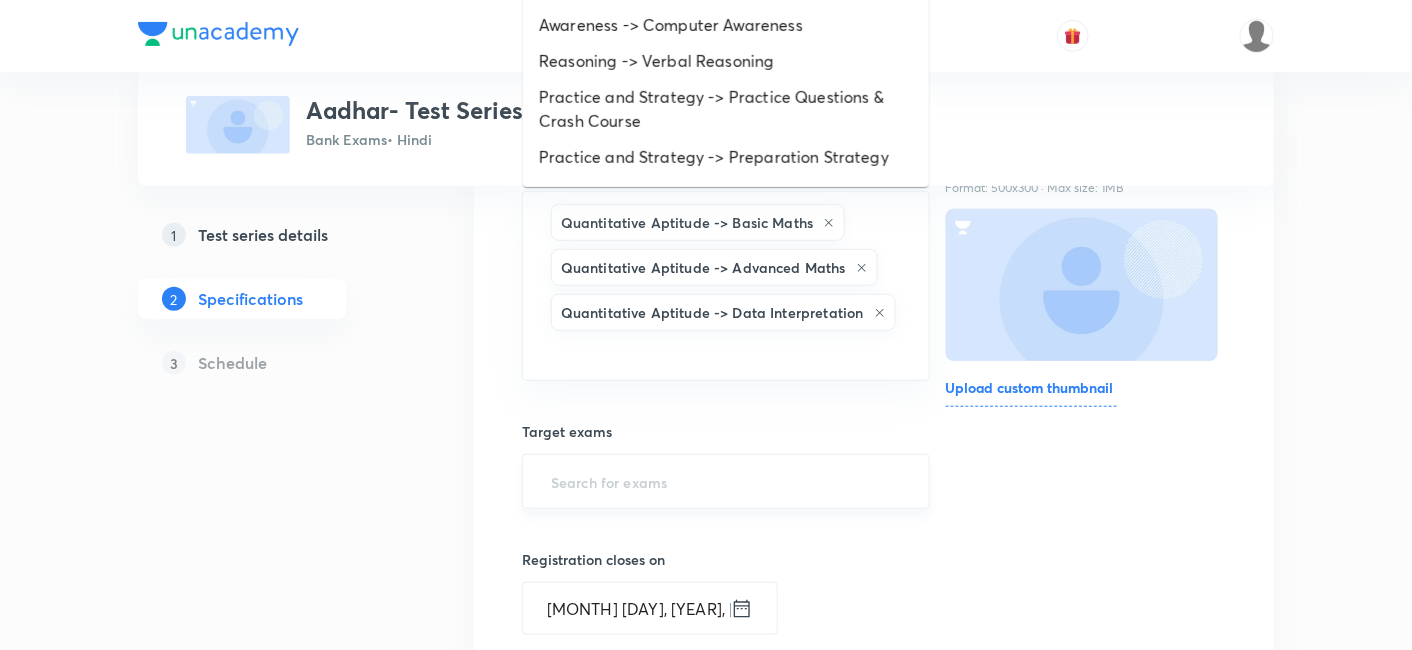 click at bounding box center [726, 481] 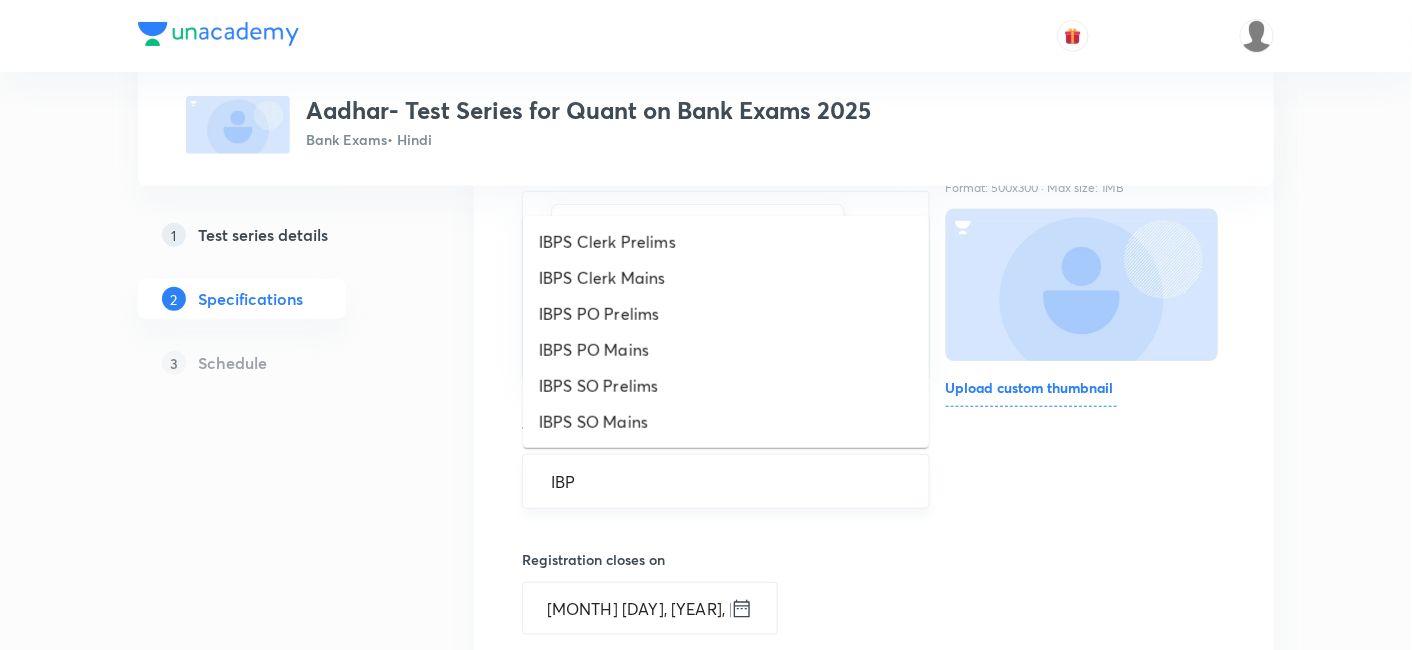 type on "IBPS" 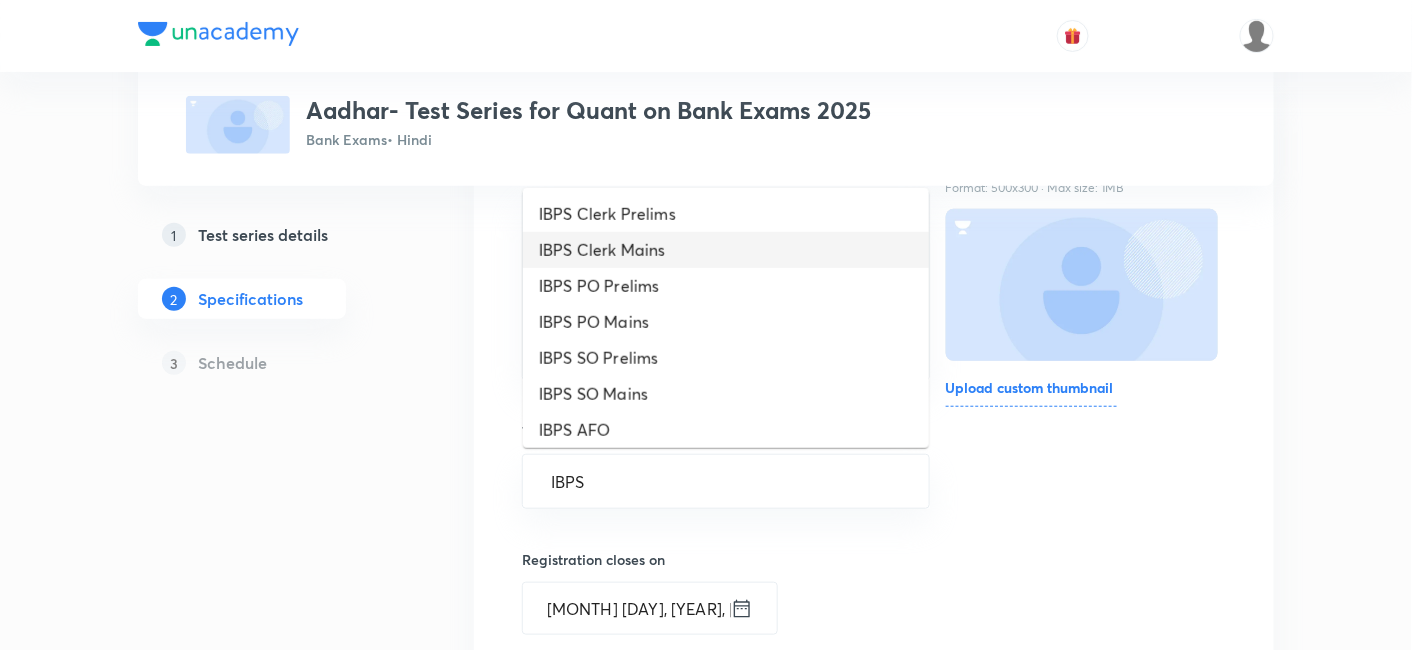 click on "IBPS Clerk Mains" at bounding box center (726, 250) 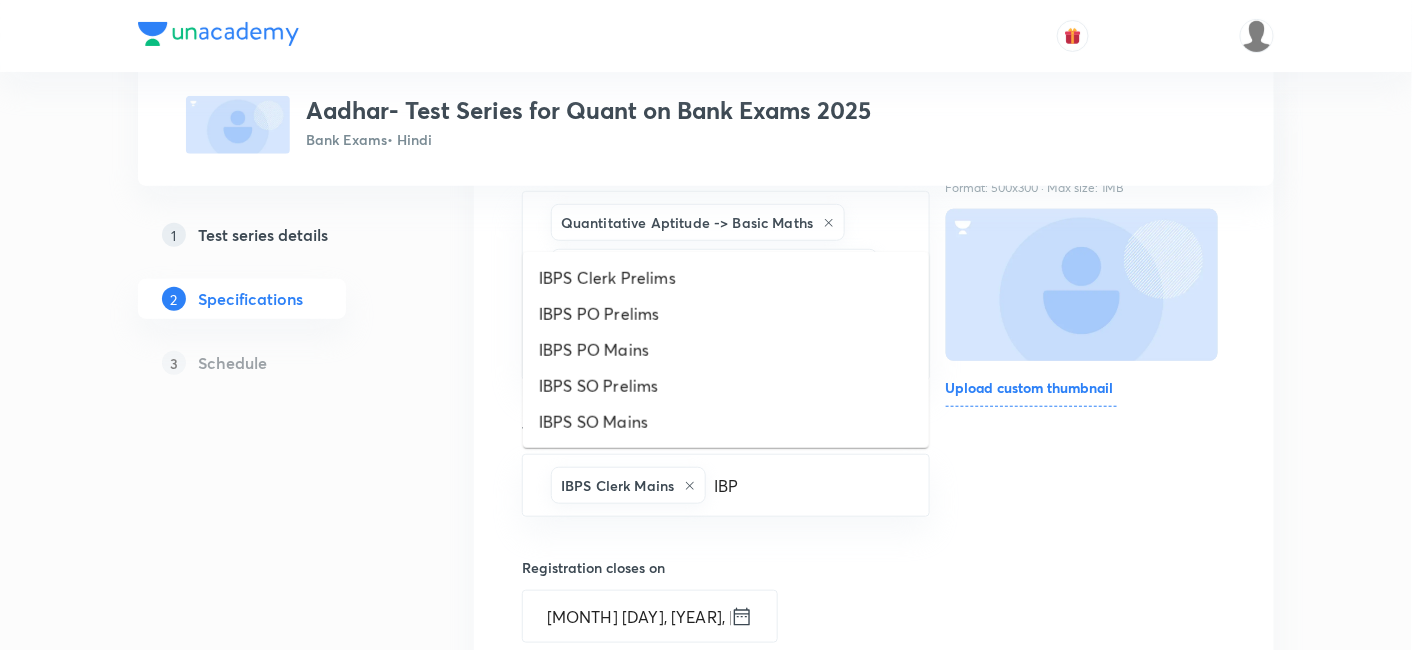 type on "IBPS" 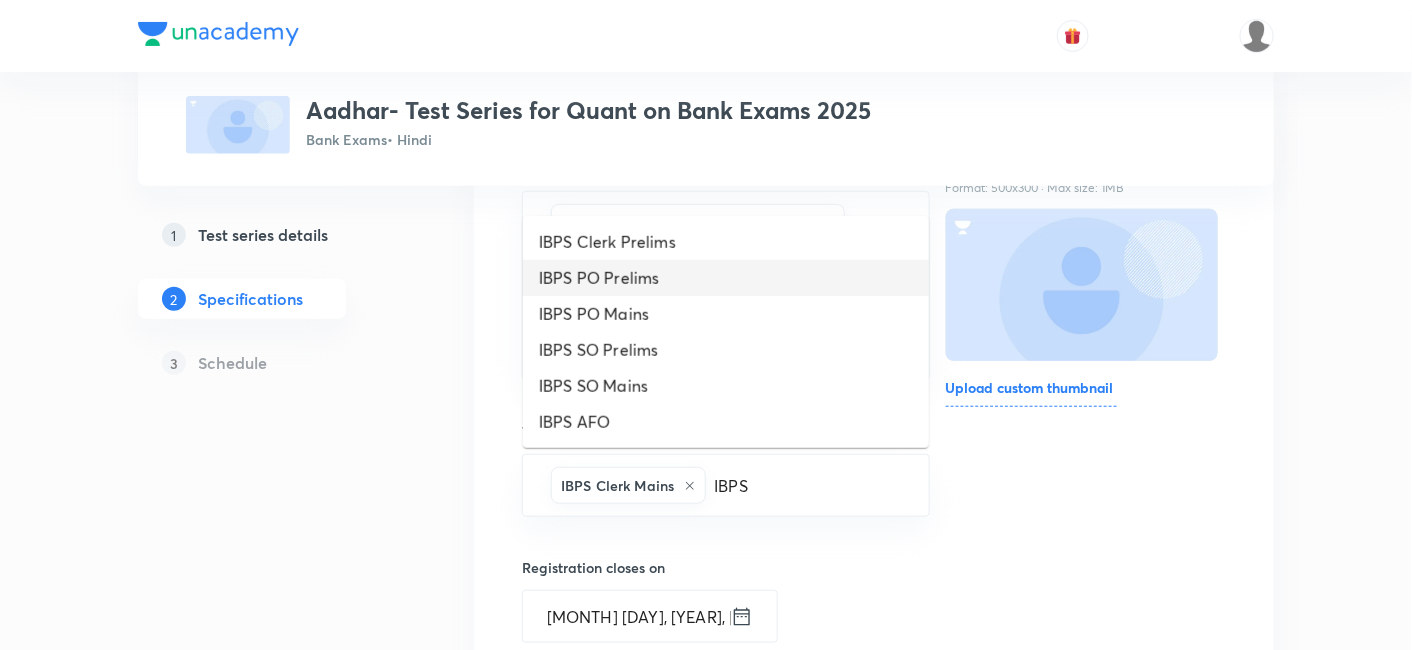 click on "IBPS PO Prelims" at bounding box center [726, 278] 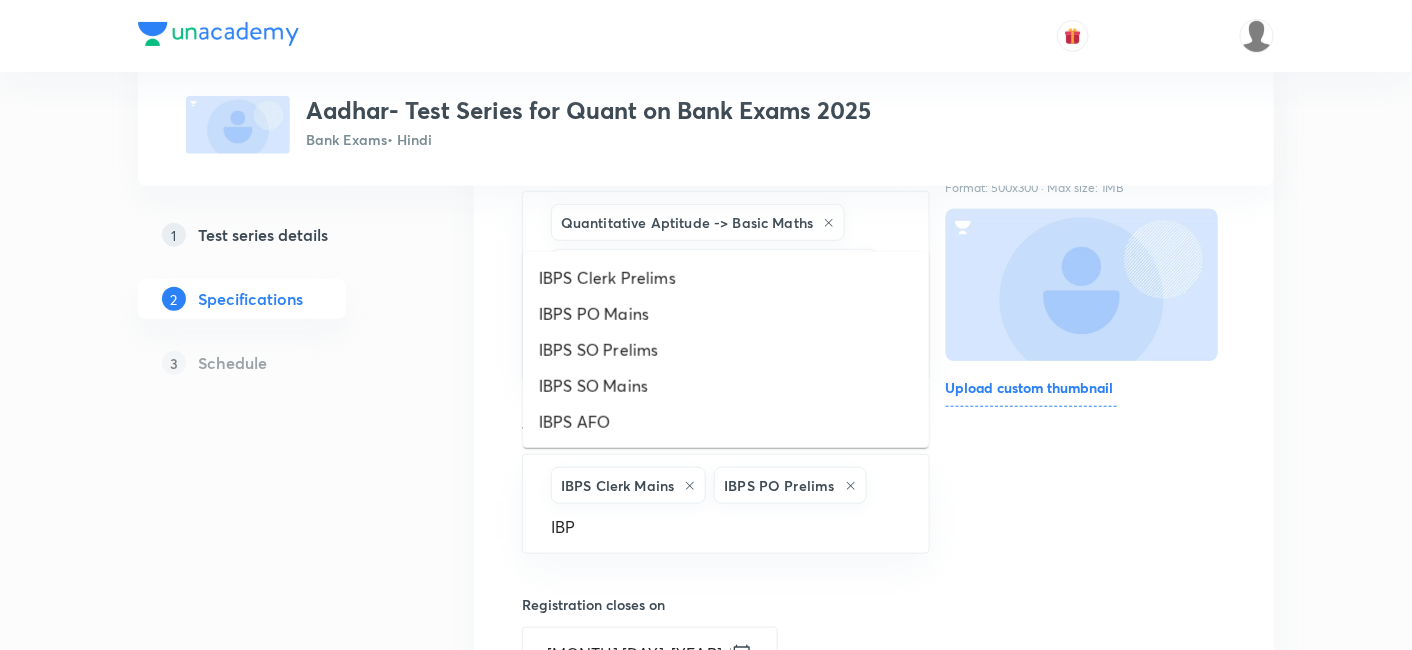 type on "IBPS" 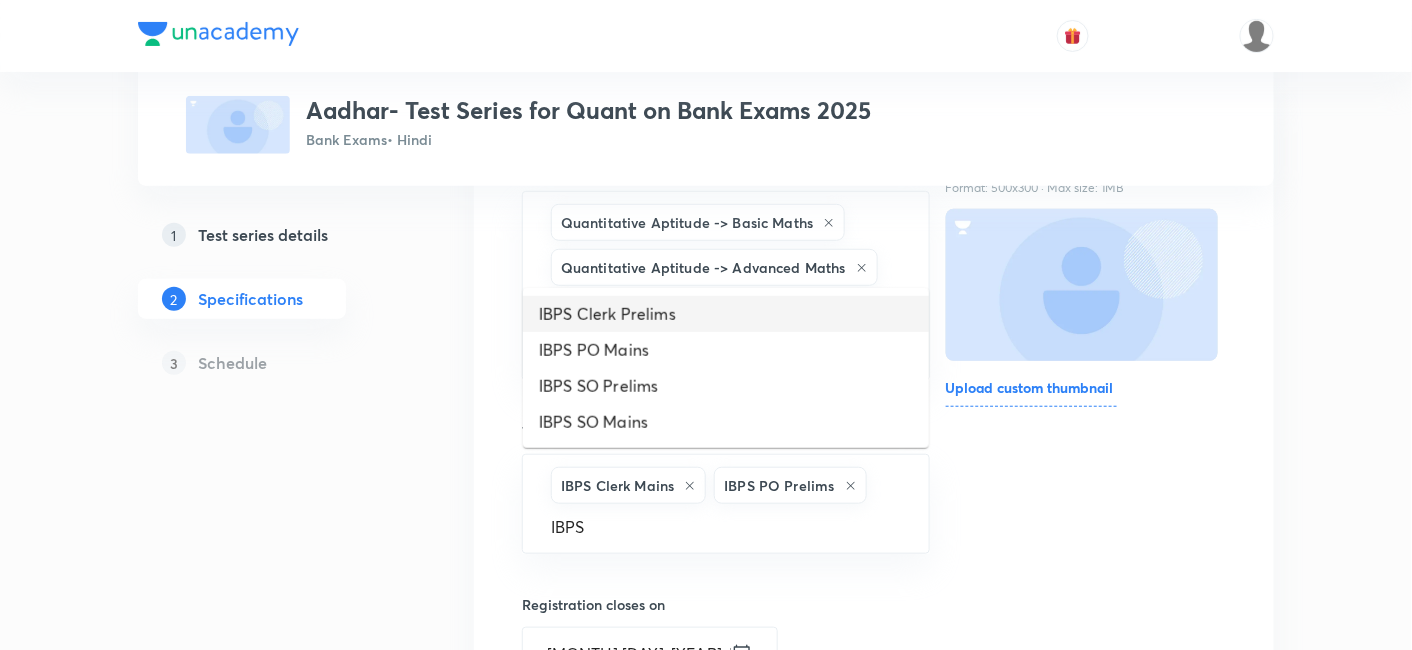 click on "IBPS Clerk Prelims" at bounding box center (726, 314) 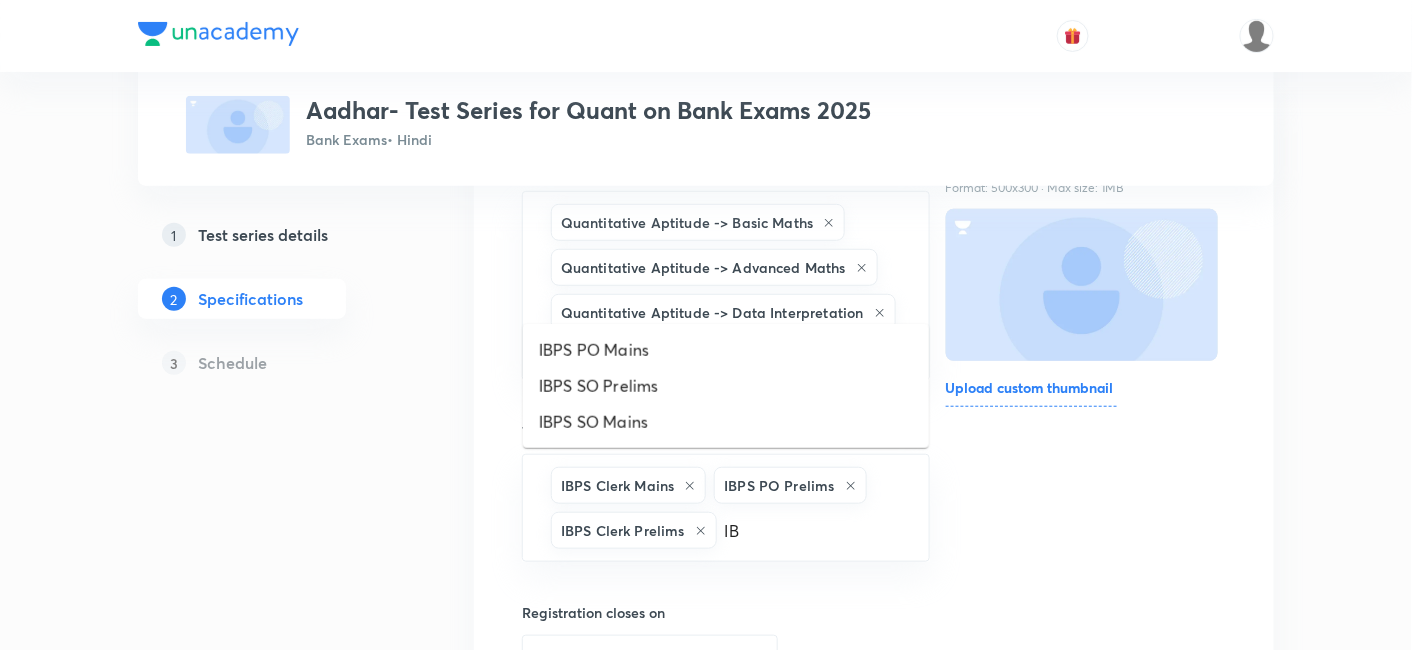 type on "IBP" 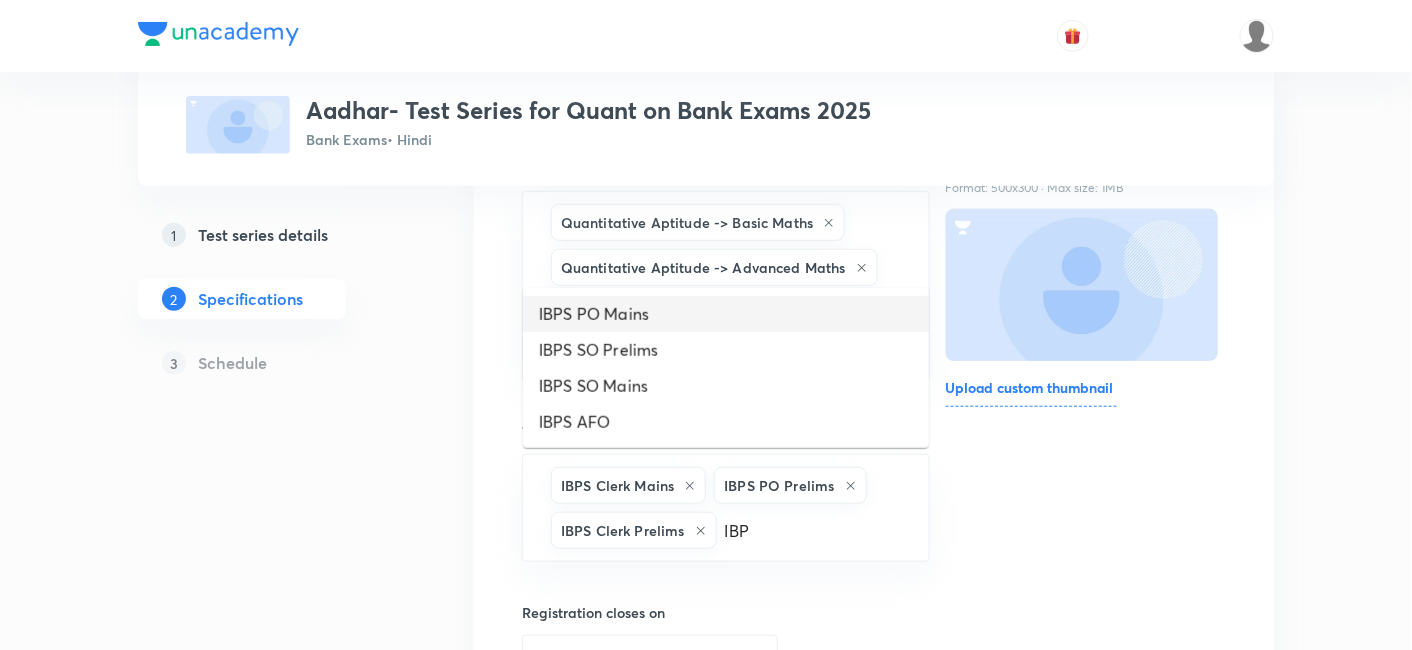 click on "IBPS PO Mains" at bounding box center [726, 314] 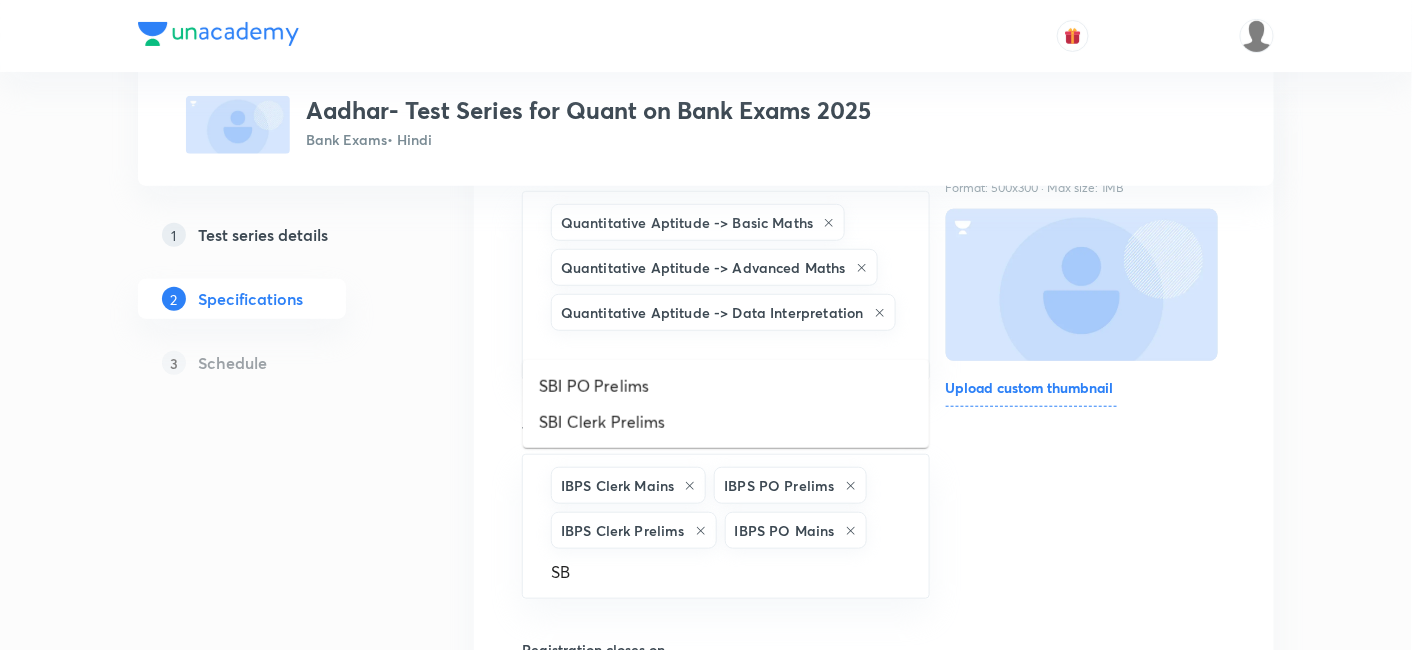 type on "SBI" 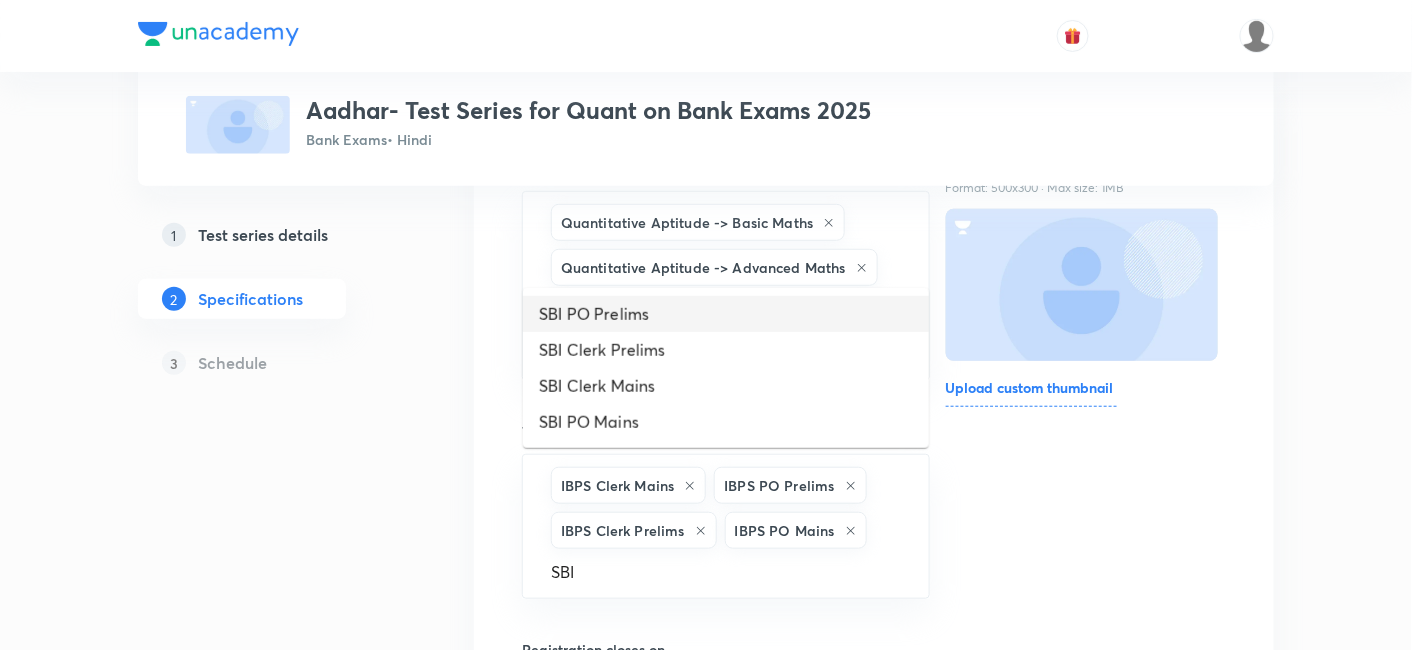 click on "SBI PO Prelims" at bounding box center (726, 314) 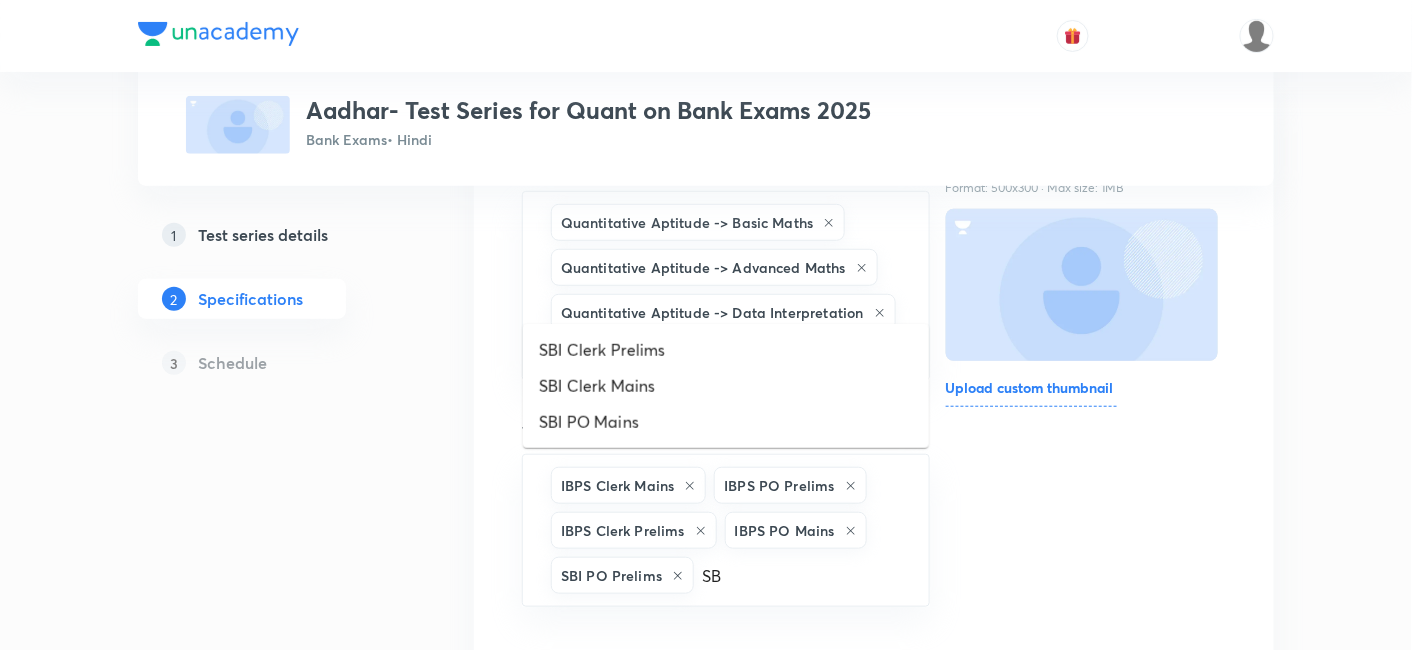 type on "SBI" 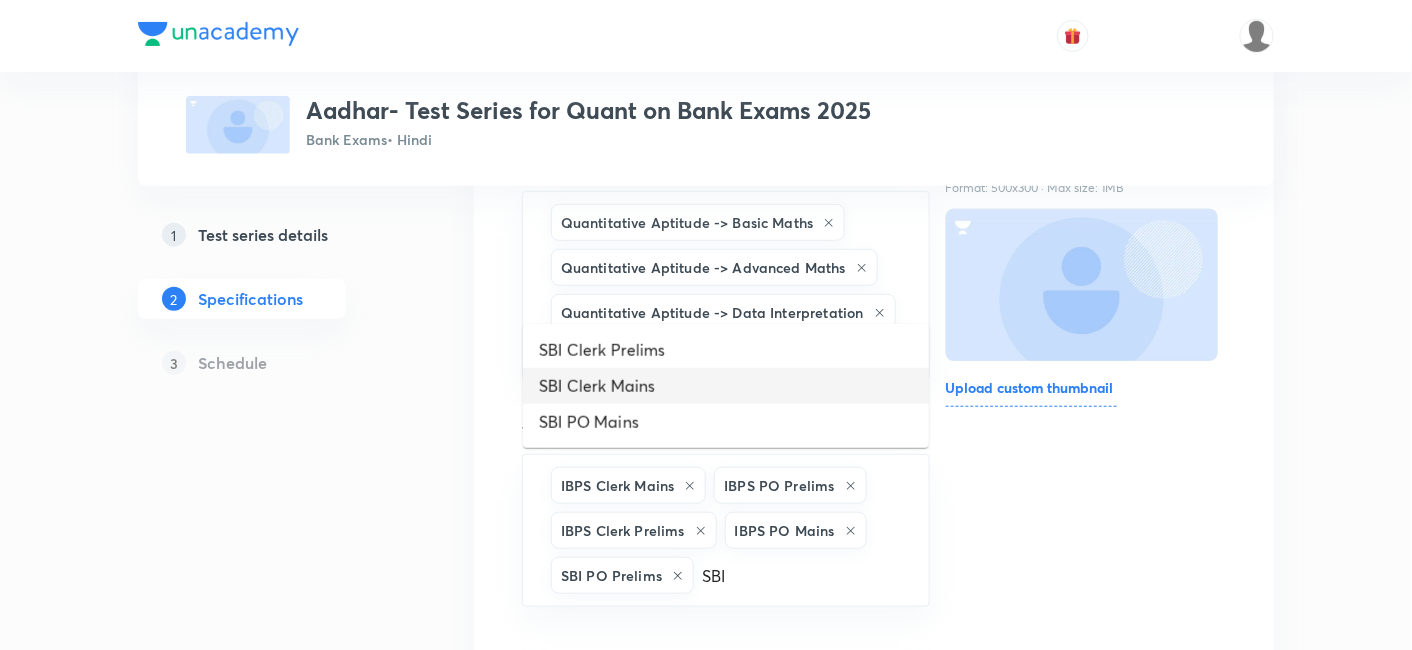 click on "SBI Clerk Mains" at bounding box center (726, 386) 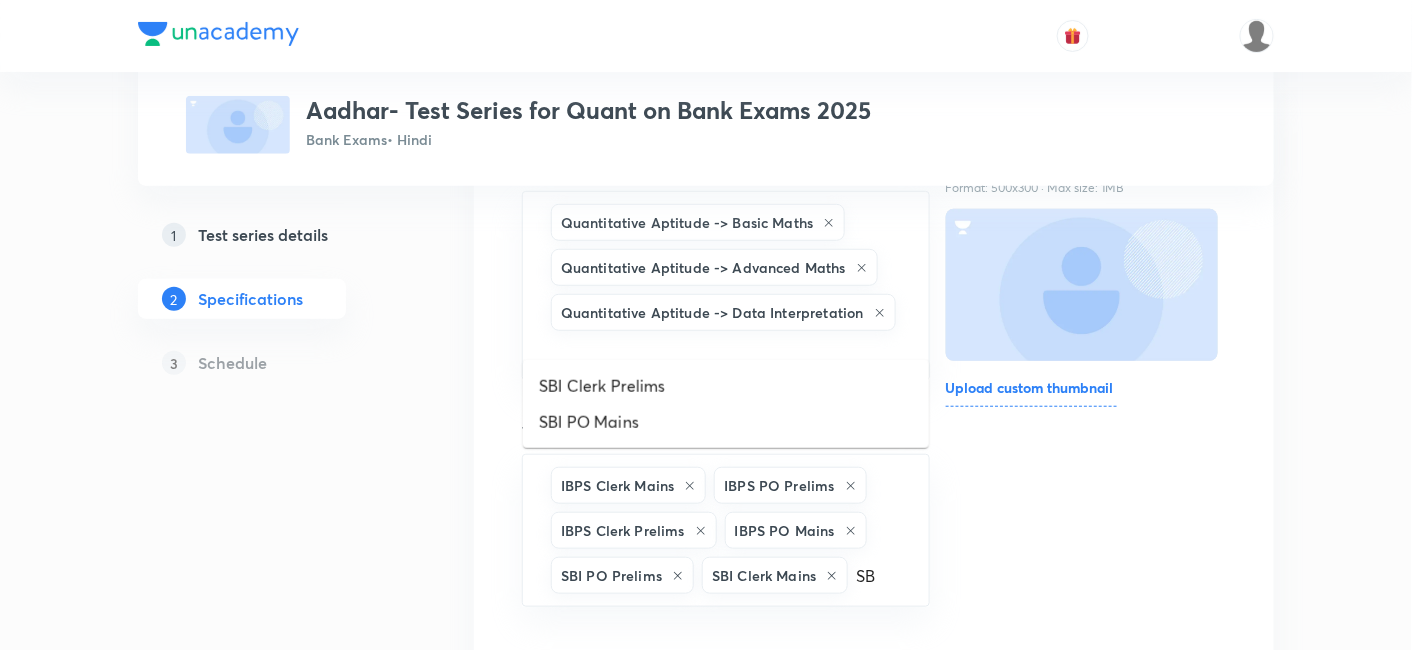 type on "SBI" 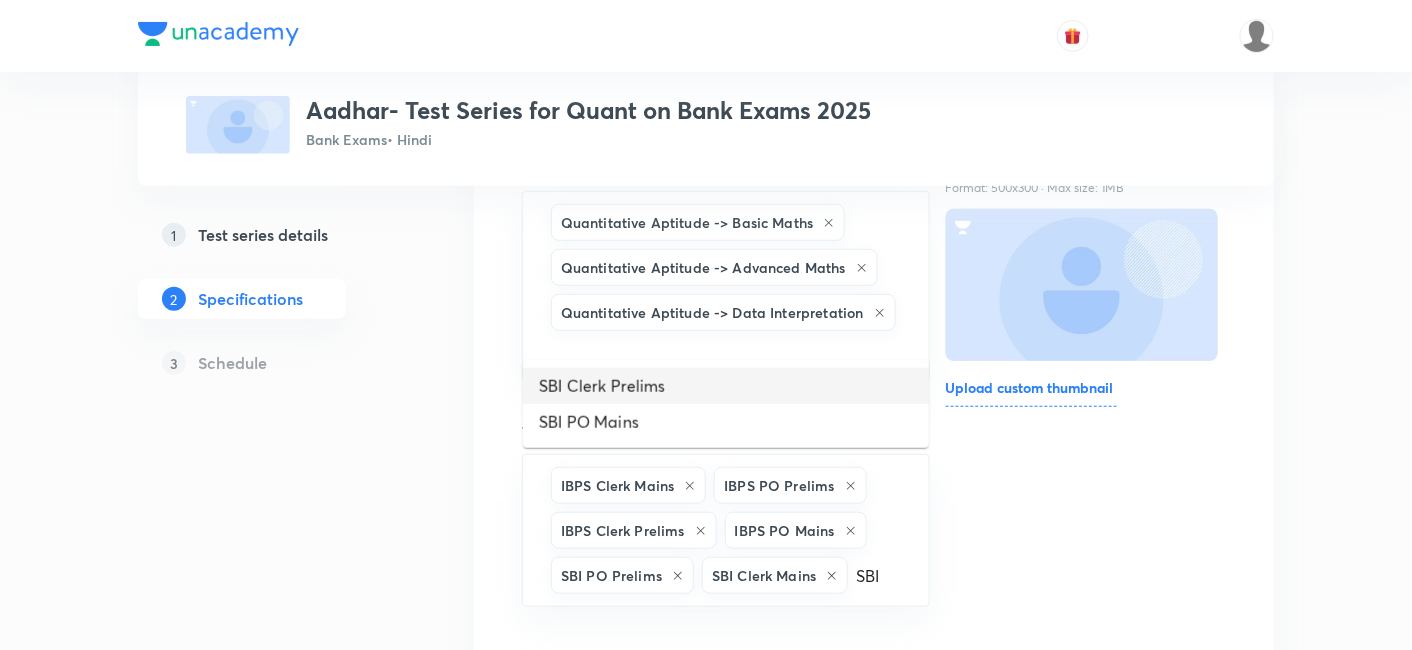 click on "SBI Clerk Prelims" at bounding box center [726, 386] 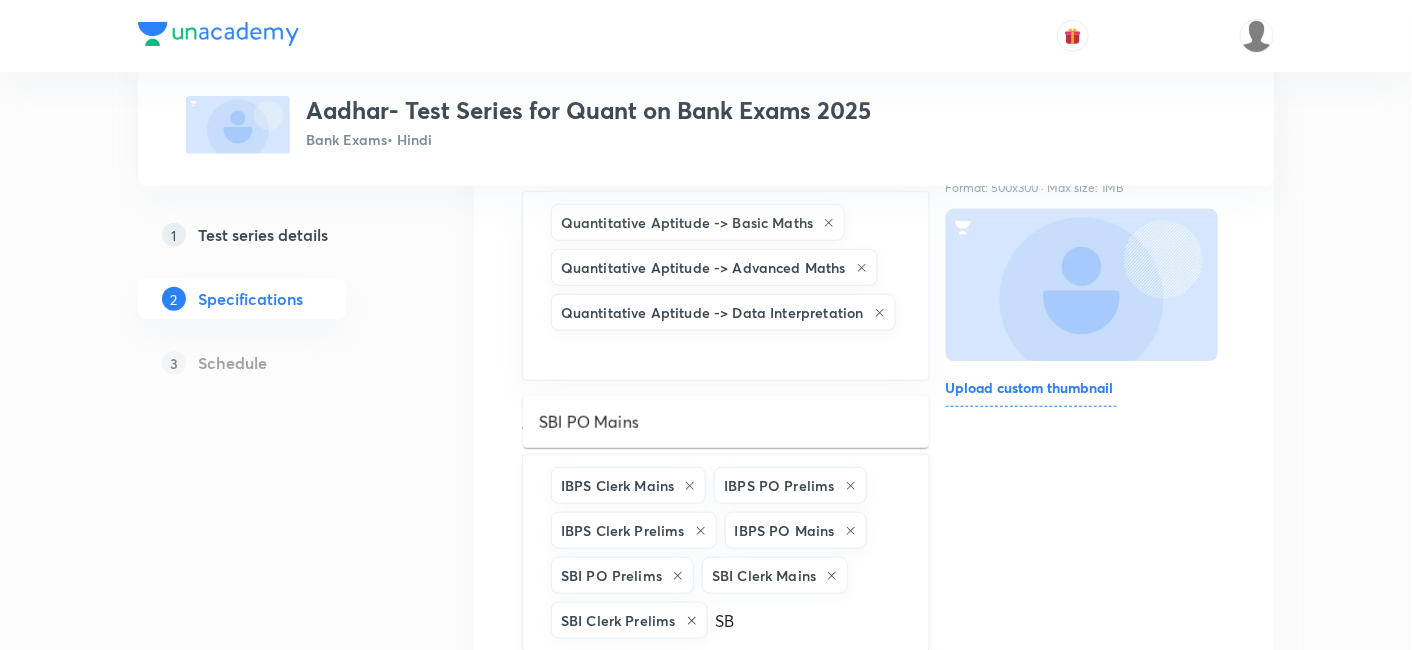 type on "SBI" 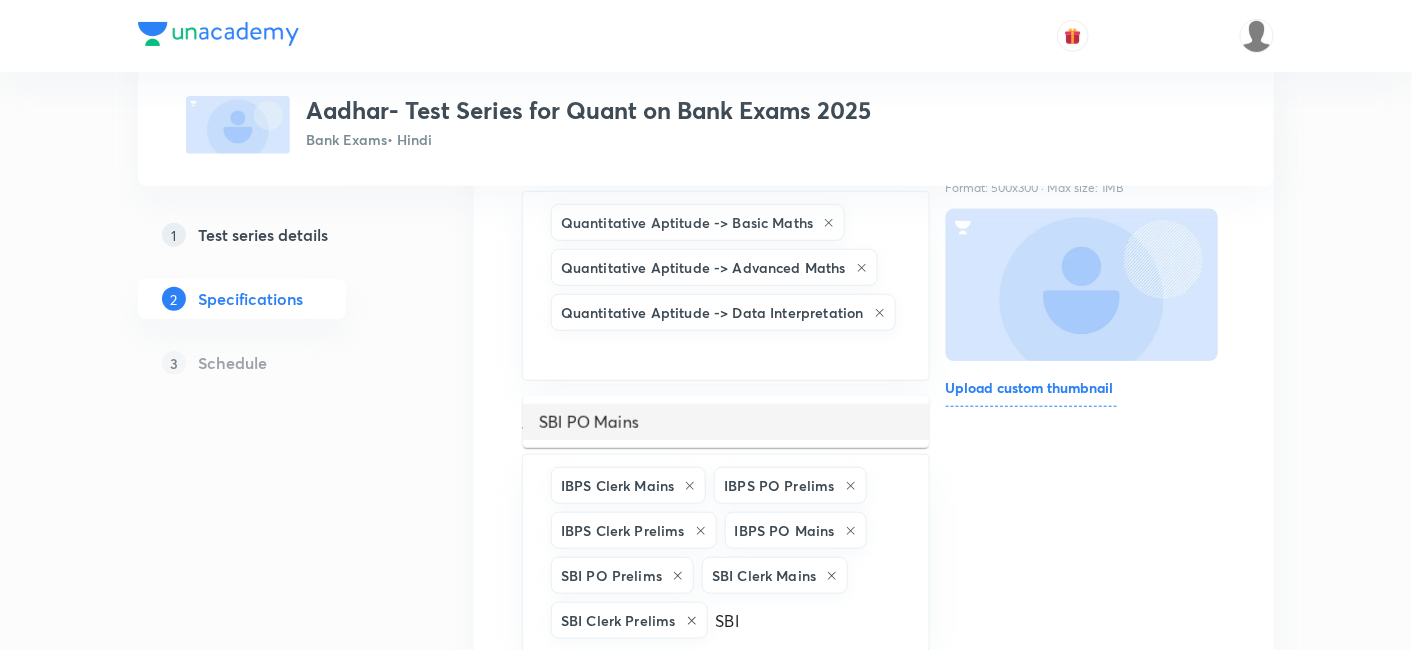 click on "SBI PO Mains" at bounding box center [726, 422] 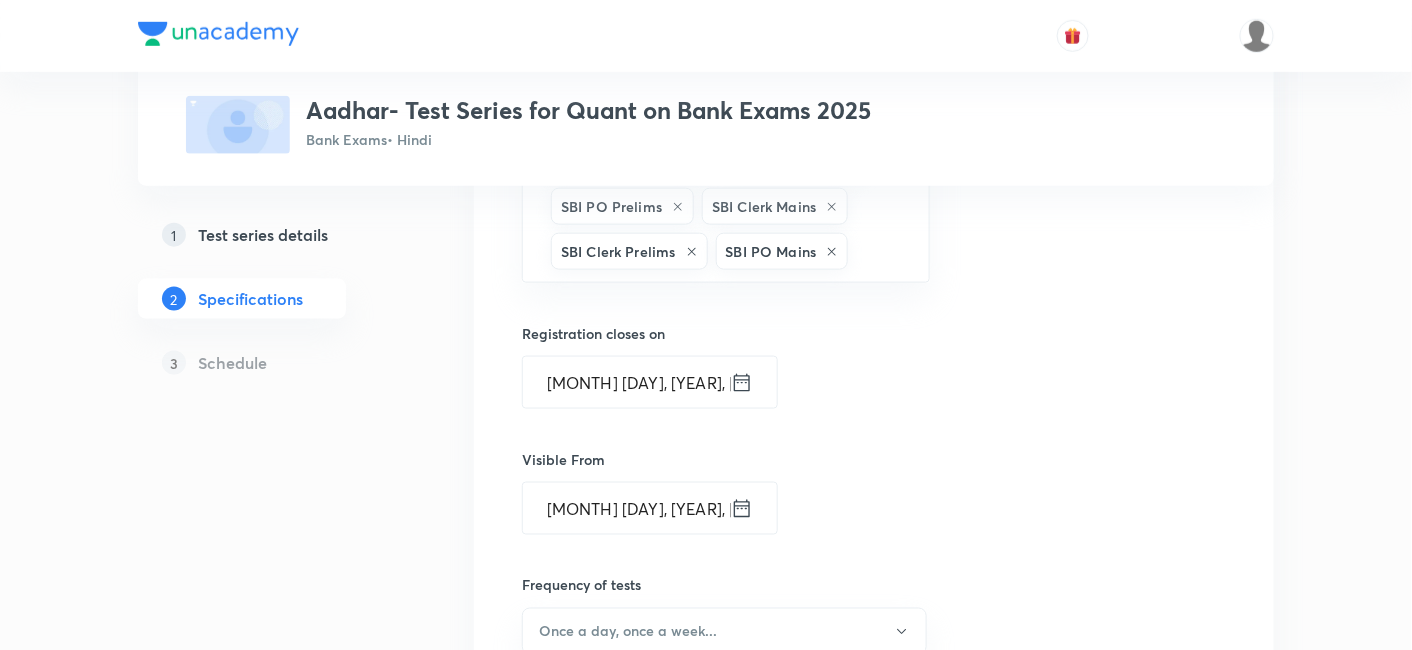 scroll, scrollTop: 622, scrollLeft: 0, axis: vertical 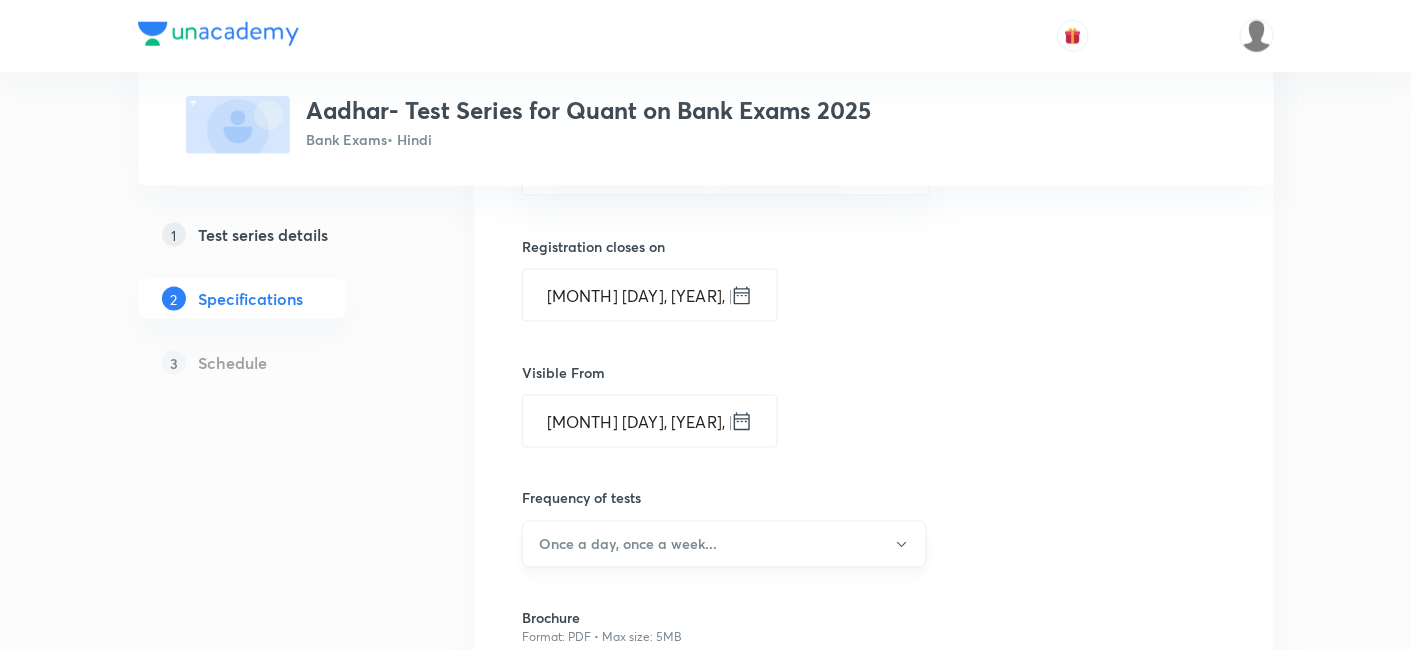 click on "Once a day, once a week..." at bounding box center (628, 544) 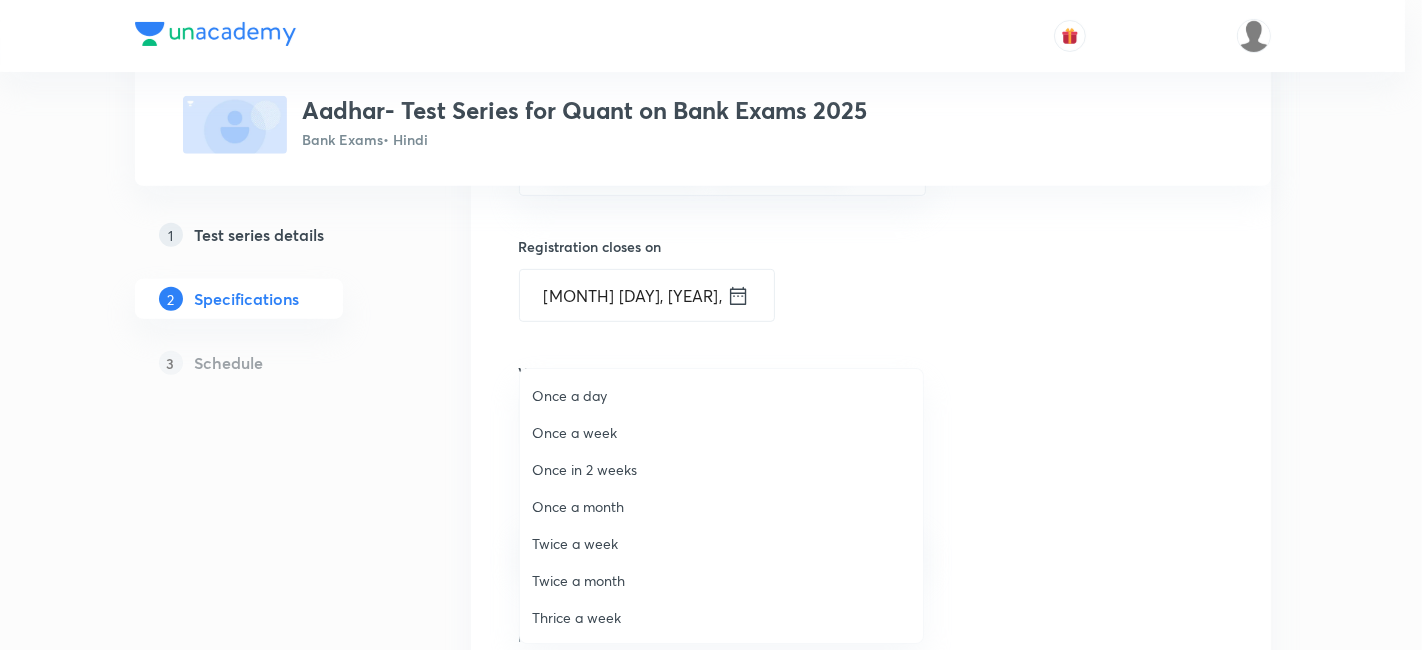 click on "Once a day" at bounding box center (721, 395) 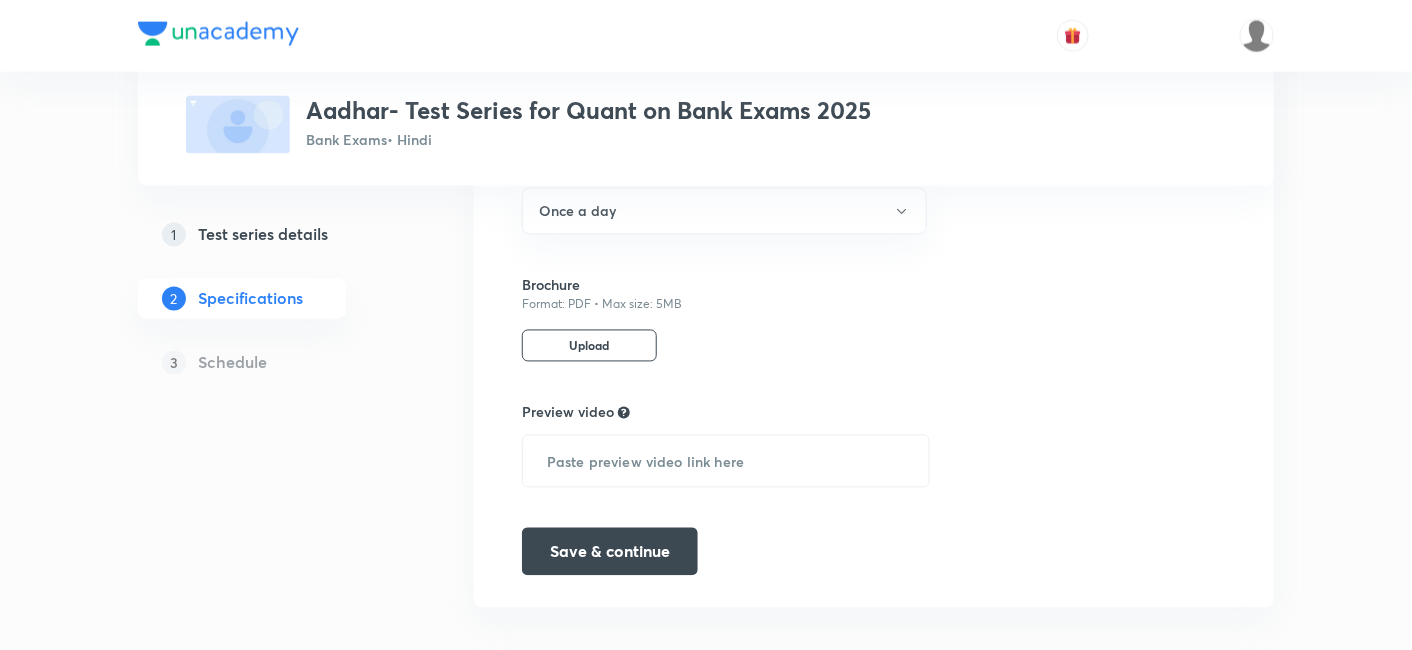 scroll, scrollTop: 1054, scrollLeft: 0, axis: vertical 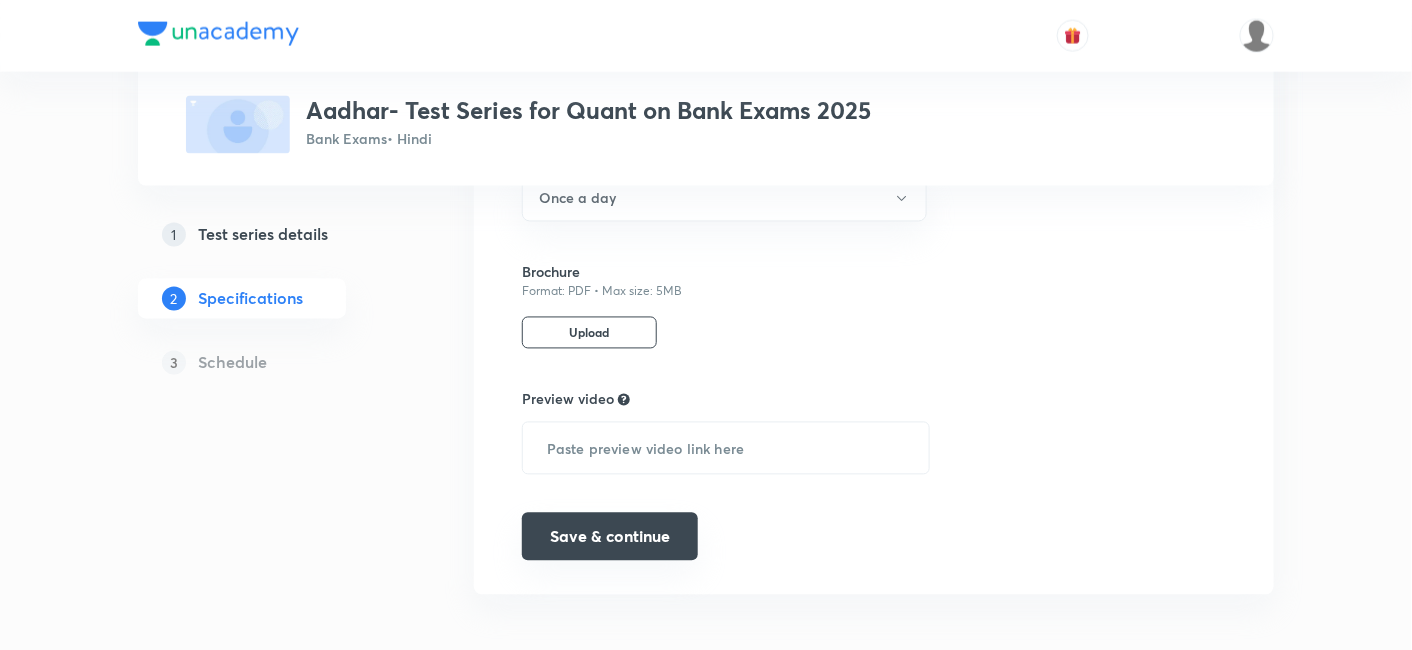 click on "Save & continue" at bounding box center [610, 537] 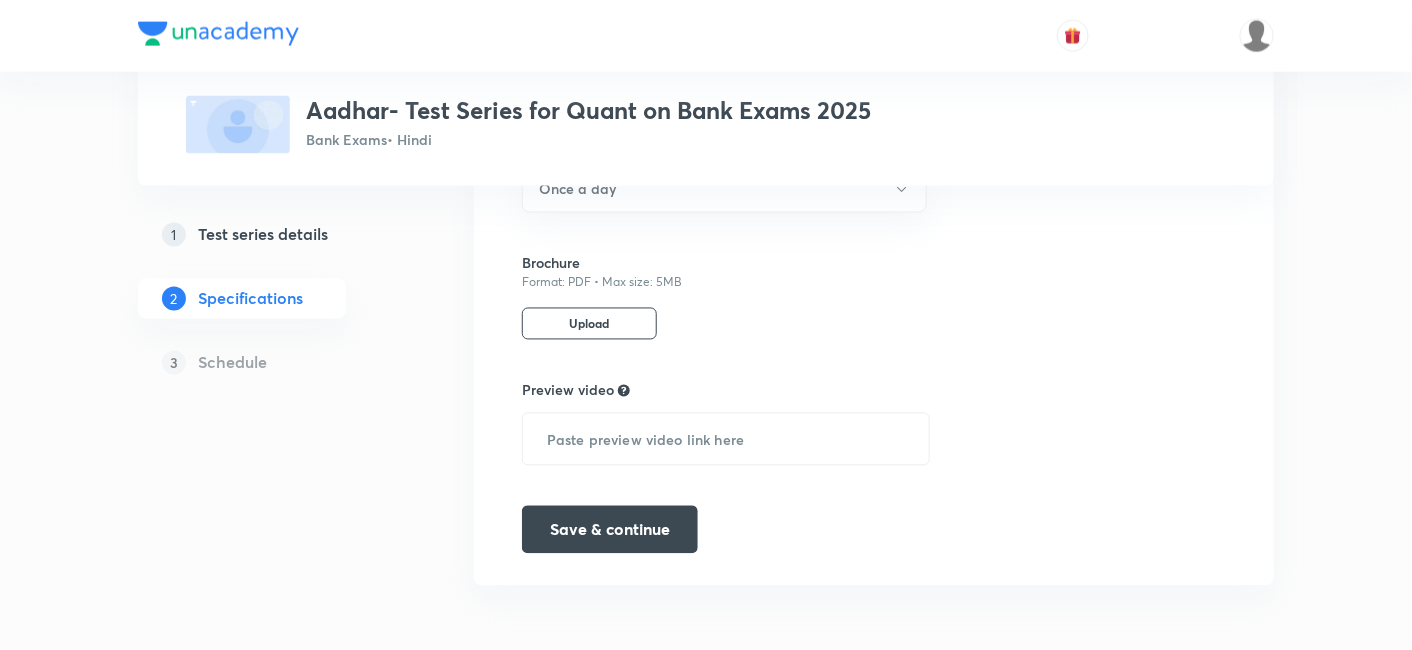 scroll, scrollTop: 1017, scrollLeft: 0, axis: vertical 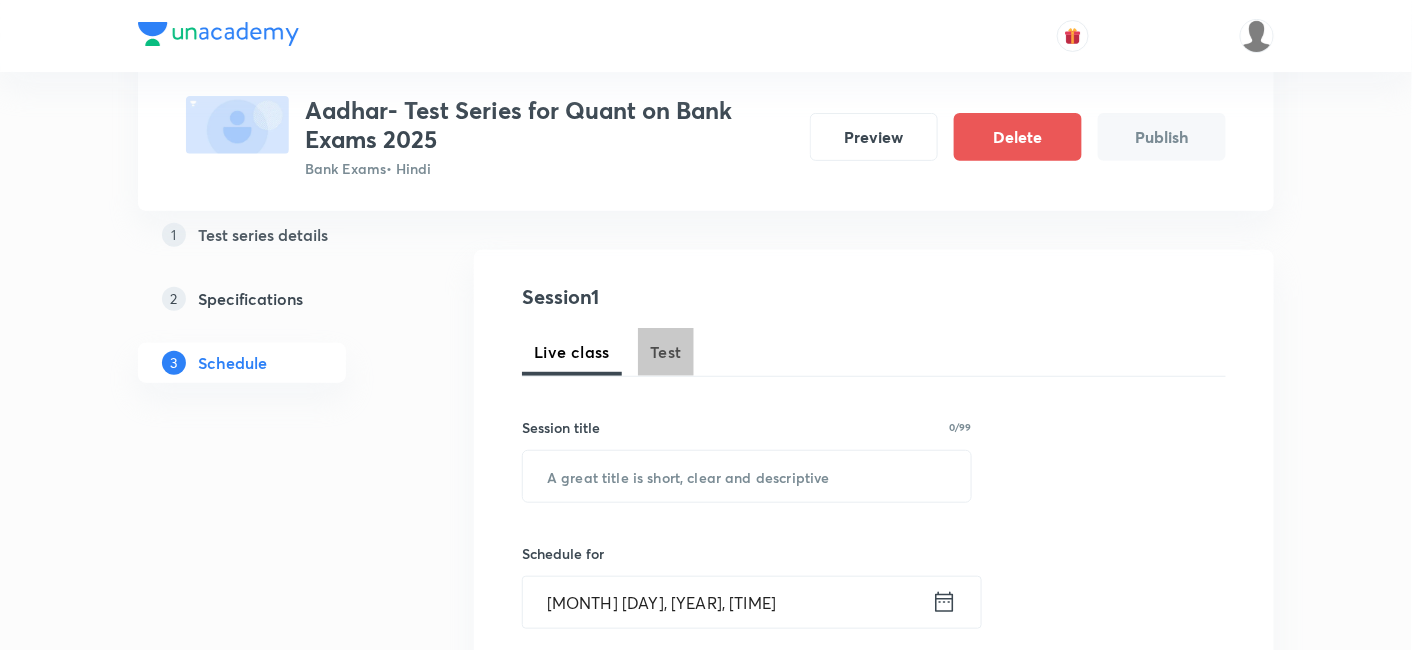 click on "Test" at bounding box center [666, 352] 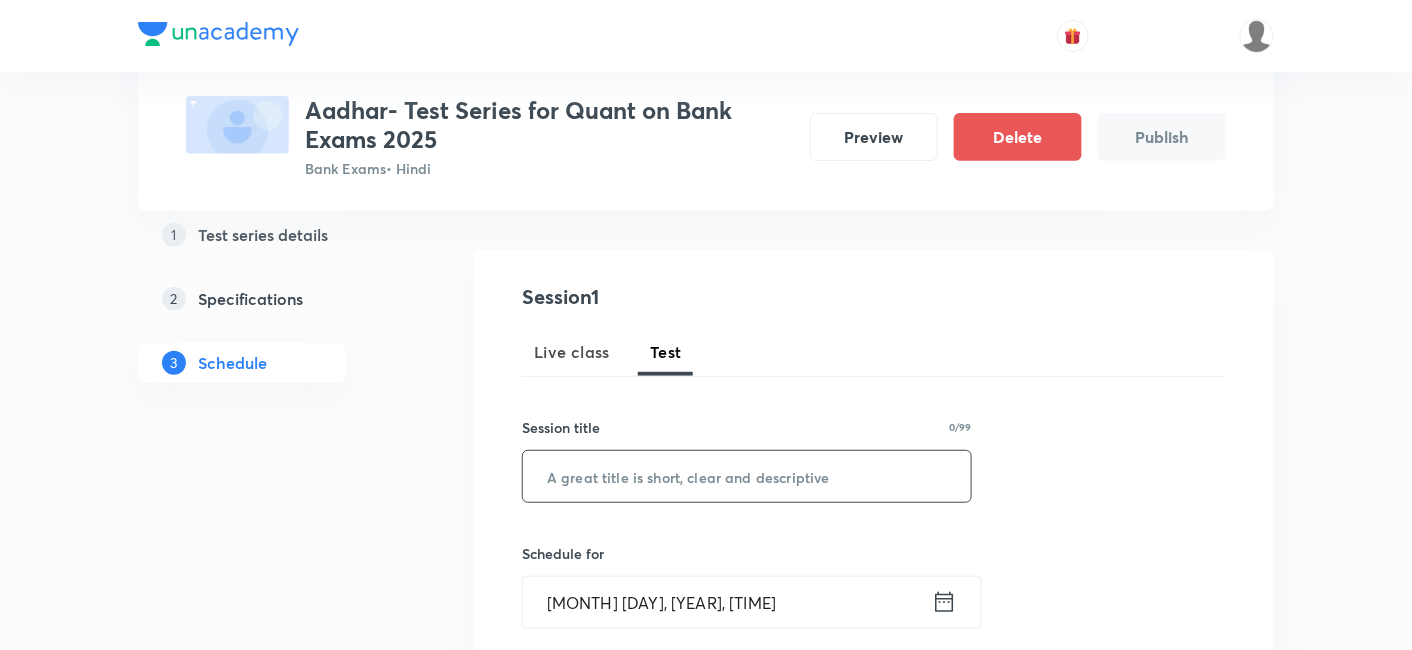 click at bounding box center [747, 476] 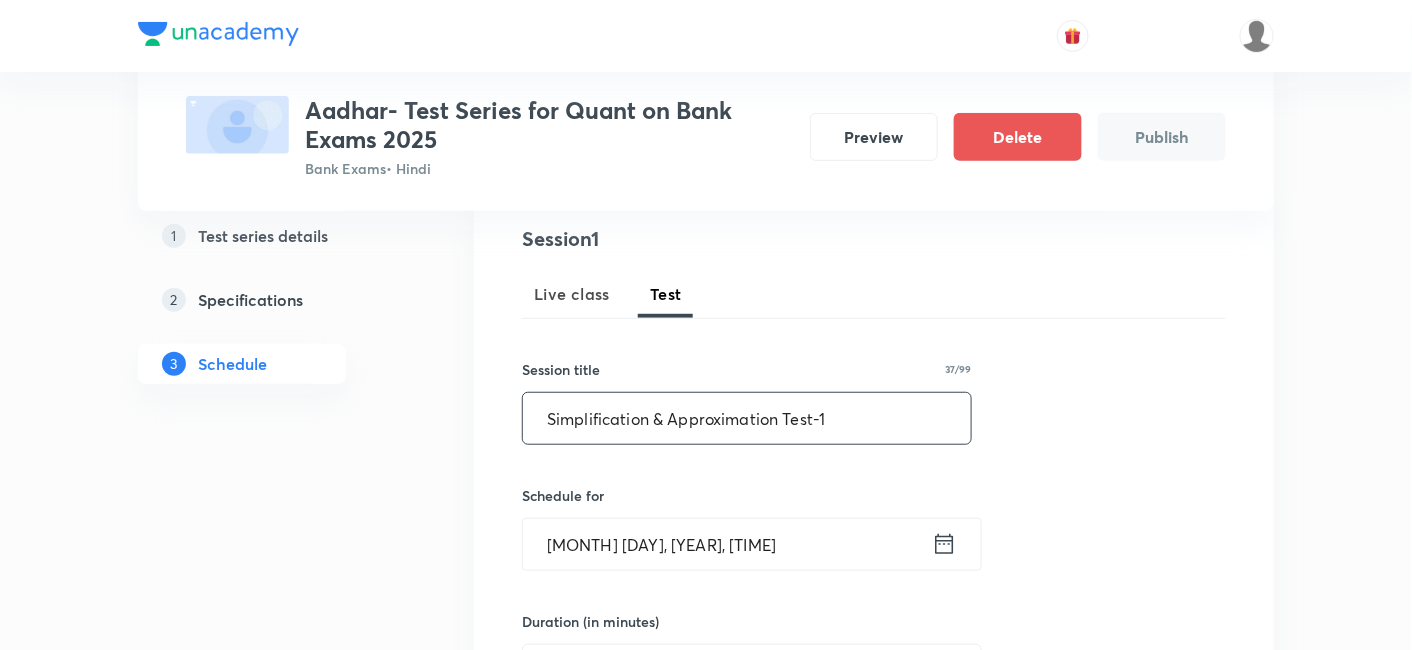 scroll, scrollTop: 234, scrollLeft: 0, axis: vertical 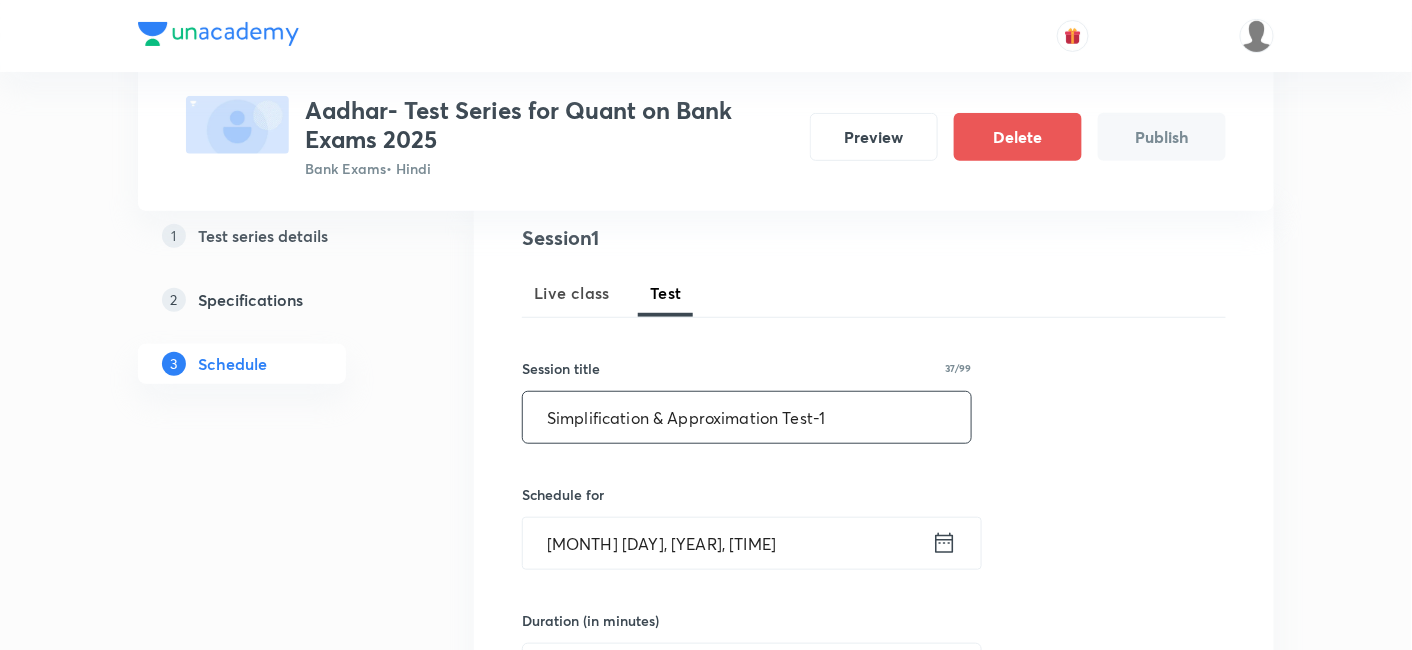 type on "Simplification & Approximation Test-1" 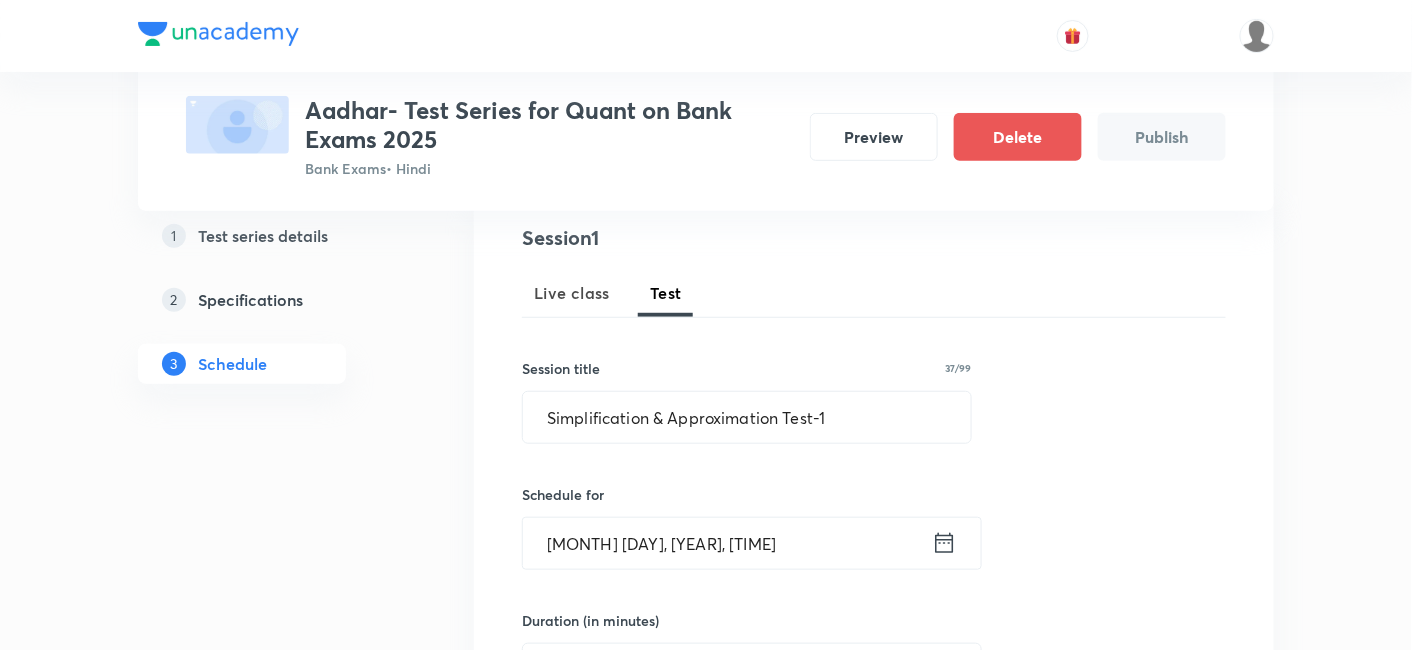 click 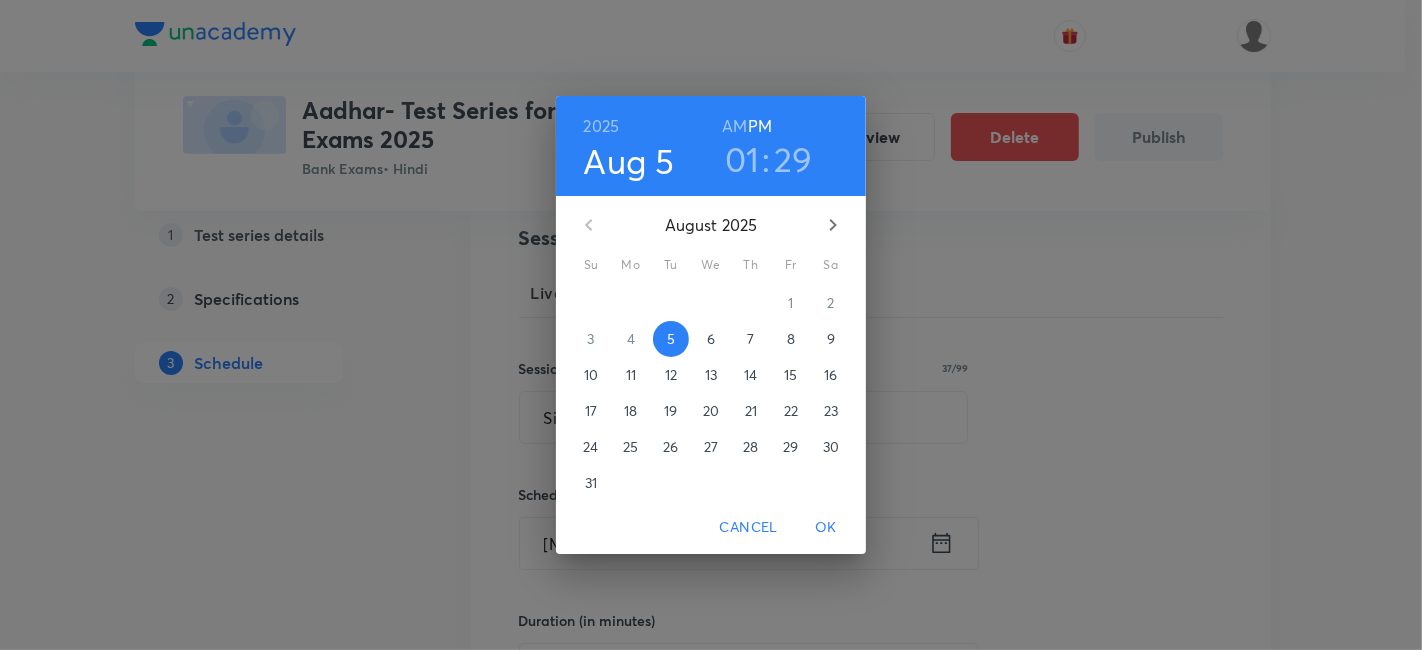 click on "11" at bounding box center (631, 375) 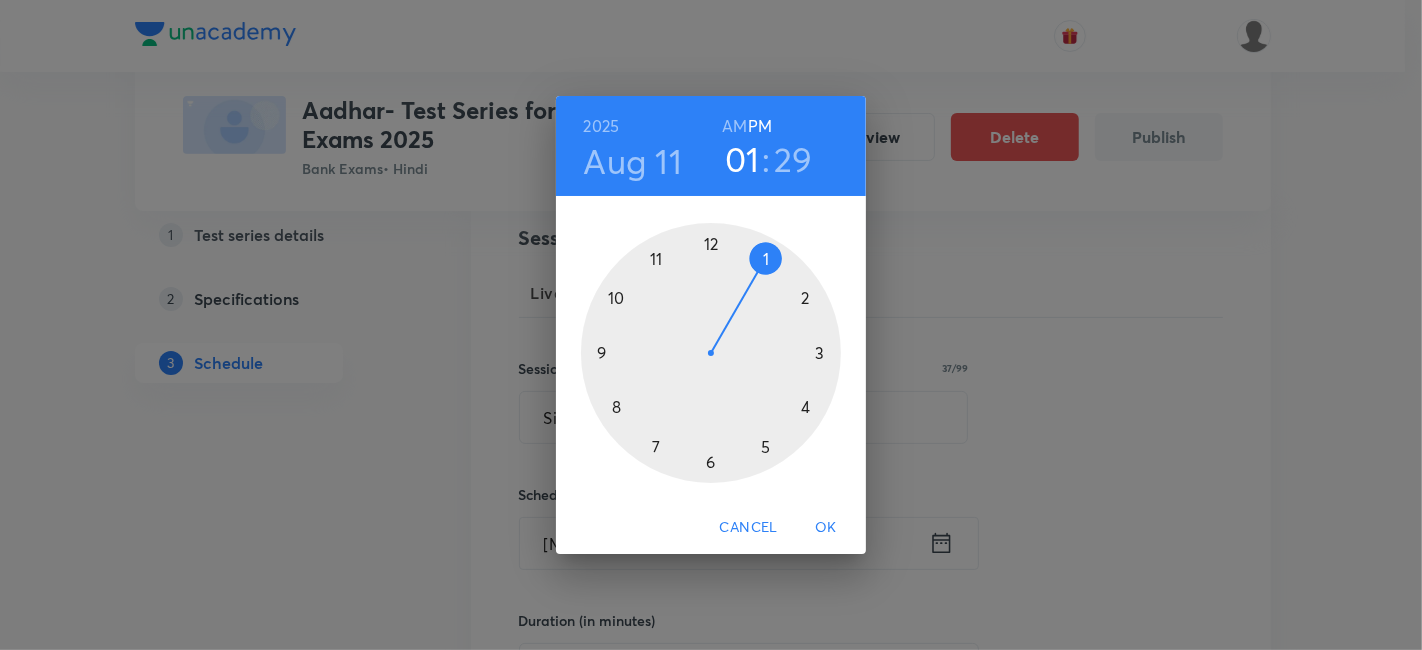 click at bounding box center [711, 353] 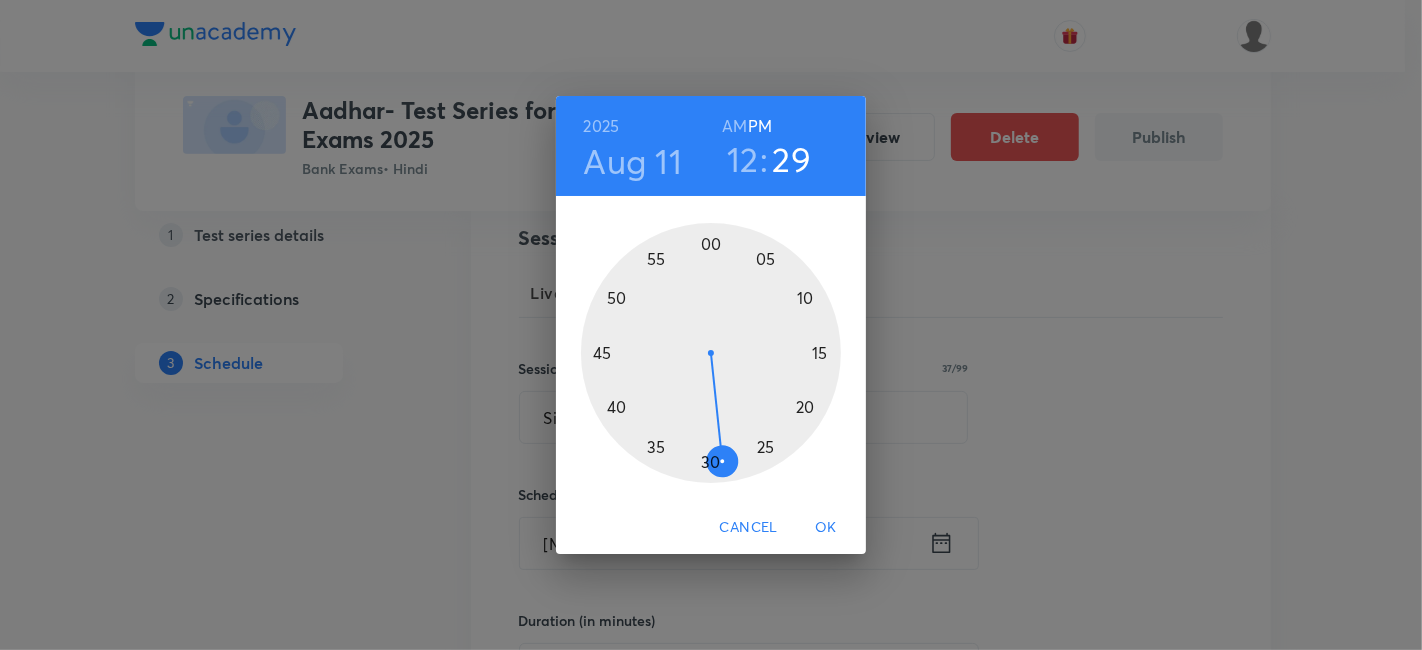 click at bounding box center [711, 353] 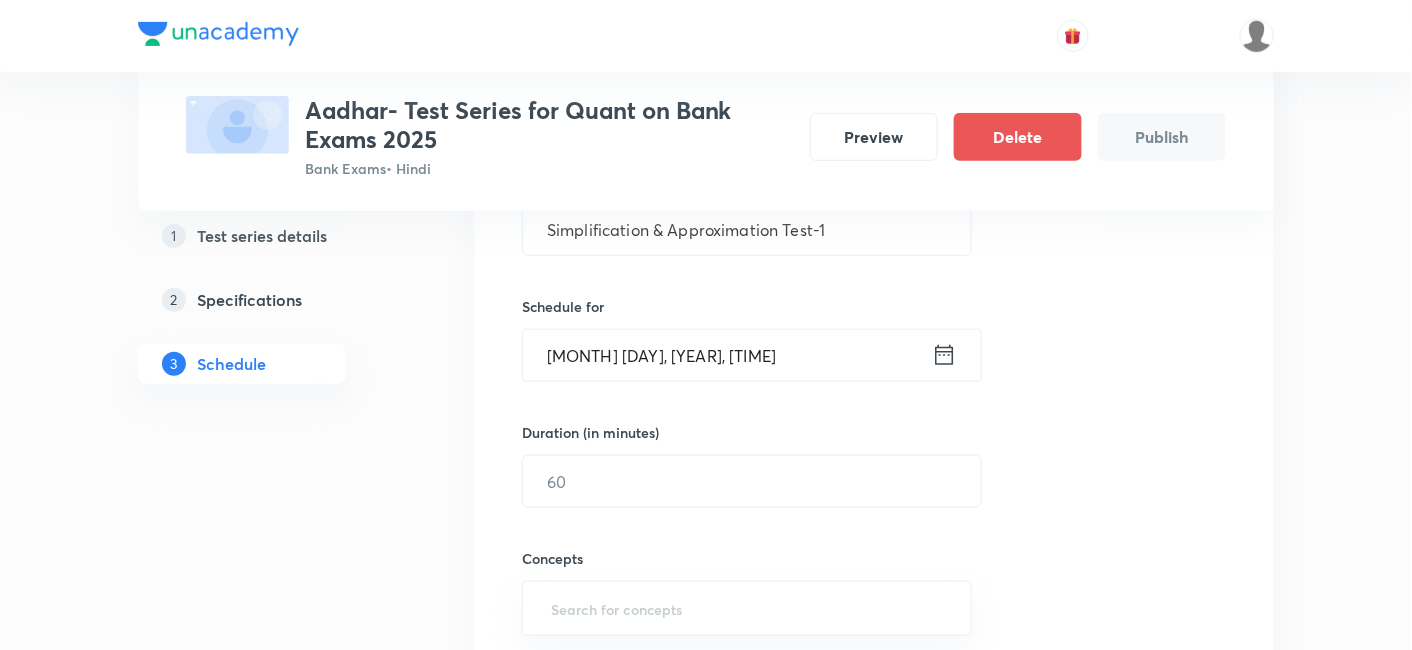 scroll, scrollTop: 437, scrollLeft: 0, axis: vertical 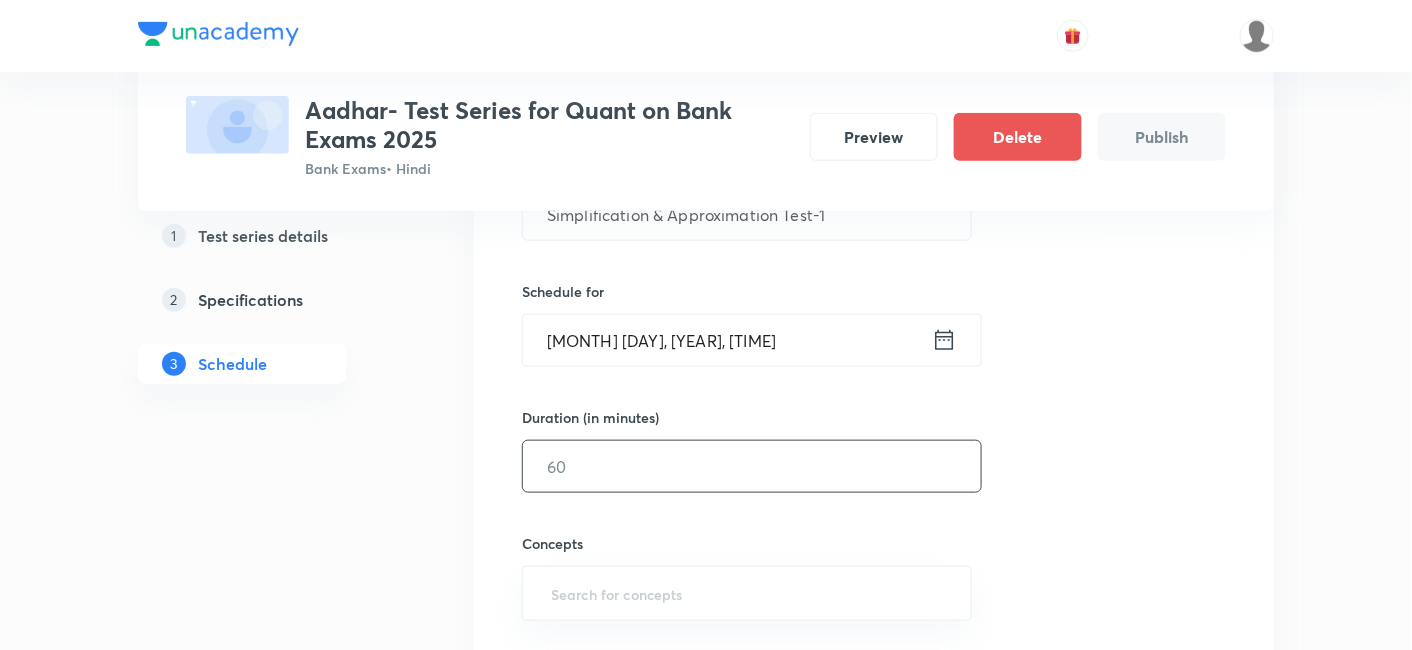 click at bounding box center [752, 466] 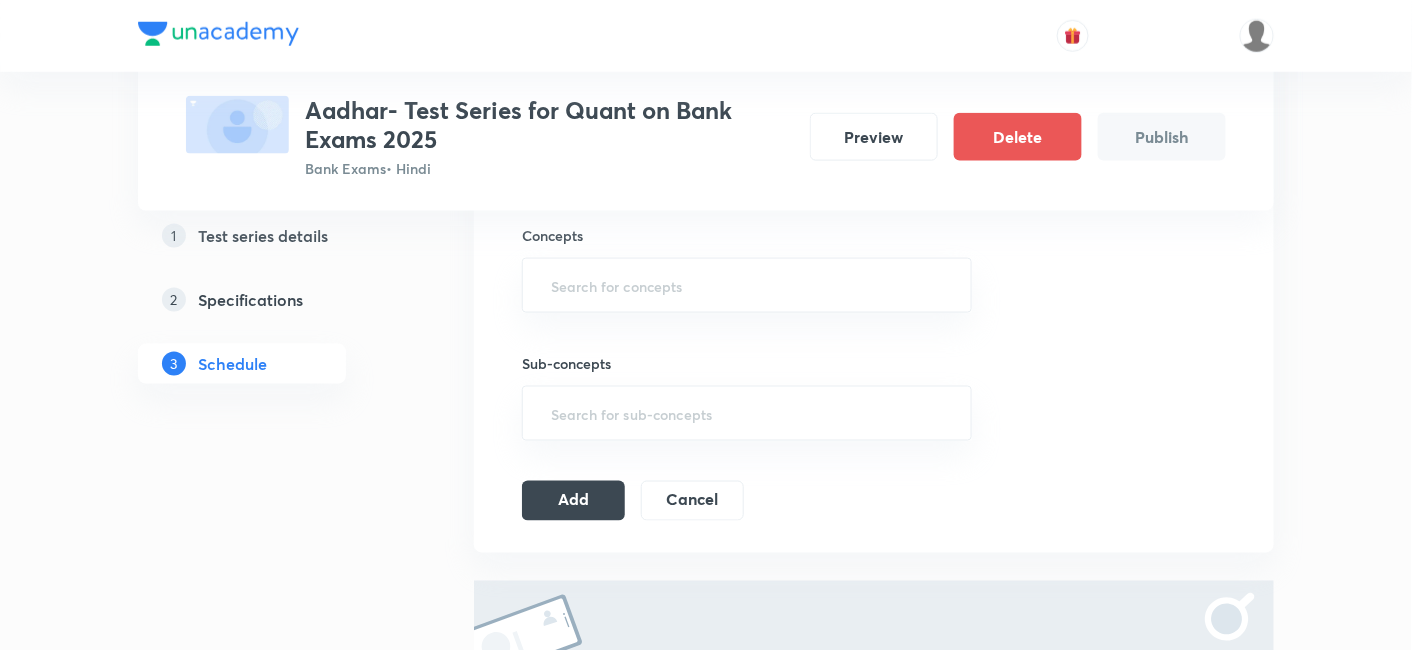 scroll, scrollTop: 744, scrollLeft: 0, axis: vertical 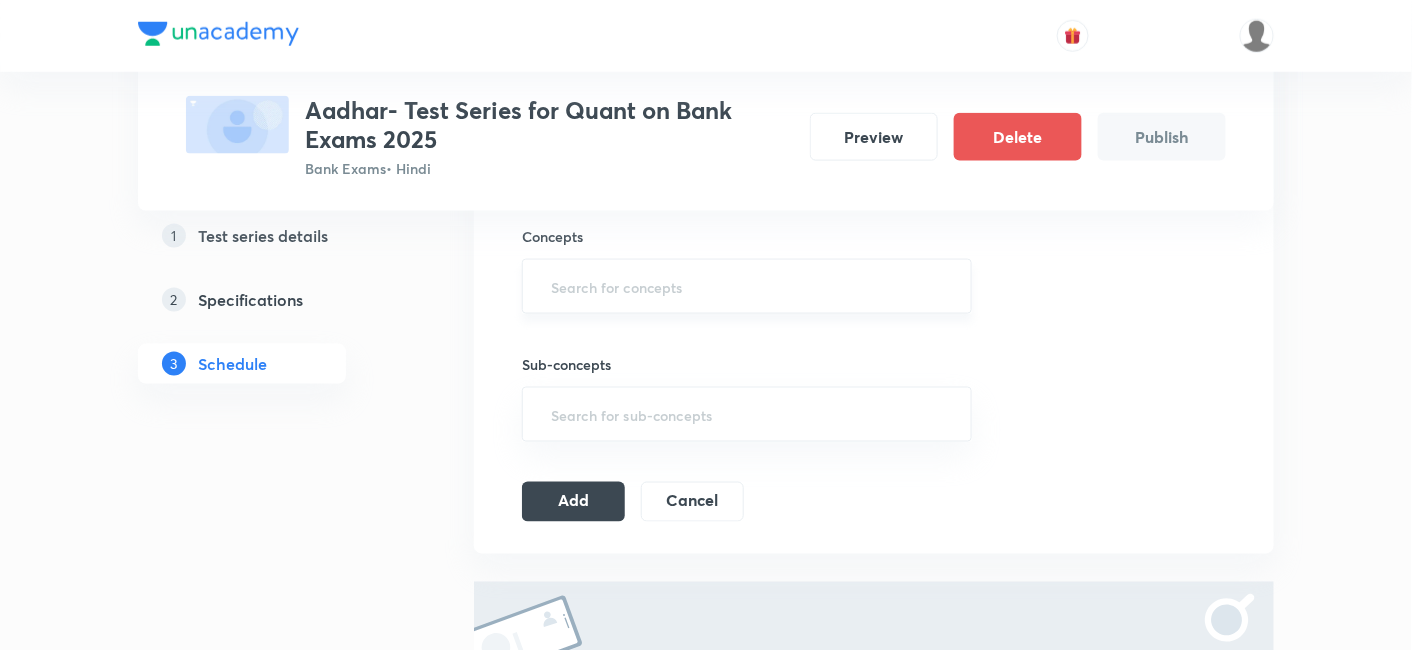type on "10" 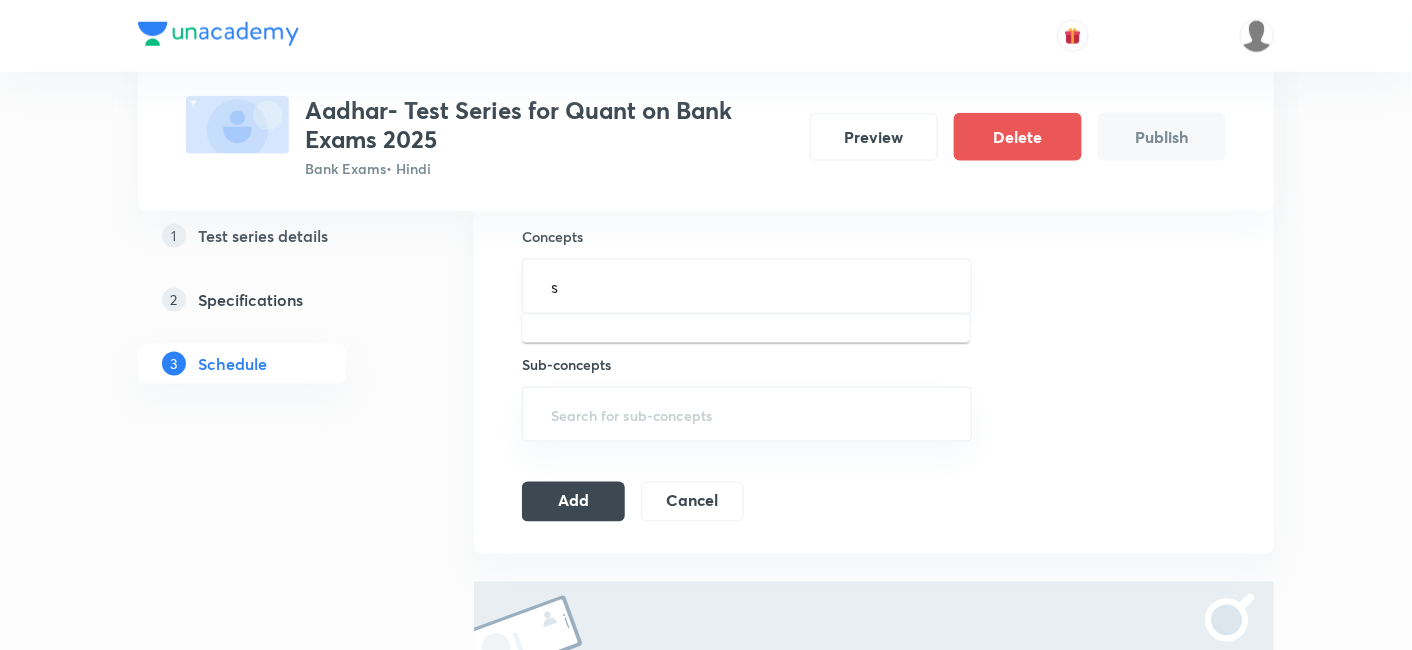 click on "s" at bounding box center [747, 286] 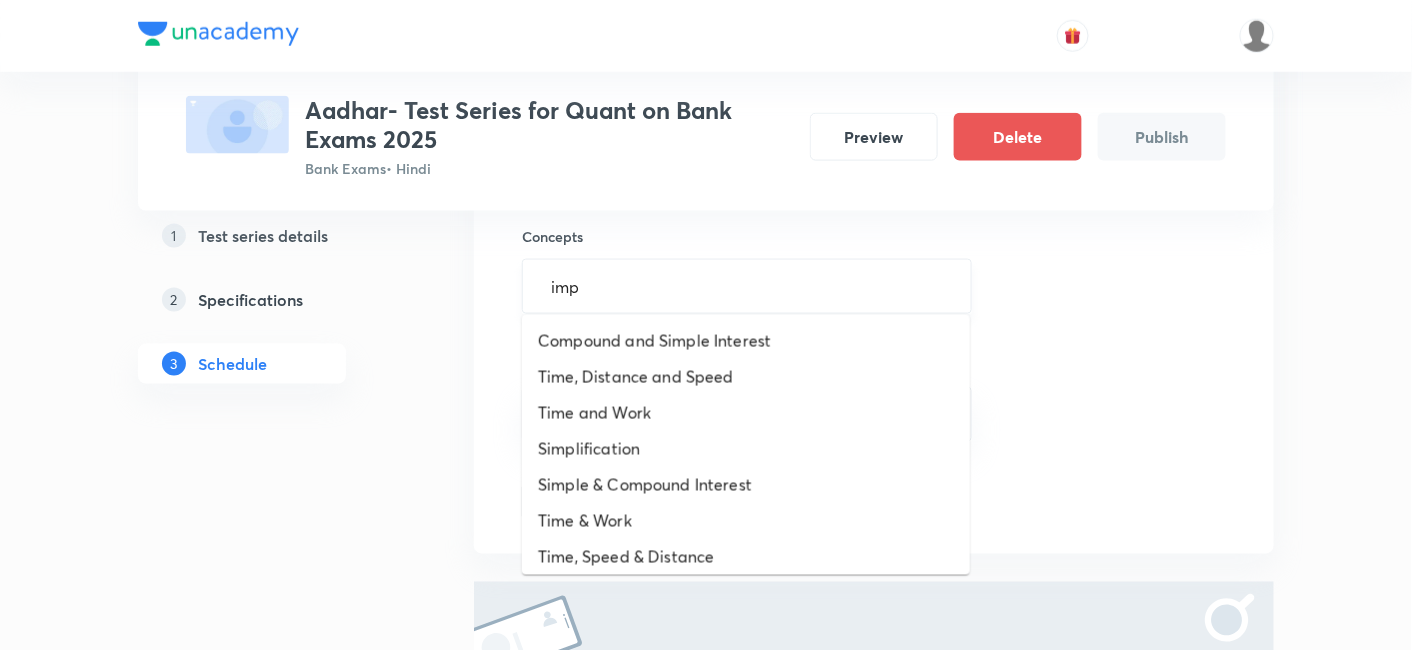 type on "impl" 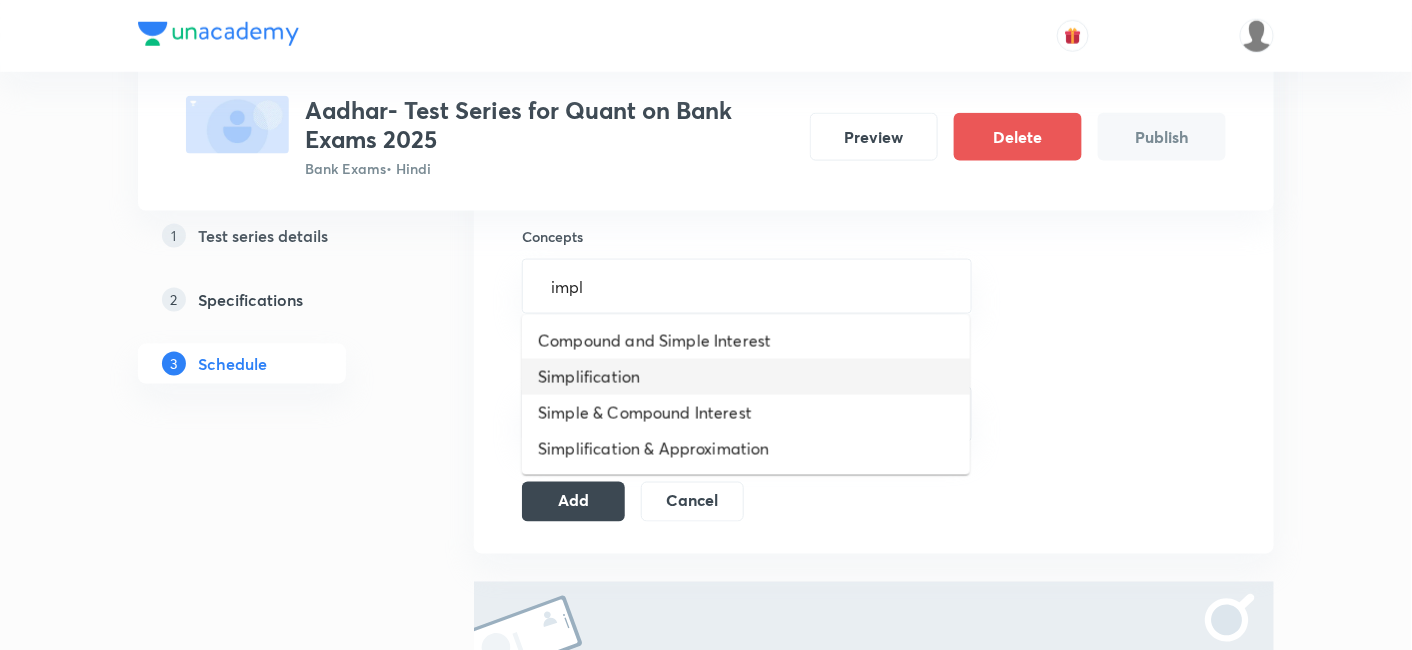 click on "Simplification" at bounding box center [746, 377] 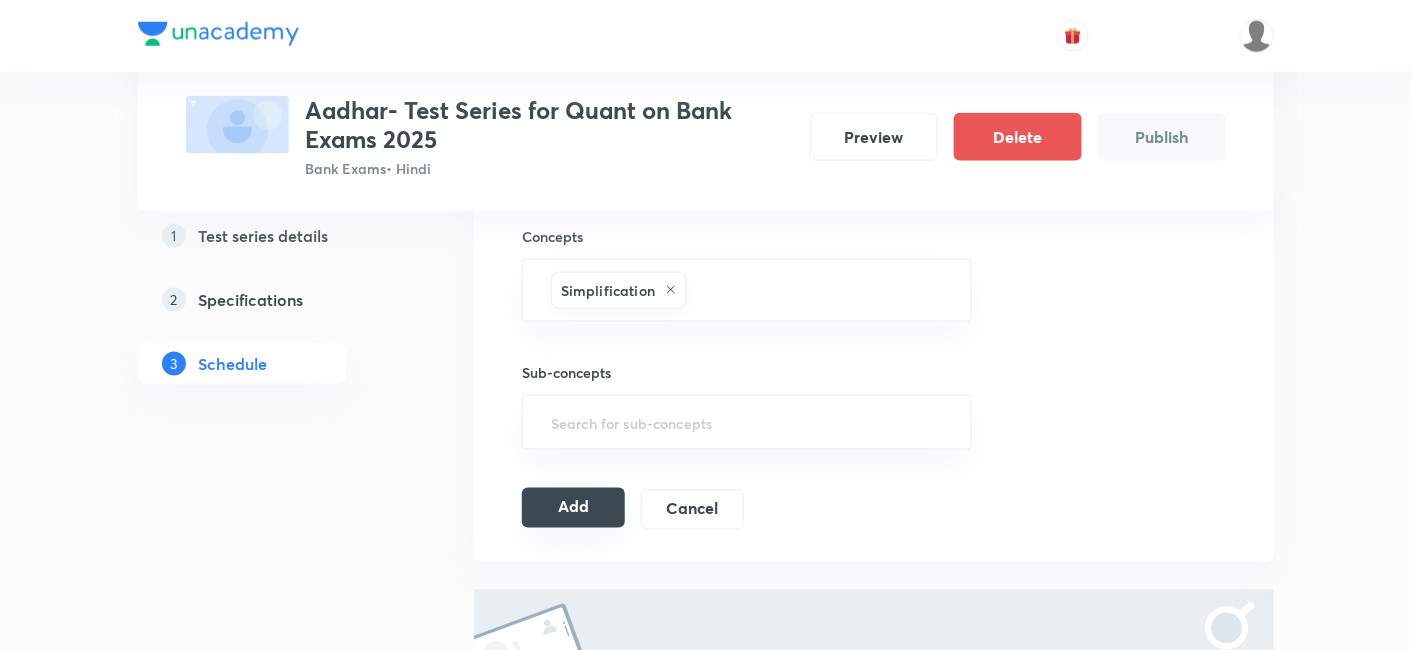 click on "Add" at bounding box center [573, 508] 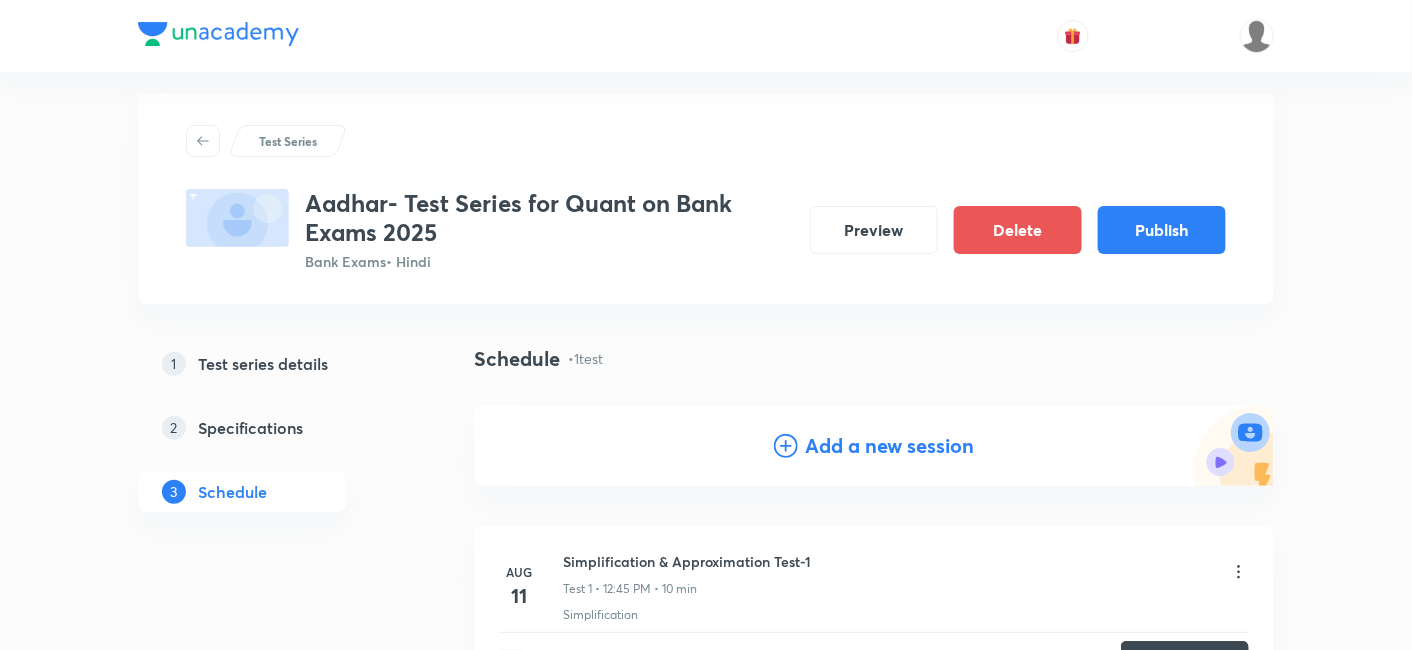 scroll, scrollTop: 0, scrollLeft: 0, axis: both 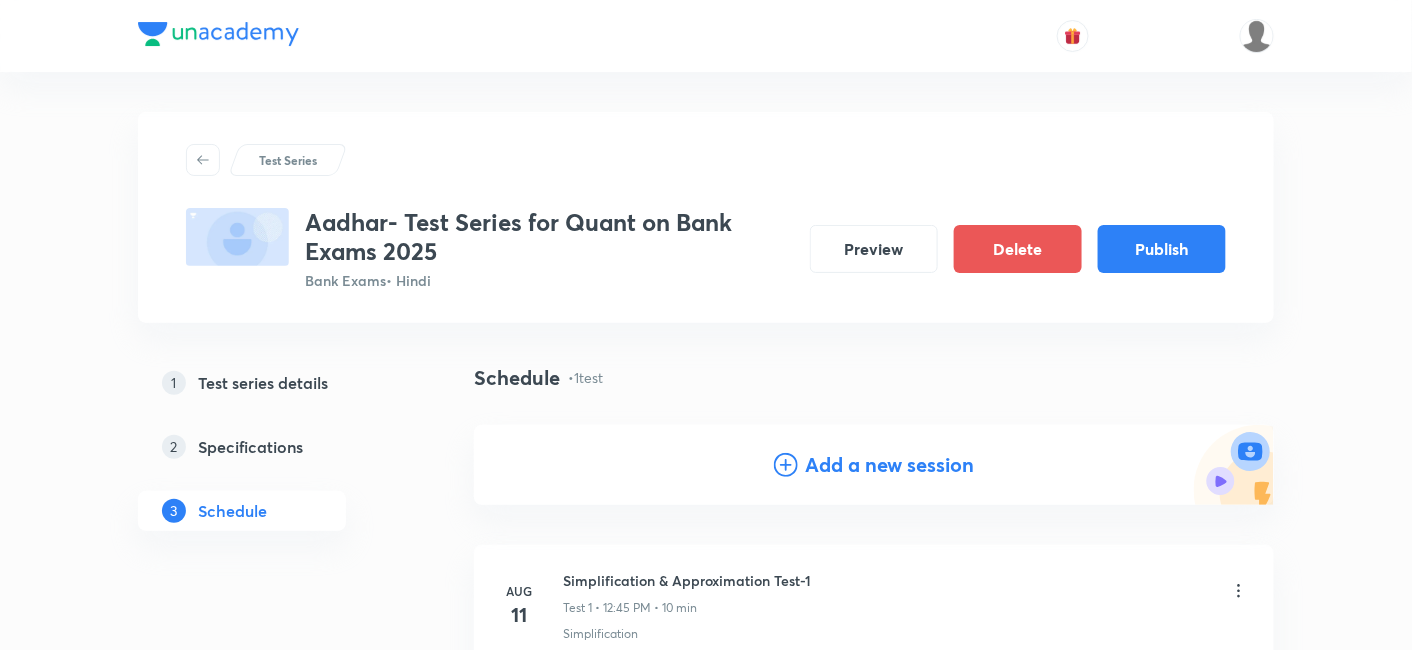 click on "Add a new session" at bounding box center [890, 465] 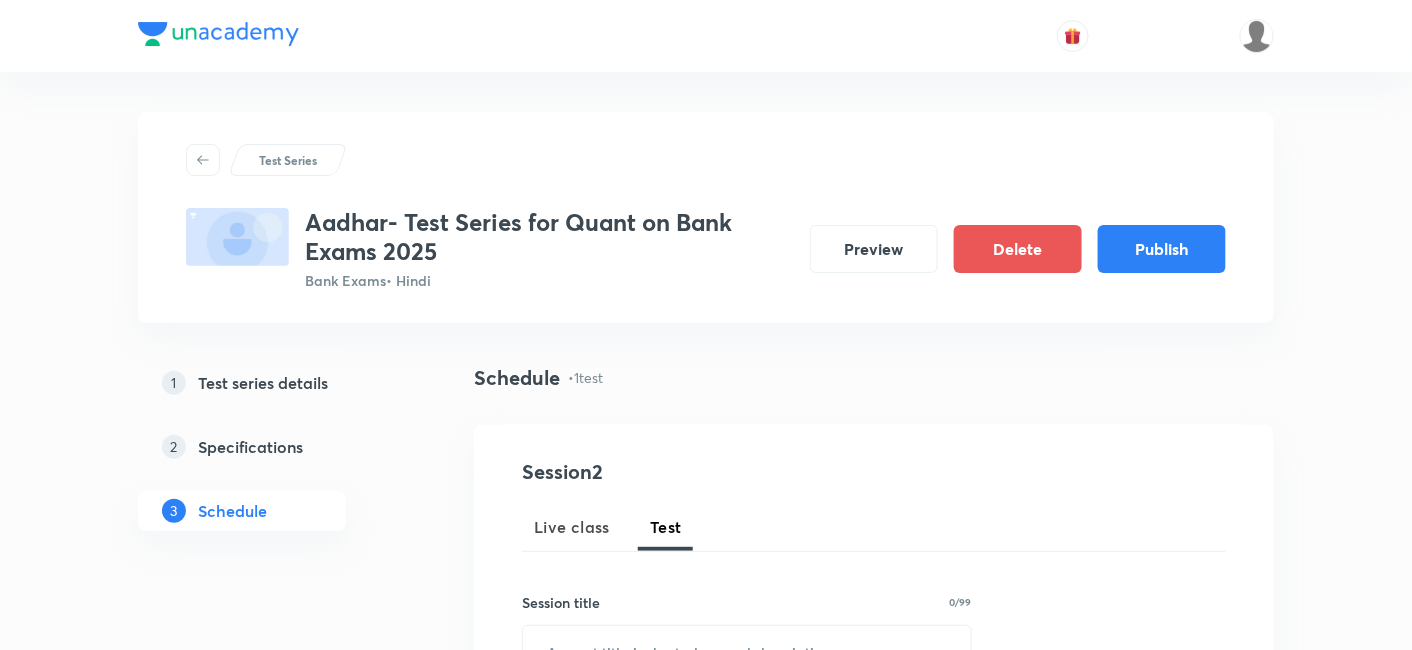 scroll, scrollTop: 373, scrollLeft: 0, axis: vertical 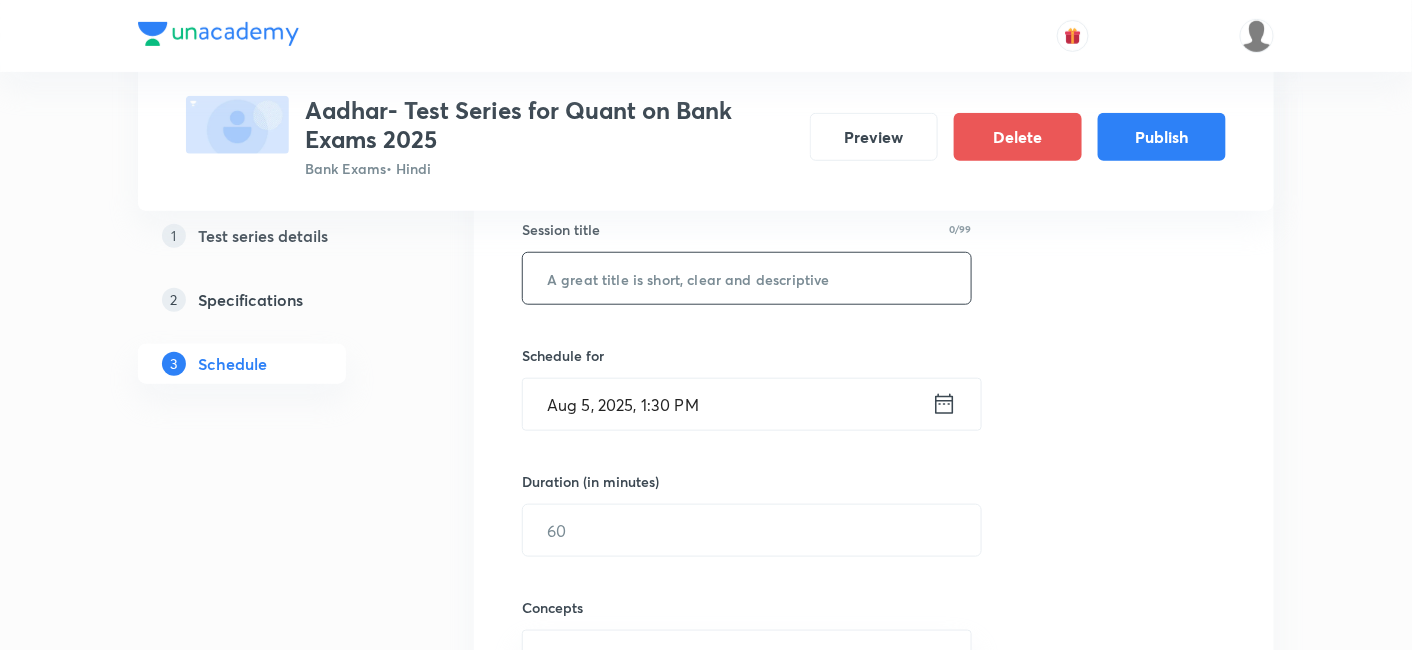 click at bounding box center (747, 278) 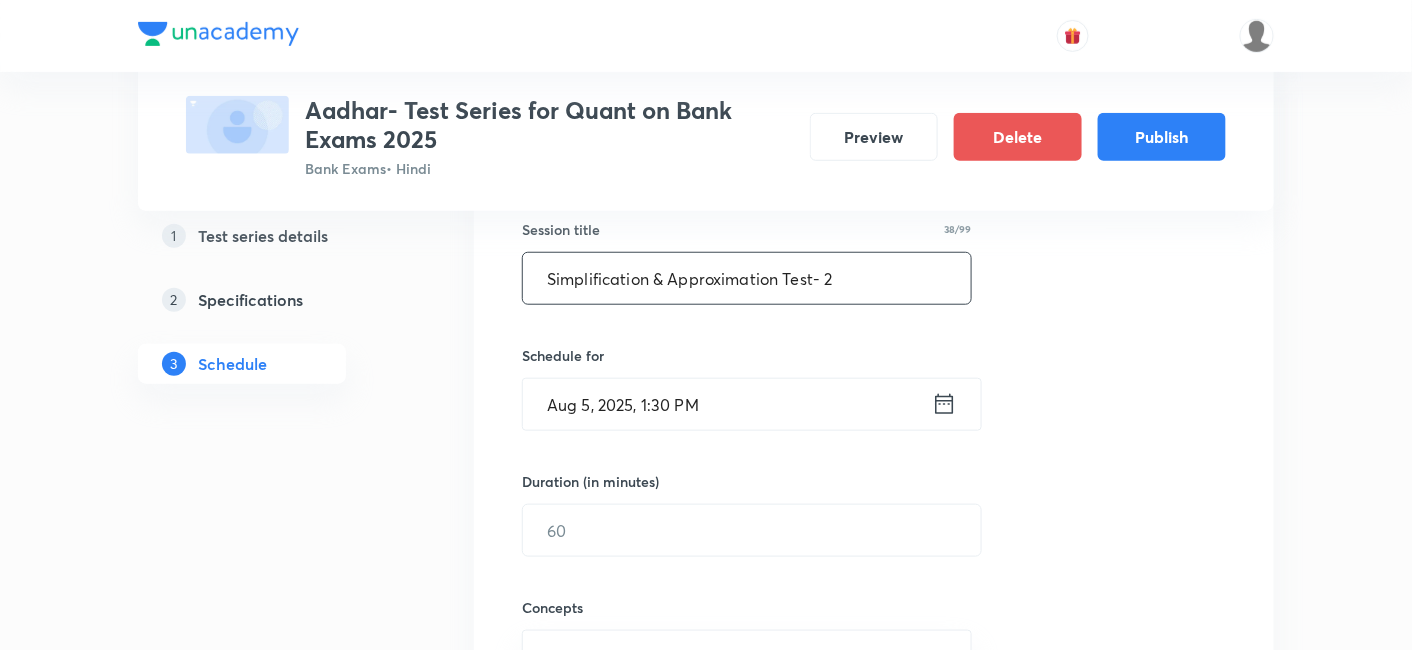 type on "Simplification & Approximation Test- 2" 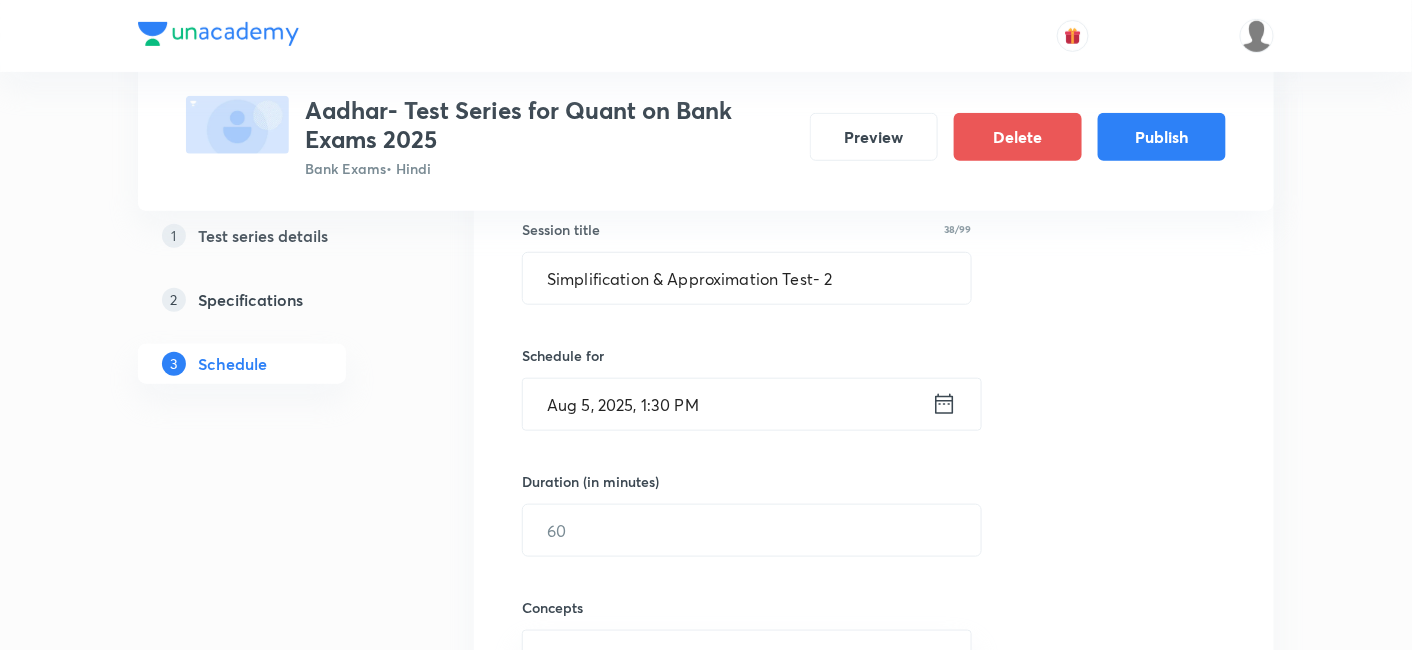 click 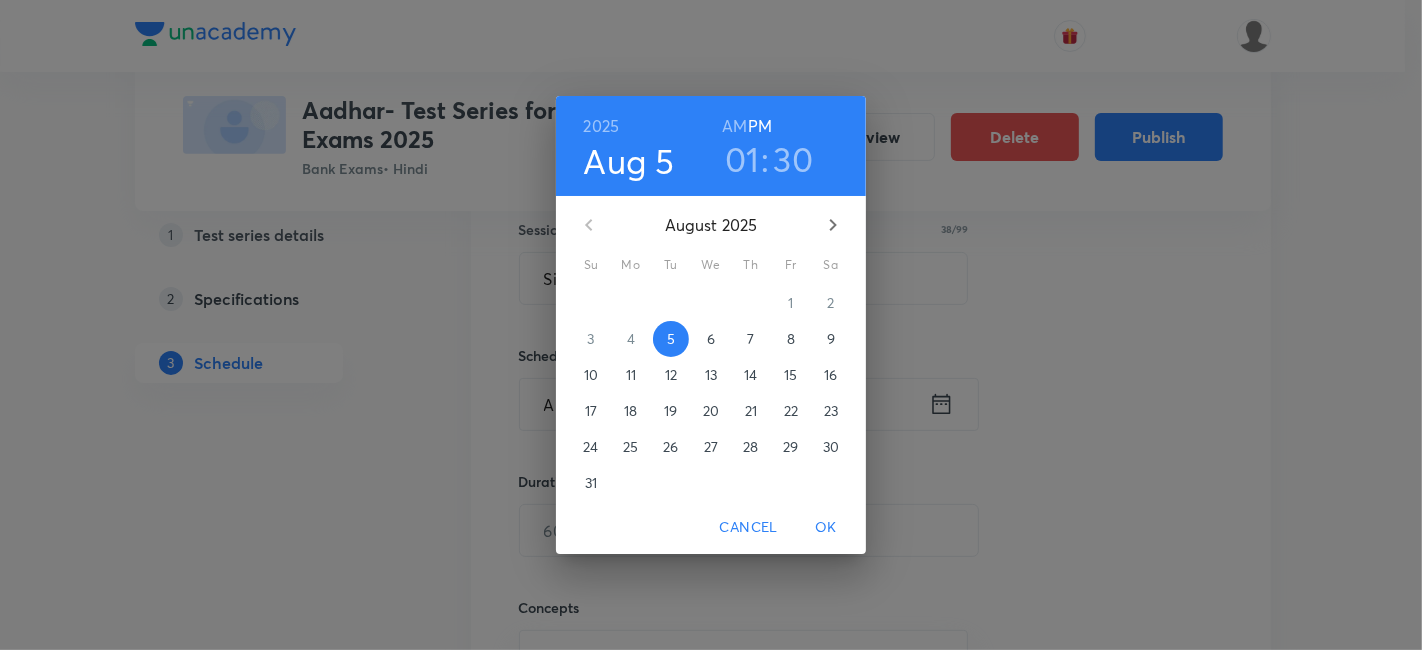 click on "12" at bounding box center (671, 375) 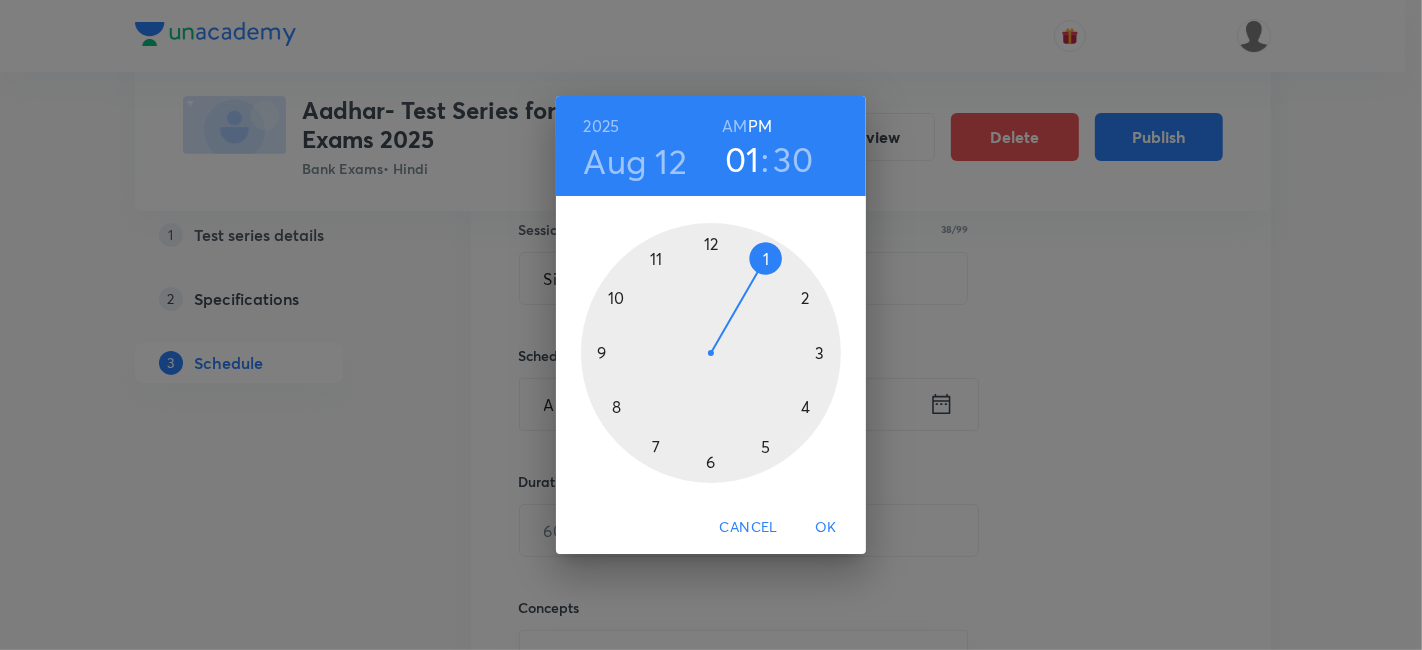 click at bounding box center (711, 353) 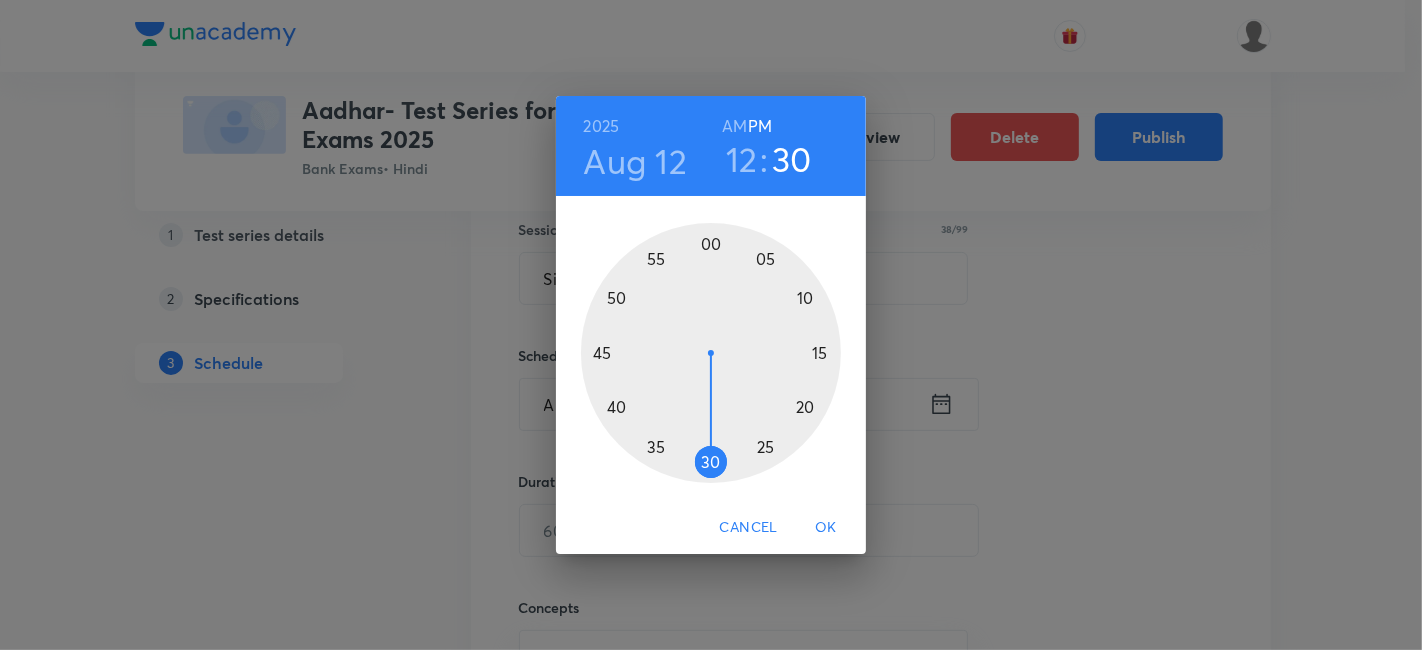click at bounding box center (711, 353) 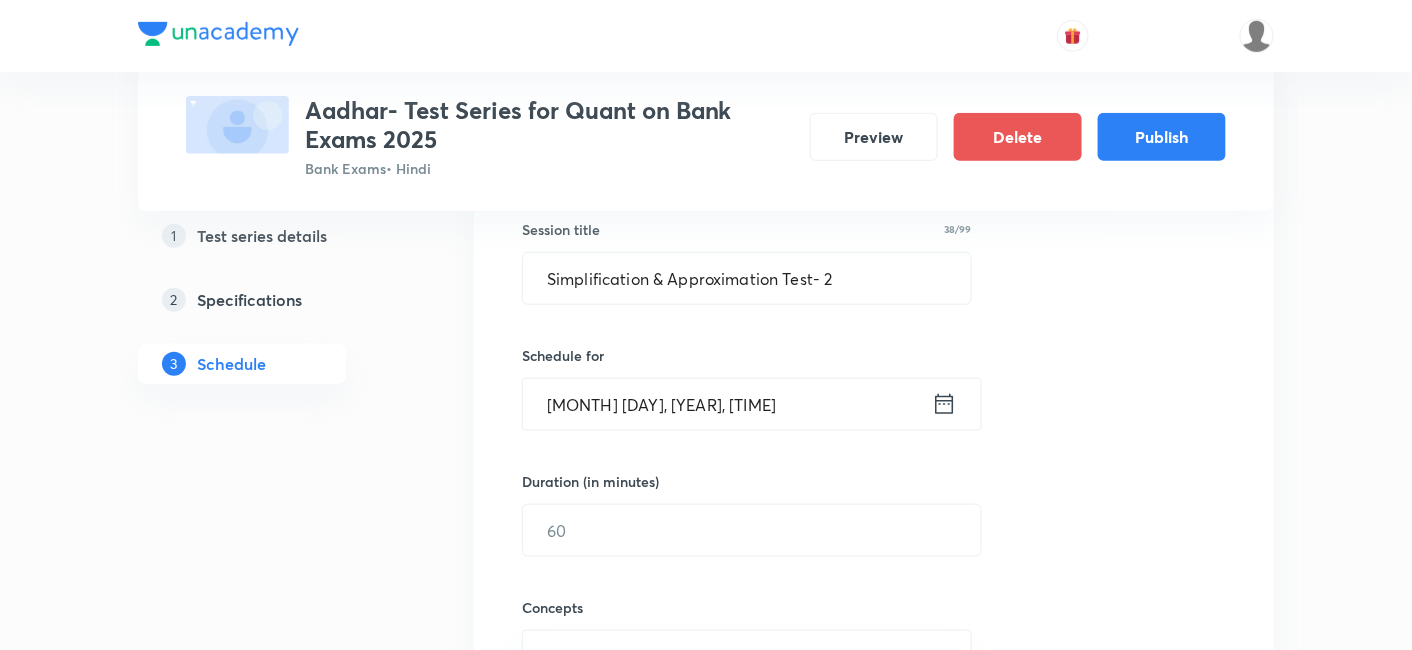scroll, scrollTop: 533, scrollLeft: 0, axis: vertical 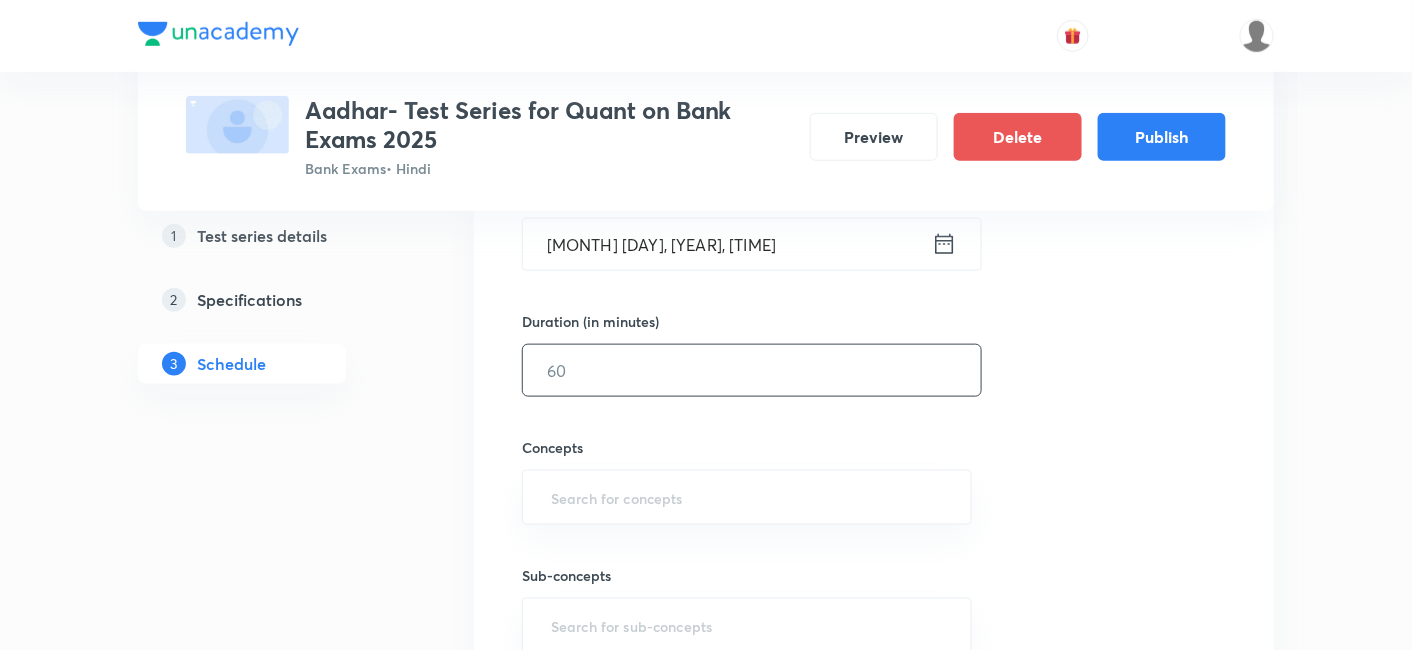 click at bounding box center [752, 370] 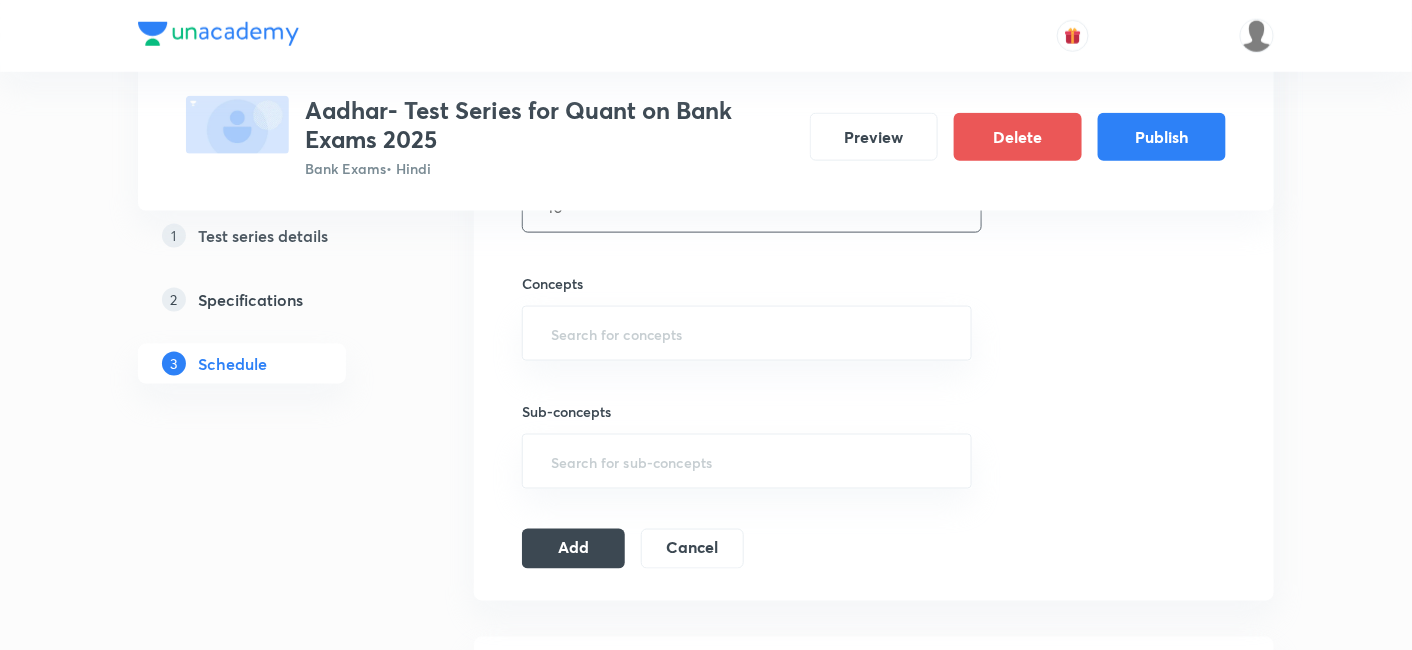 scroll, scrollTop: 706, scrollLeft: 0, axis: vertical 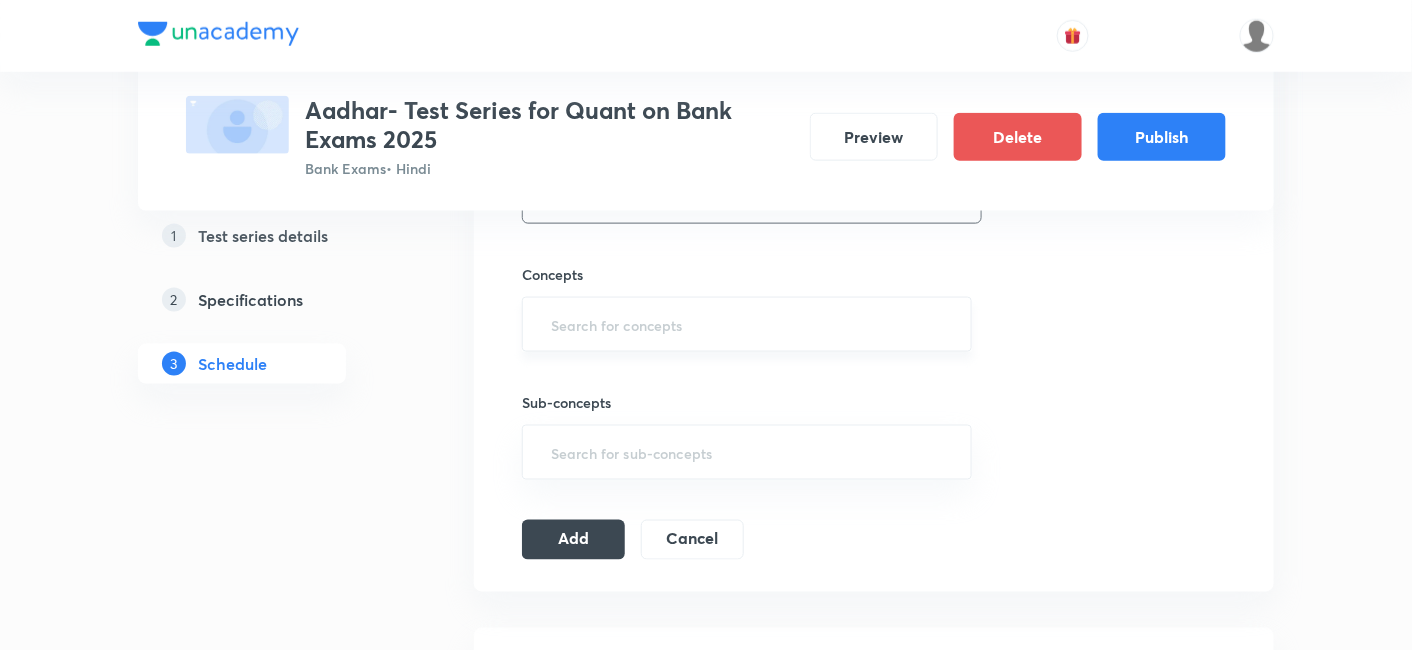 type on "10" 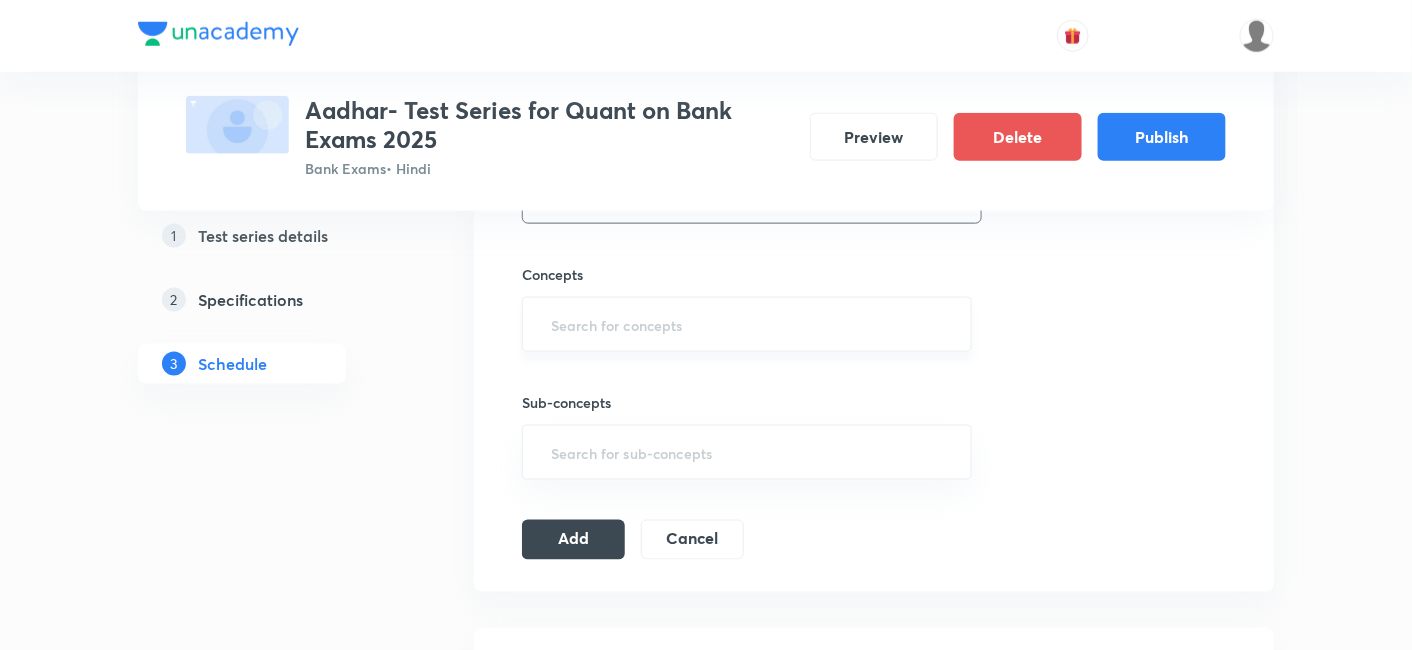 click at bounding box center [747, 324] 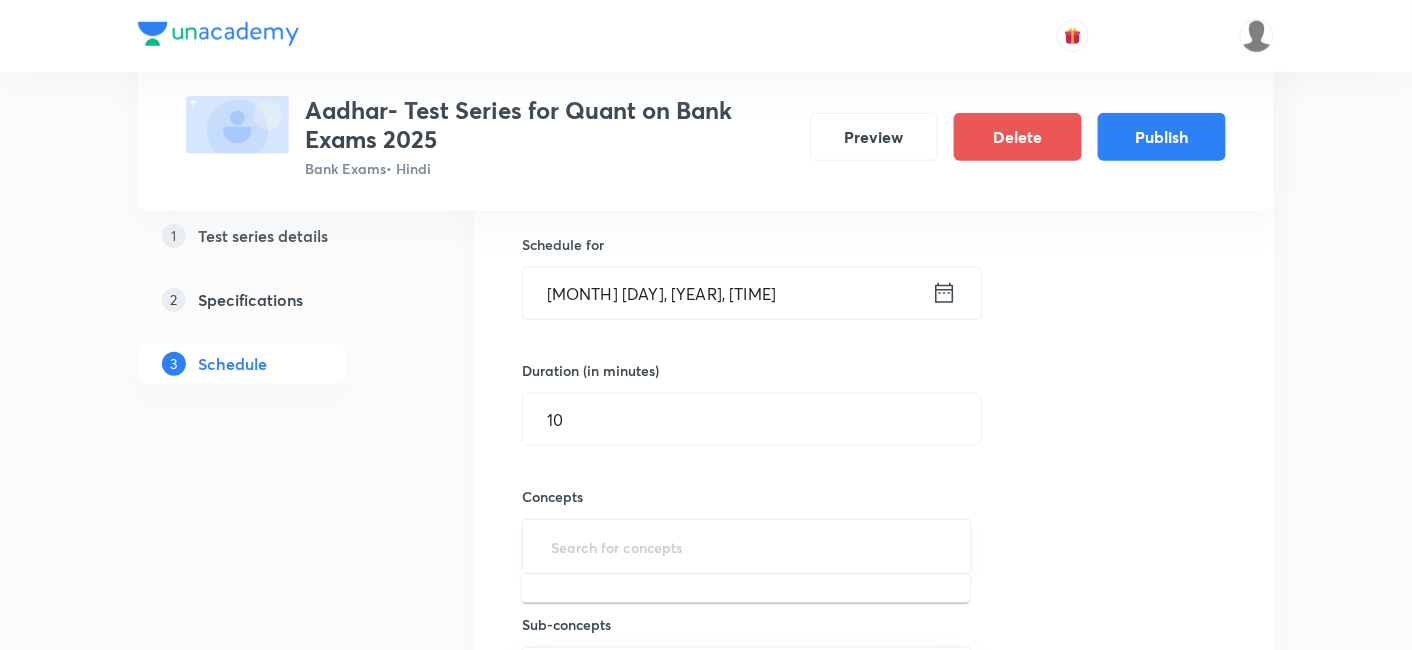 scroll, scrollTop: 554, scrollLeft: 0, axis: vertical 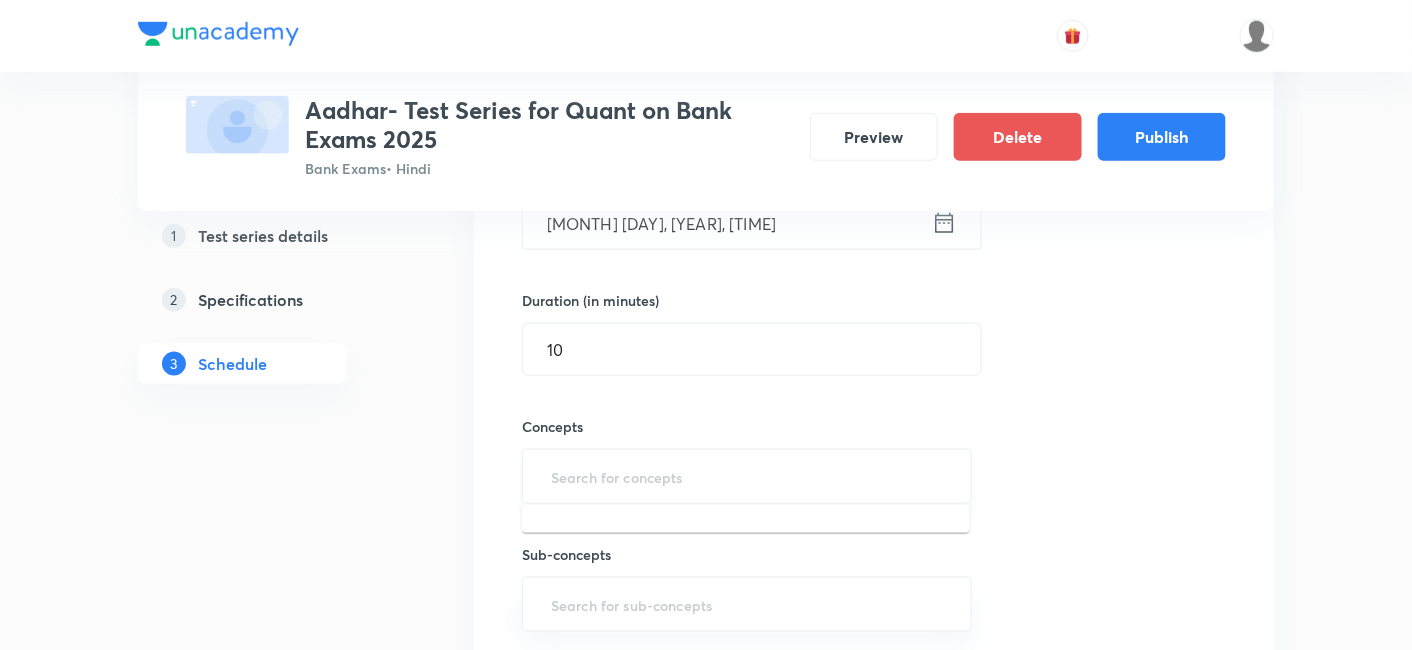 type on "c" 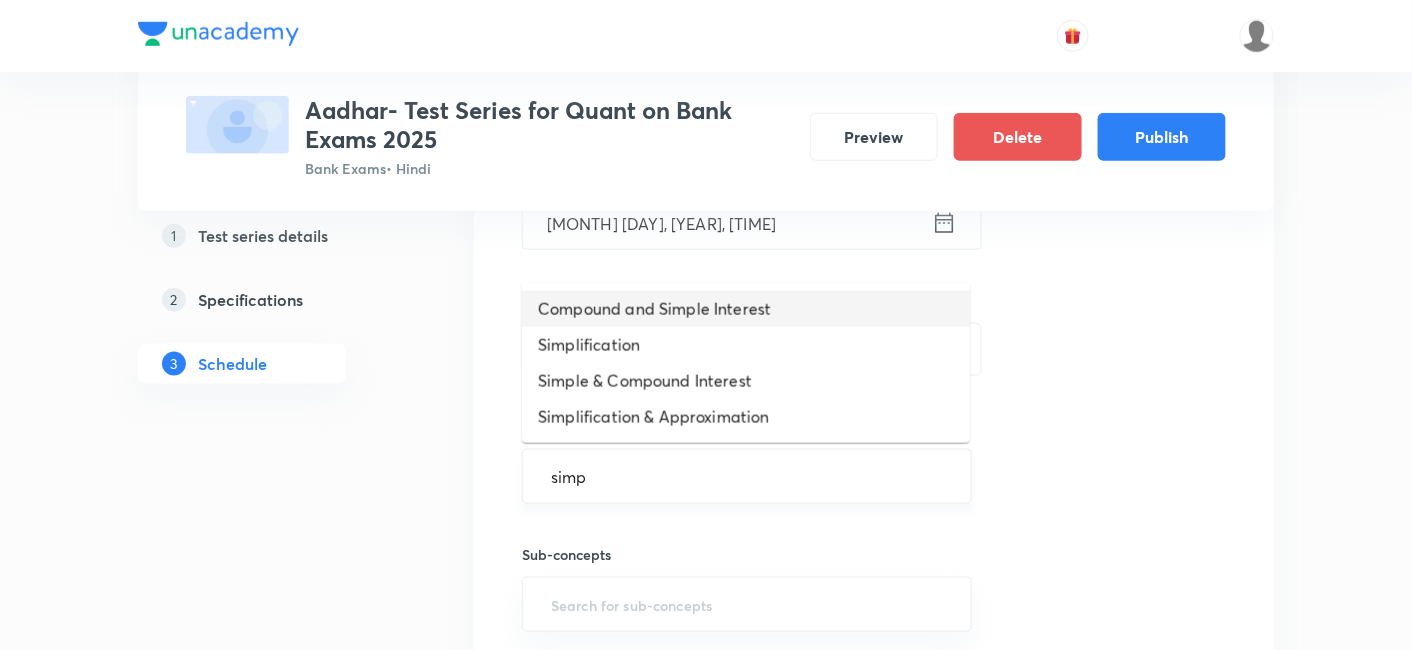 type on "simpl" 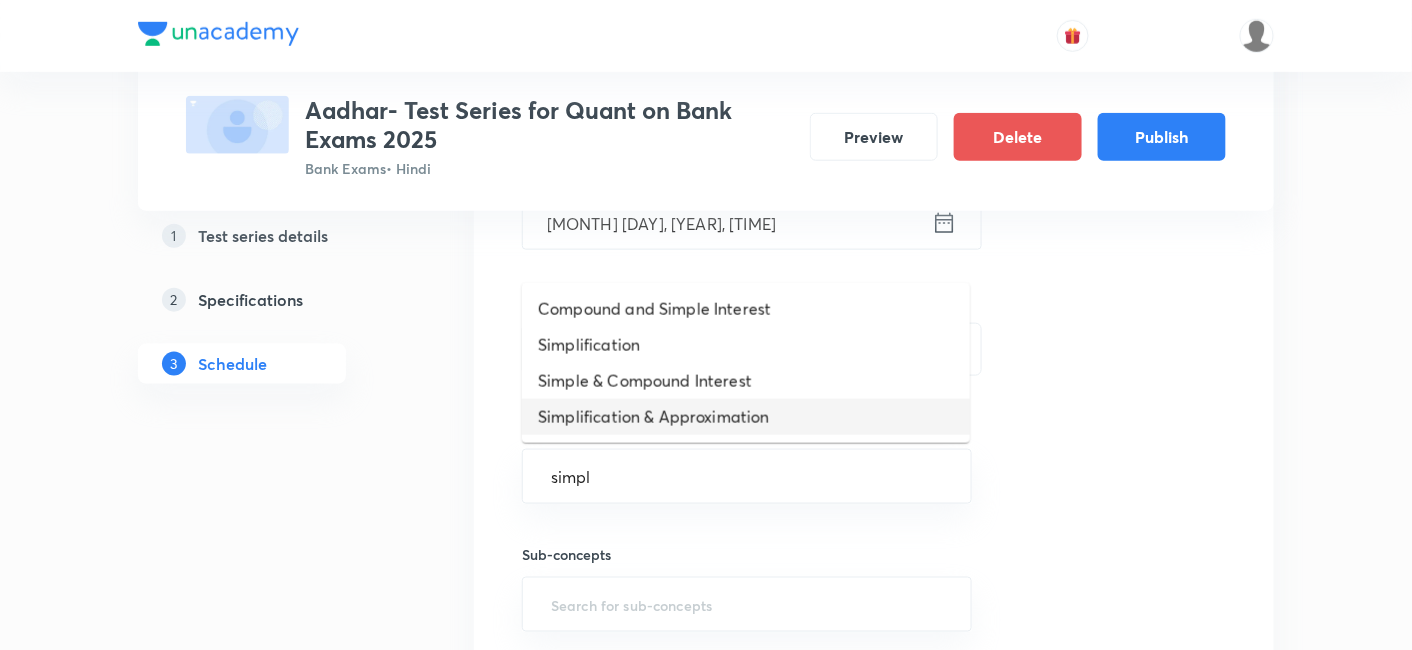 click on "Simplification & Approximation" at bounding box center (746, 417) 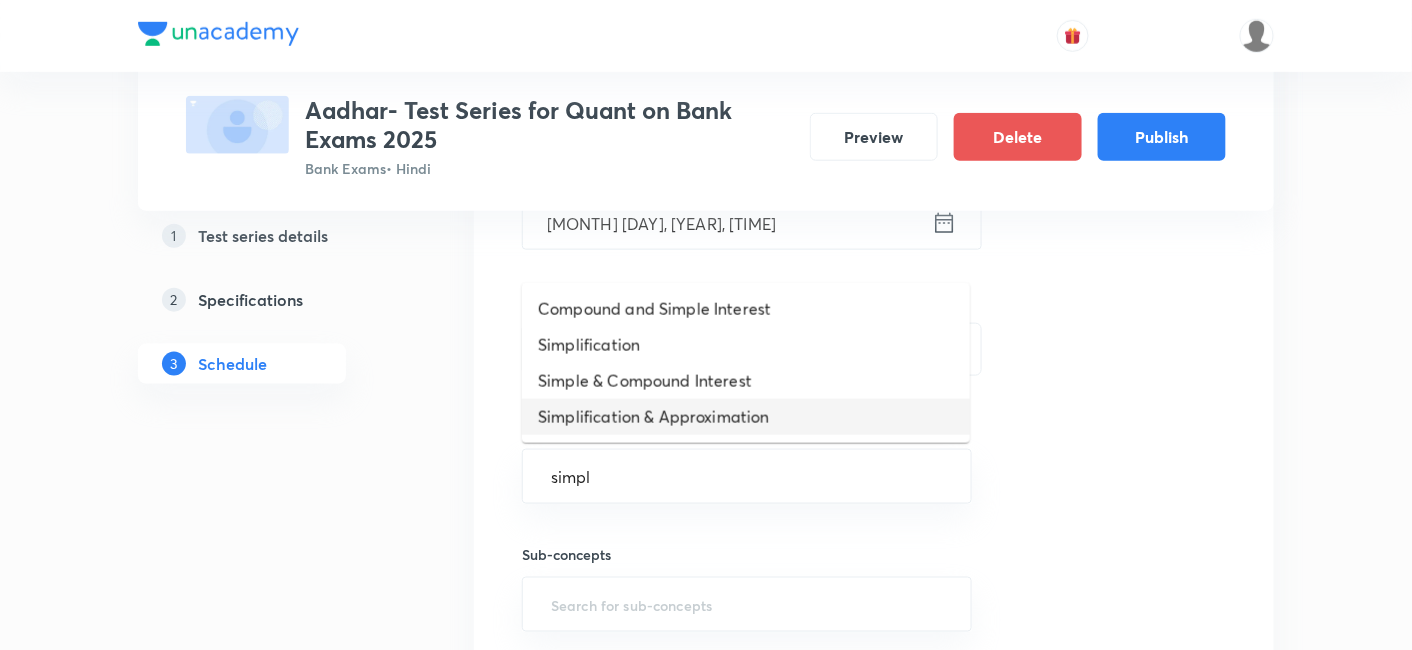 type 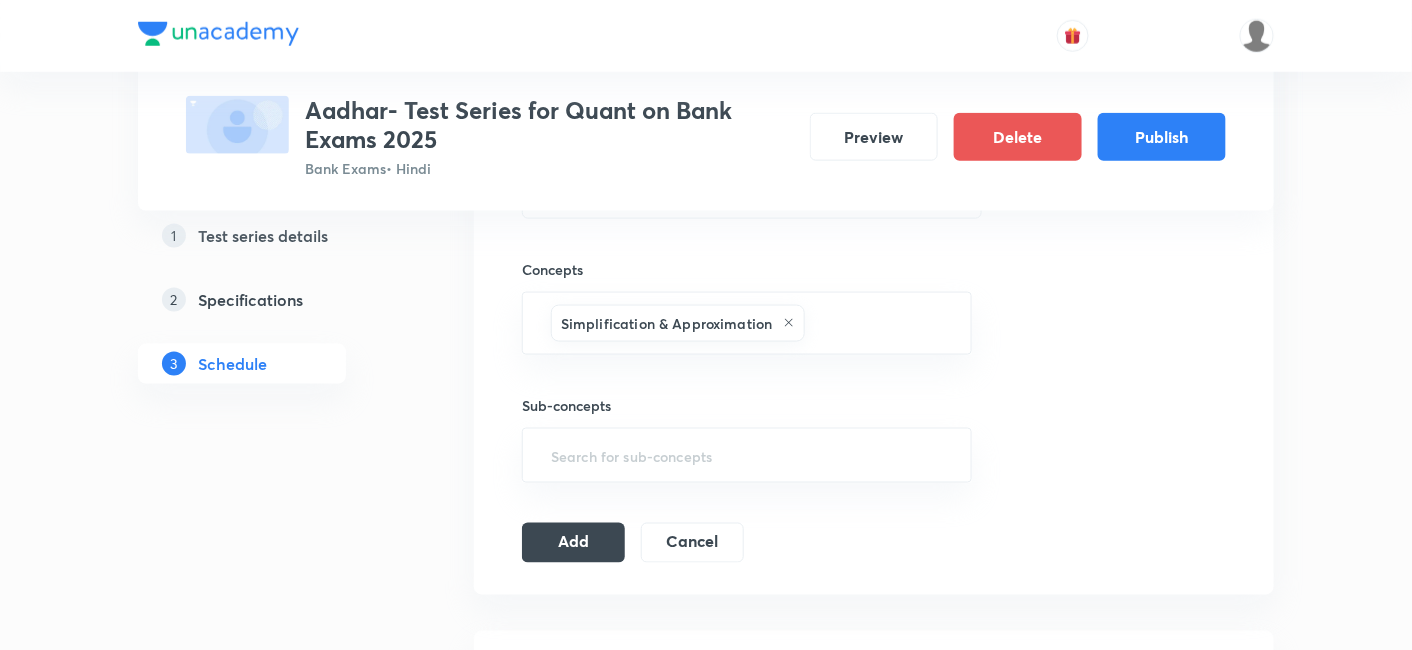 scroll, scrollTop: 717, scrollLeft: 0, axis: vertical 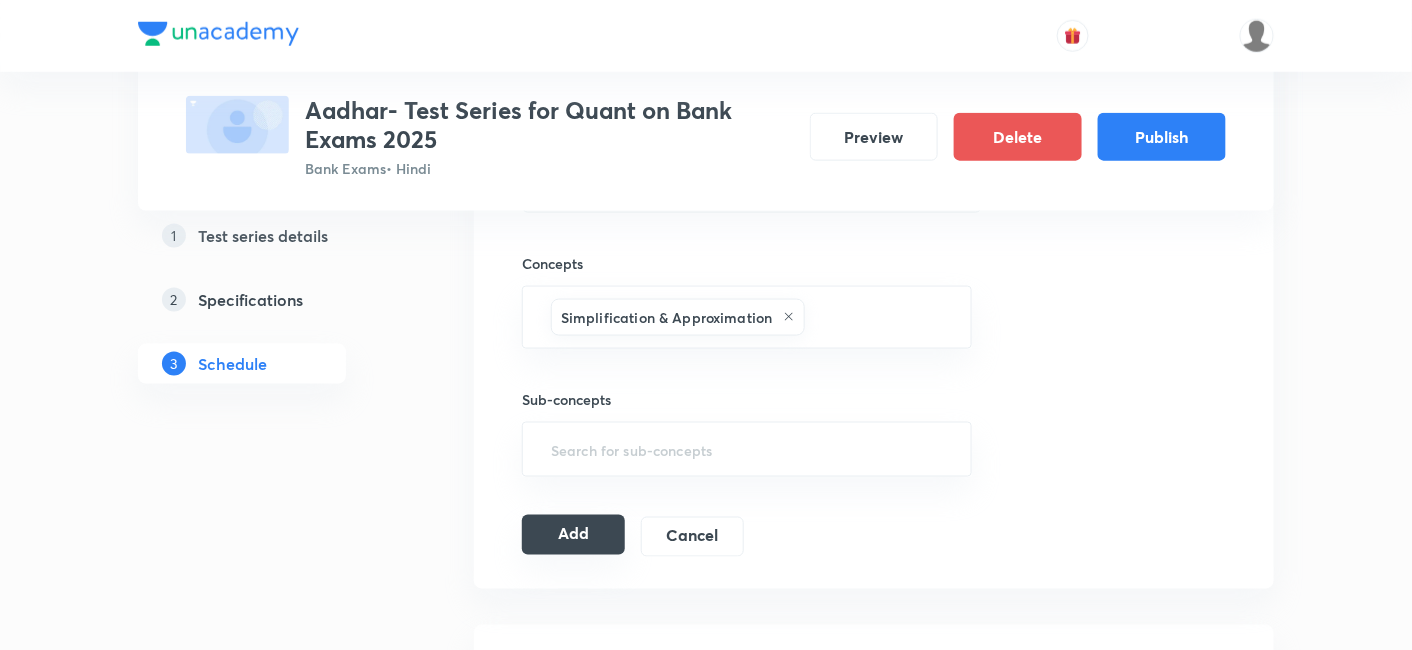 click on "Add" at bounding box center (573, 535) 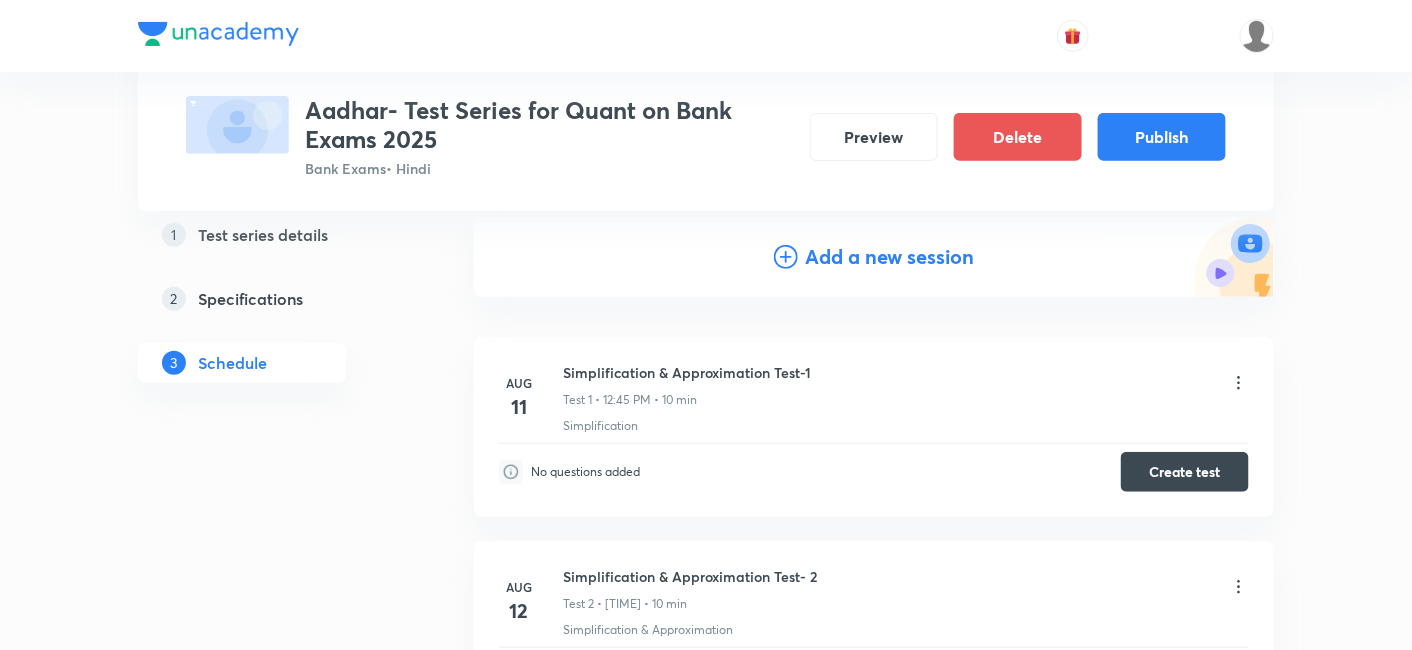 scroll, scrollTop: 208, scrollLeft: 0, axis: vertical 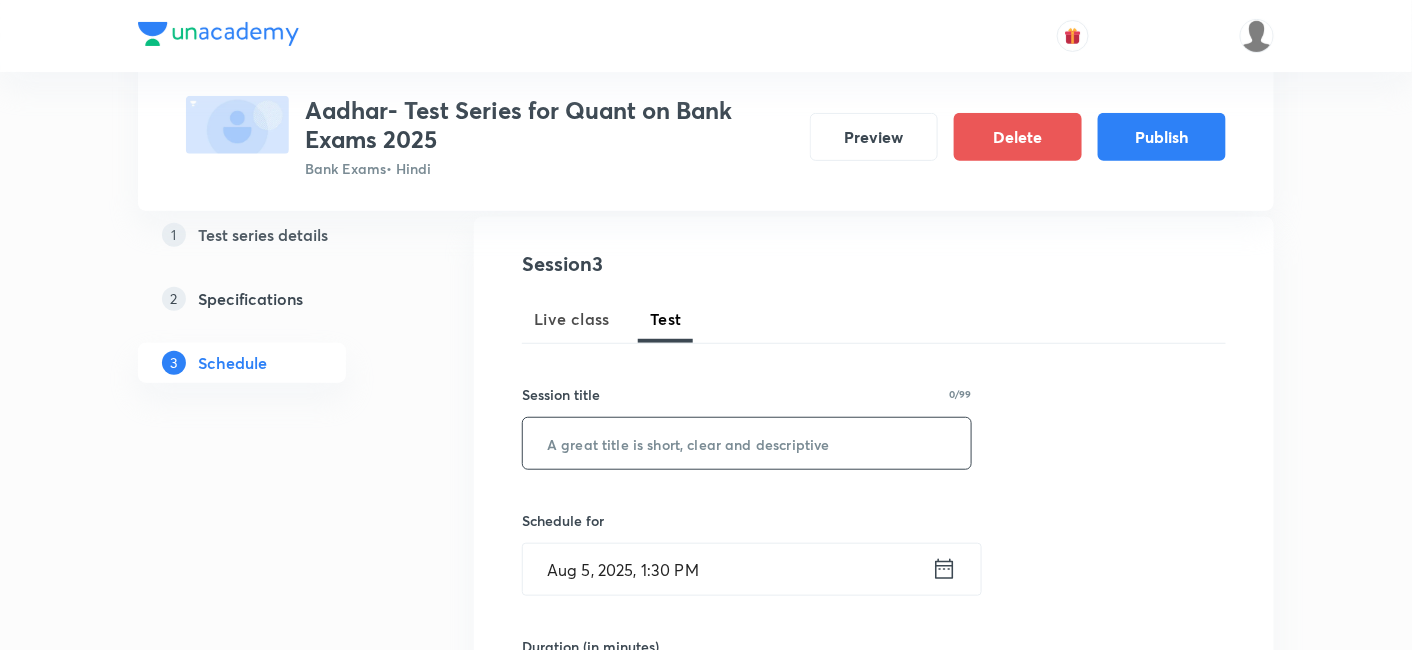 paste on "Missing Number Series" 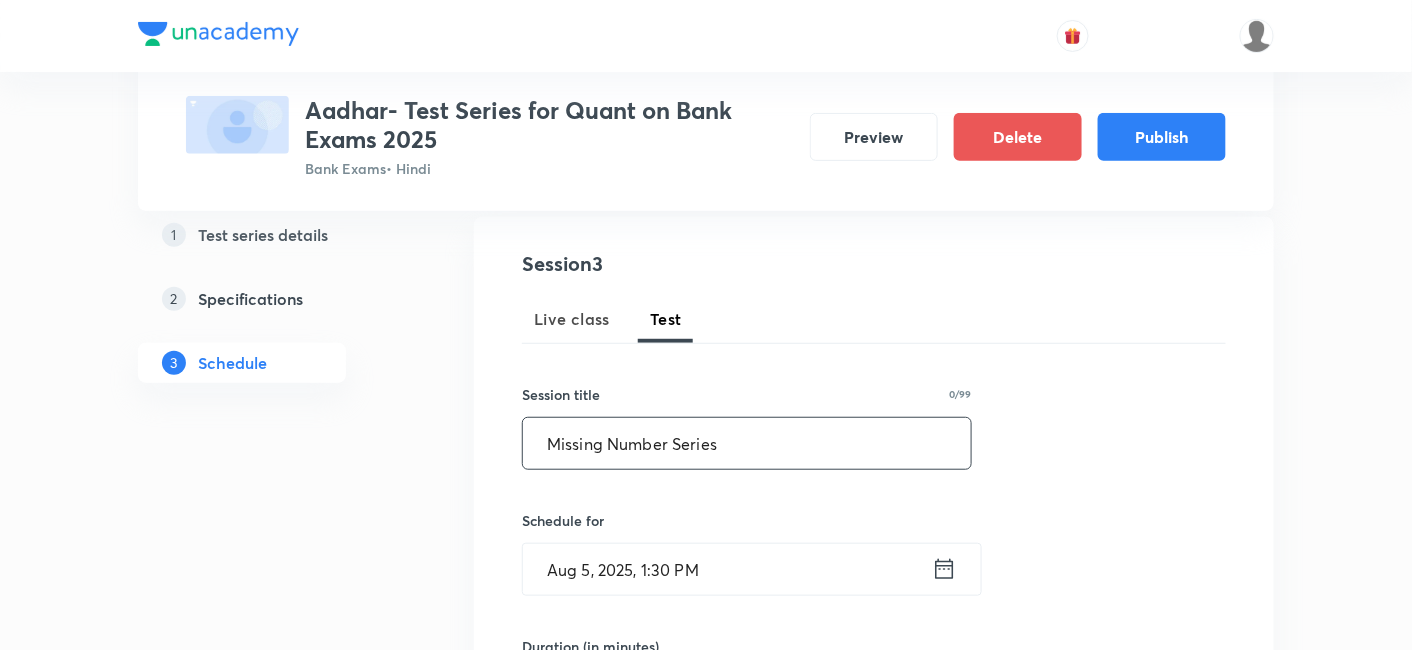 click on "Missing Number Series" at bounding box center (747, 443) 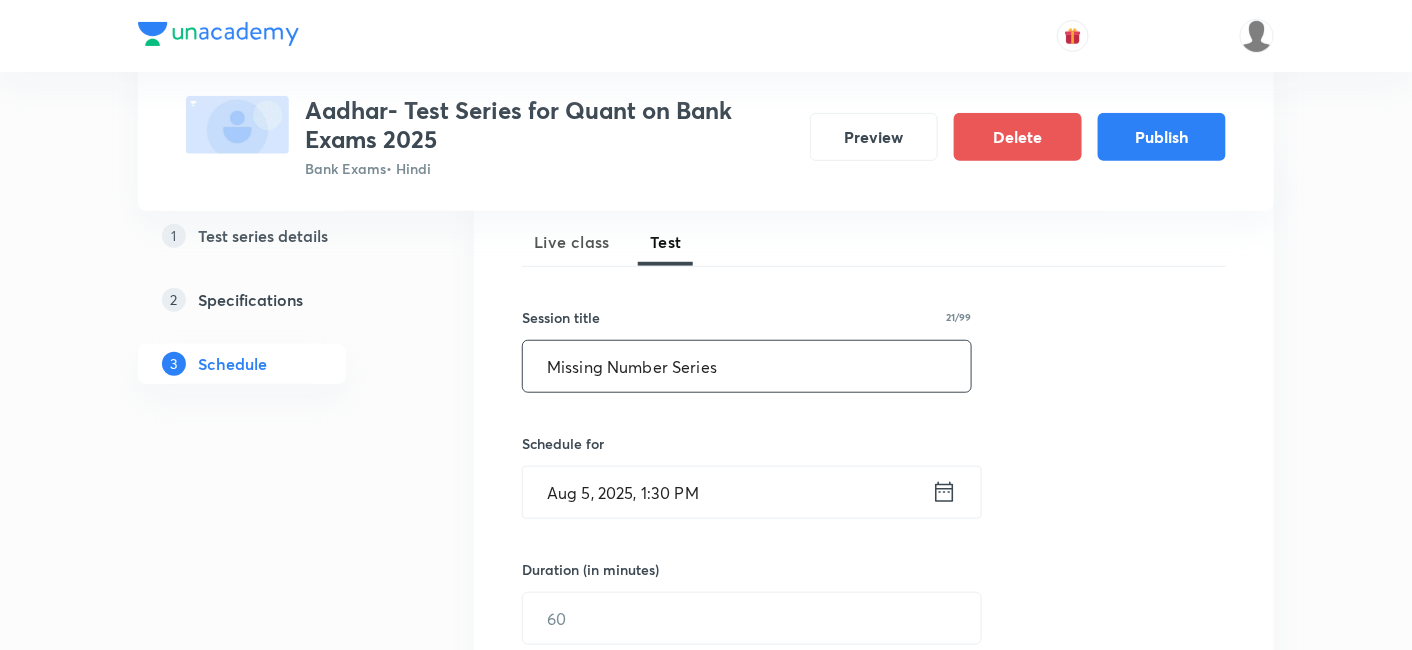 scroll, scrollTop: 288, scrollLeft: 0, axis: vertical 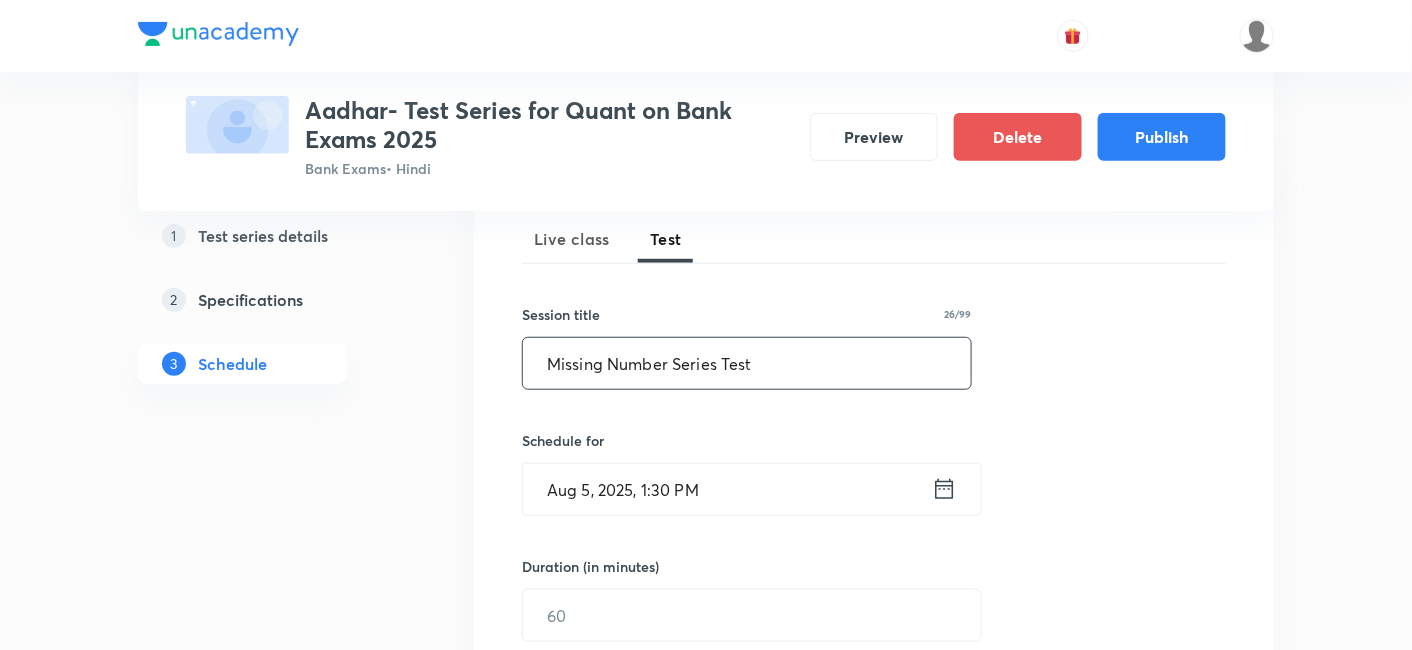 type on "Missing Number Series Test" 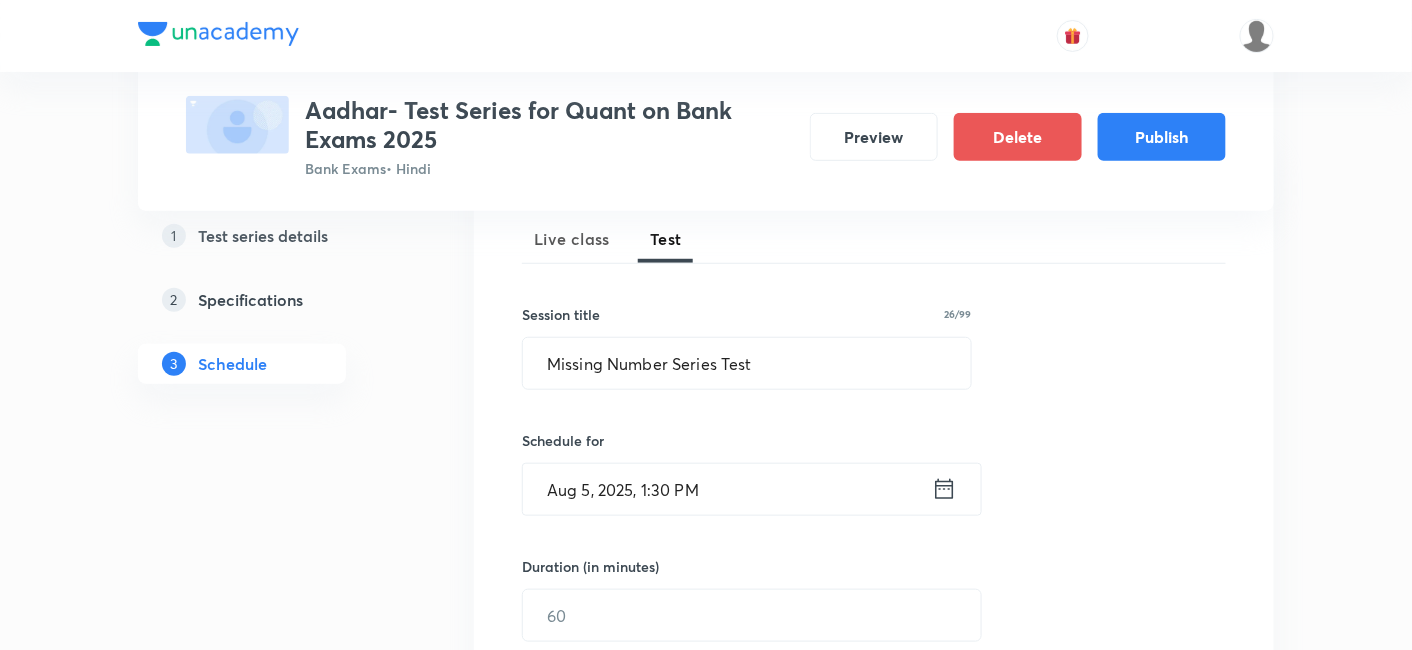 click 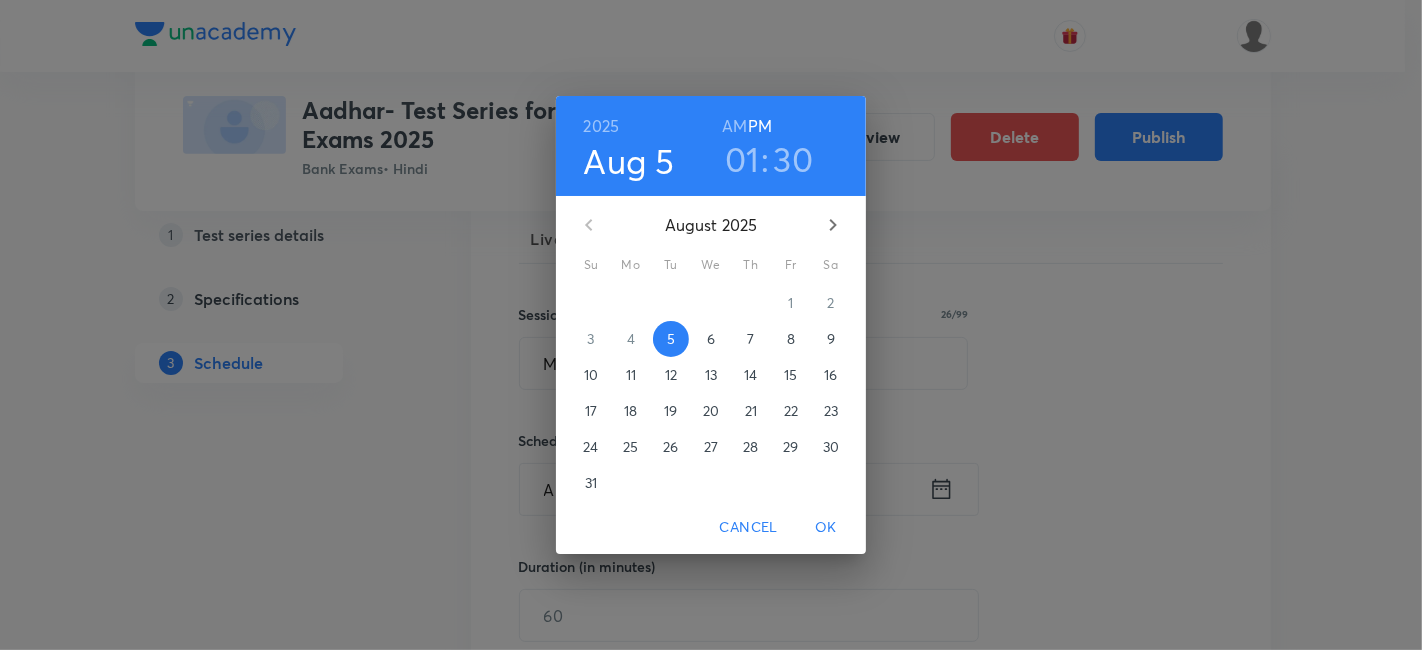 click on "13" at bounding box center [711, 375] 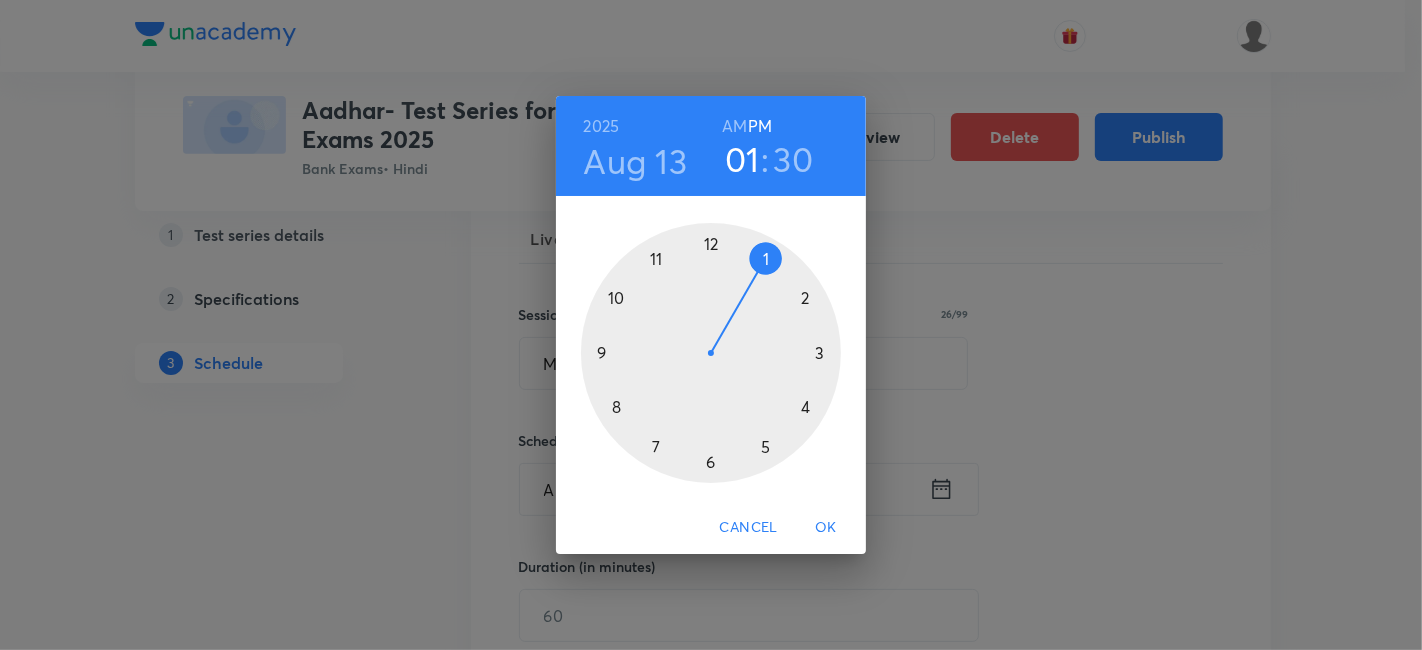 click at bounding box center (711, 353) 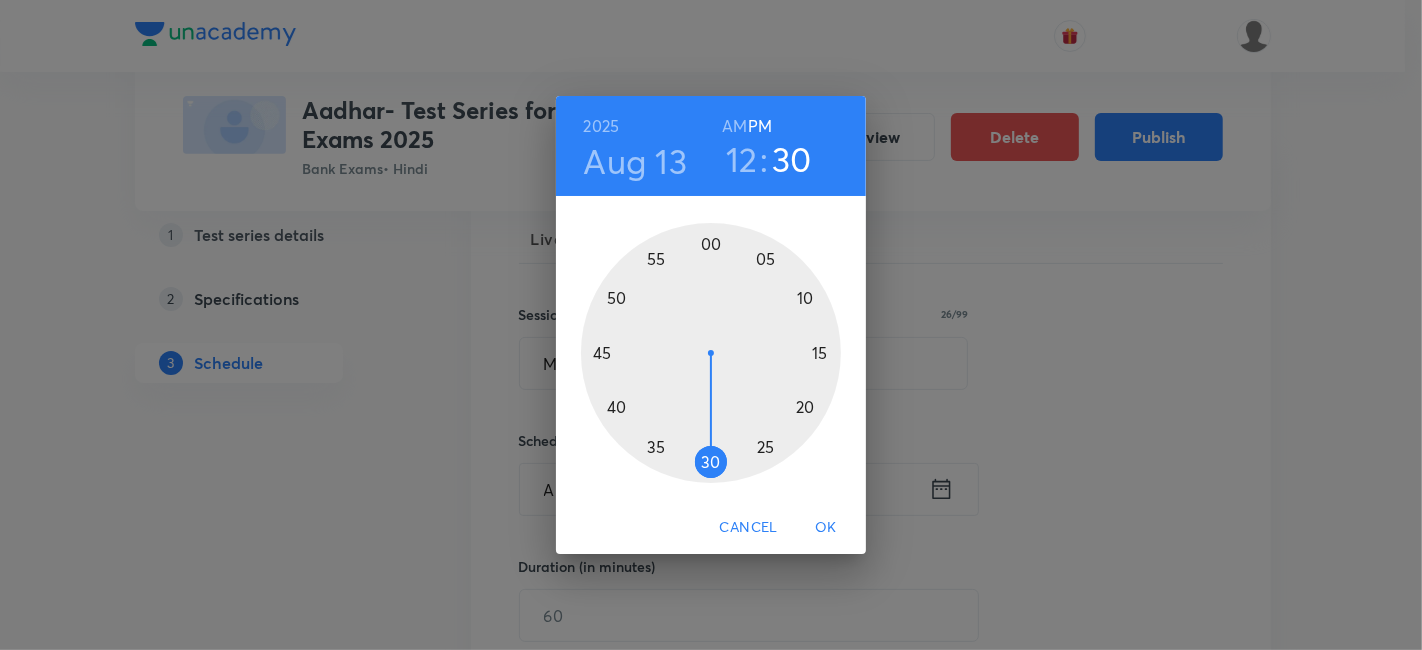 click at bounding box center [711, 353] 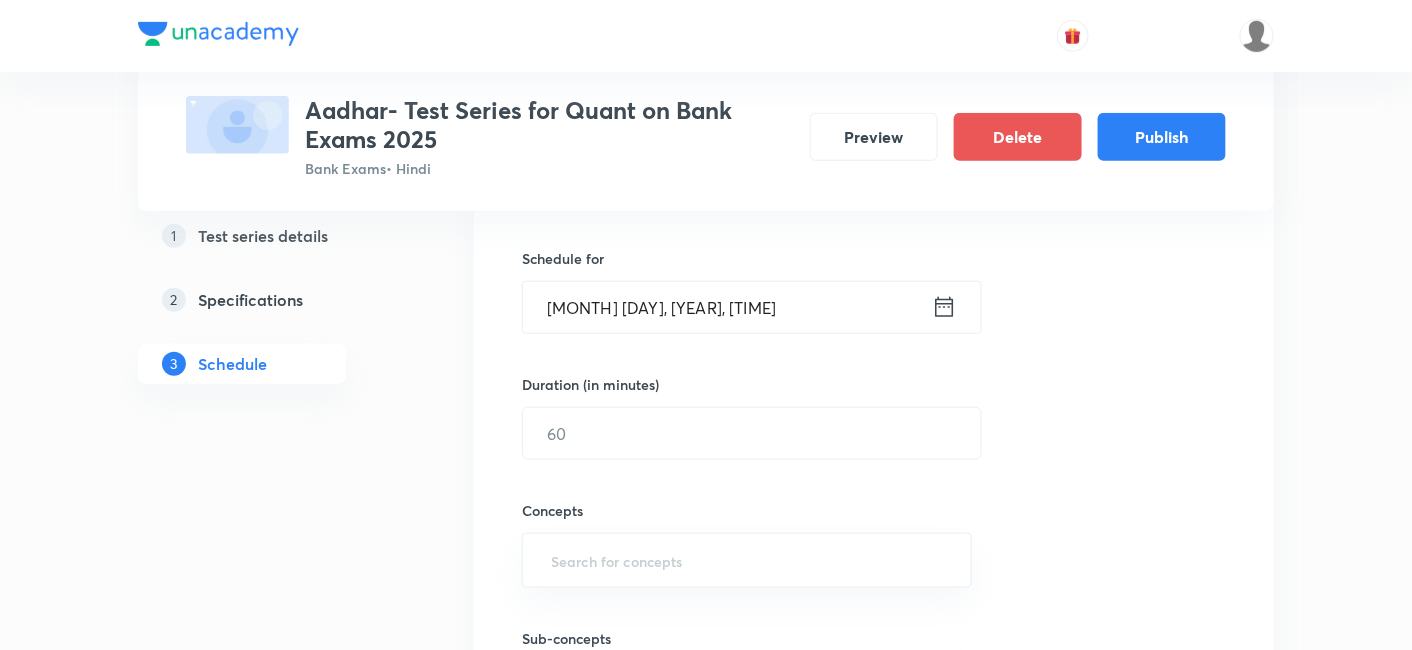 scroll, scrollTop: 471, scrollLeft: 0, axis: vertical 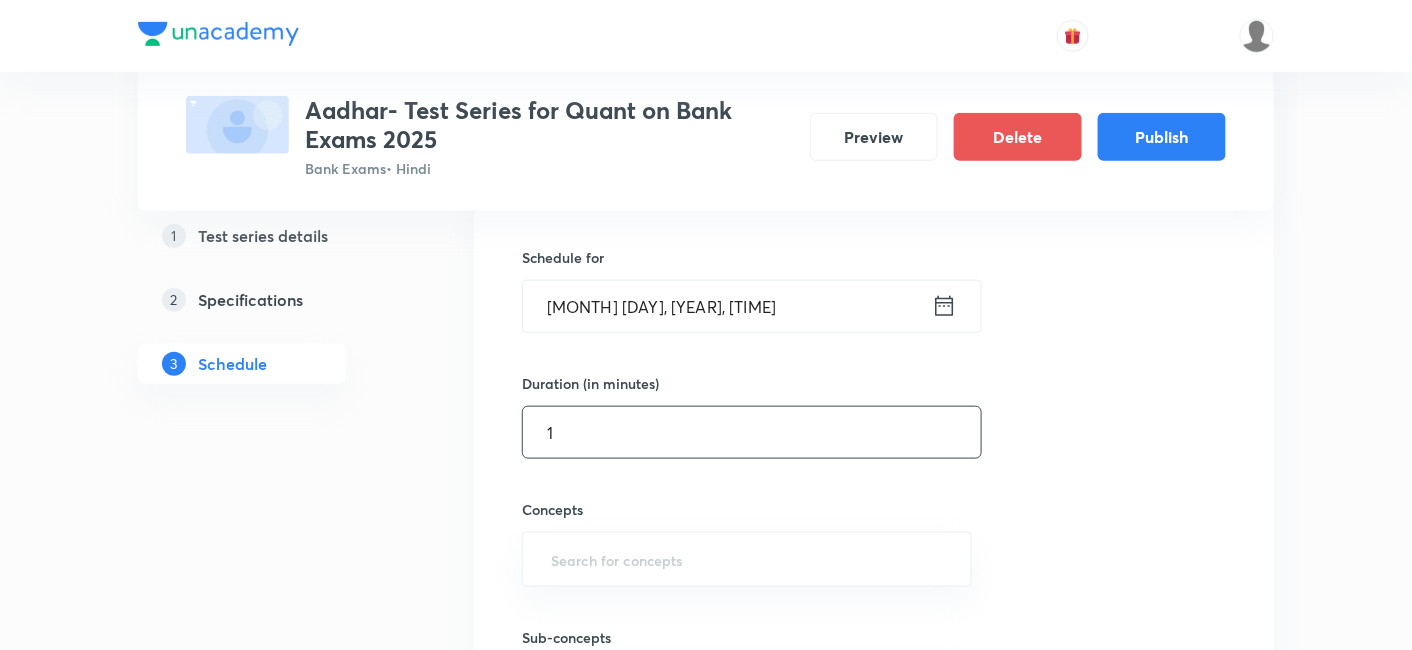 click on "1" at bounding box center [752, 432] 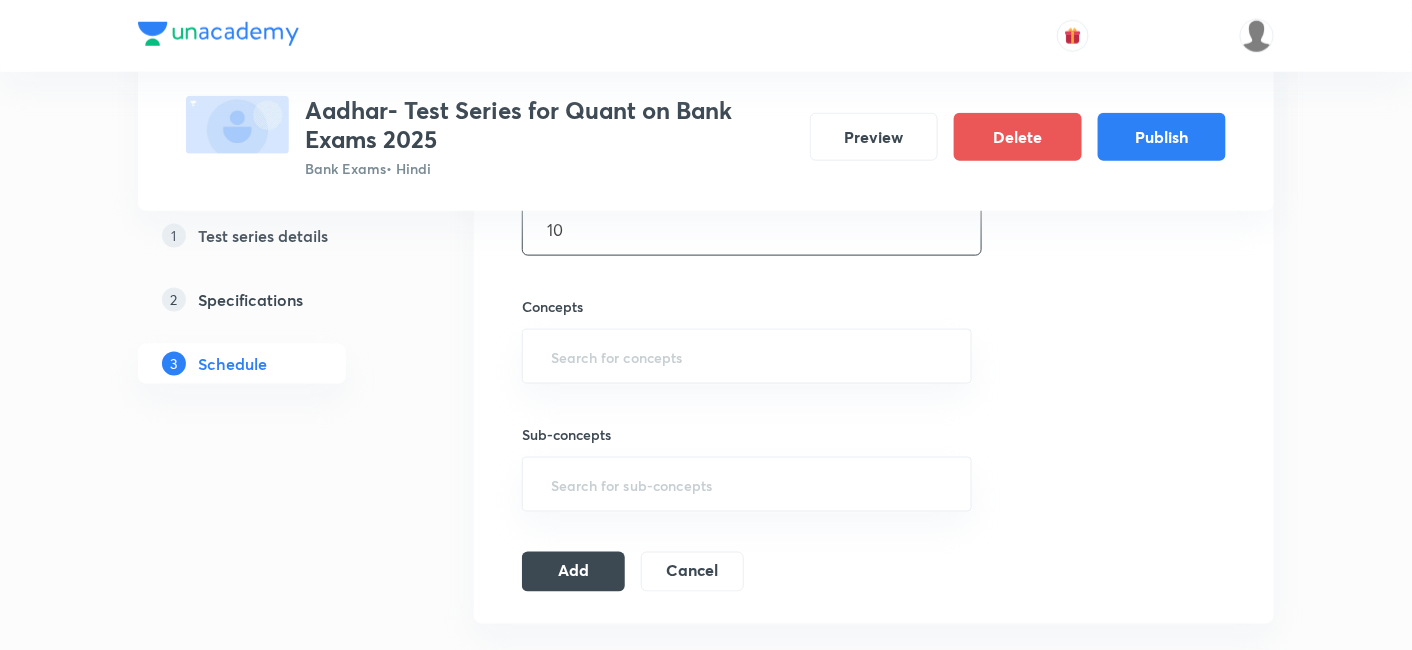 scroll, scrollTop: 675, scrollLeft: 0, axis: vertical 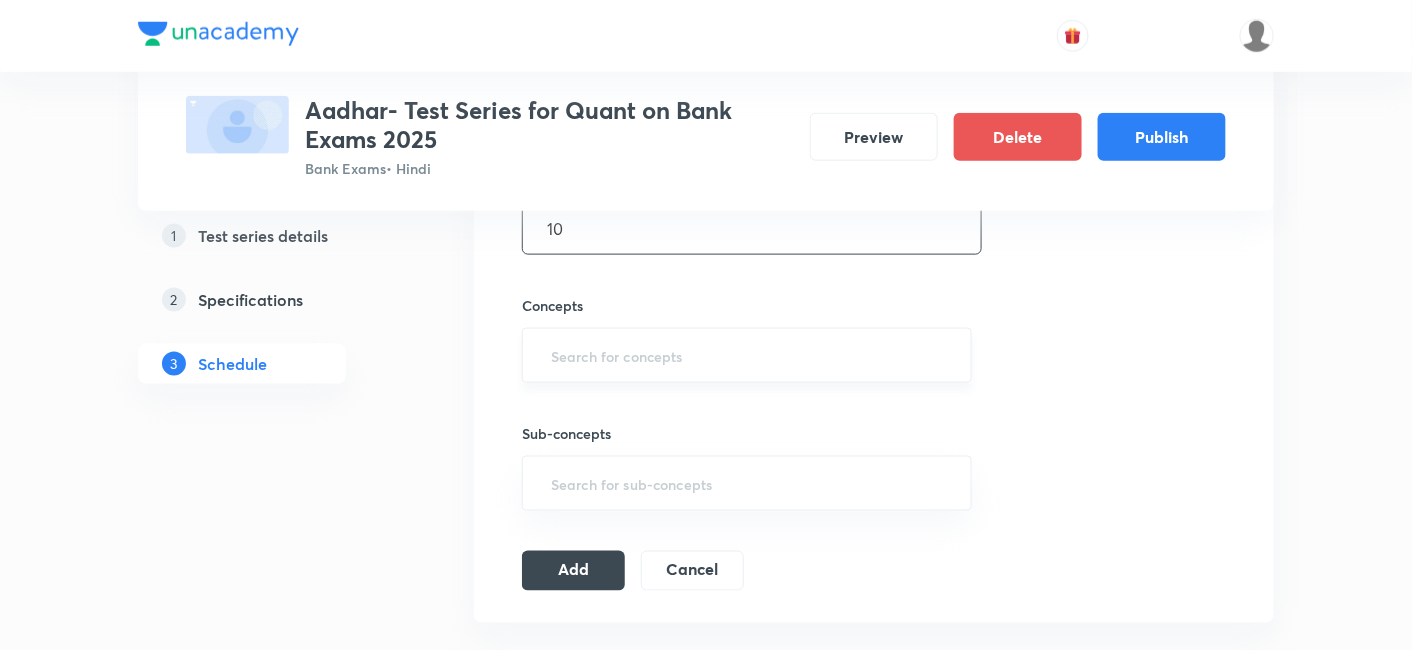 type on "10" 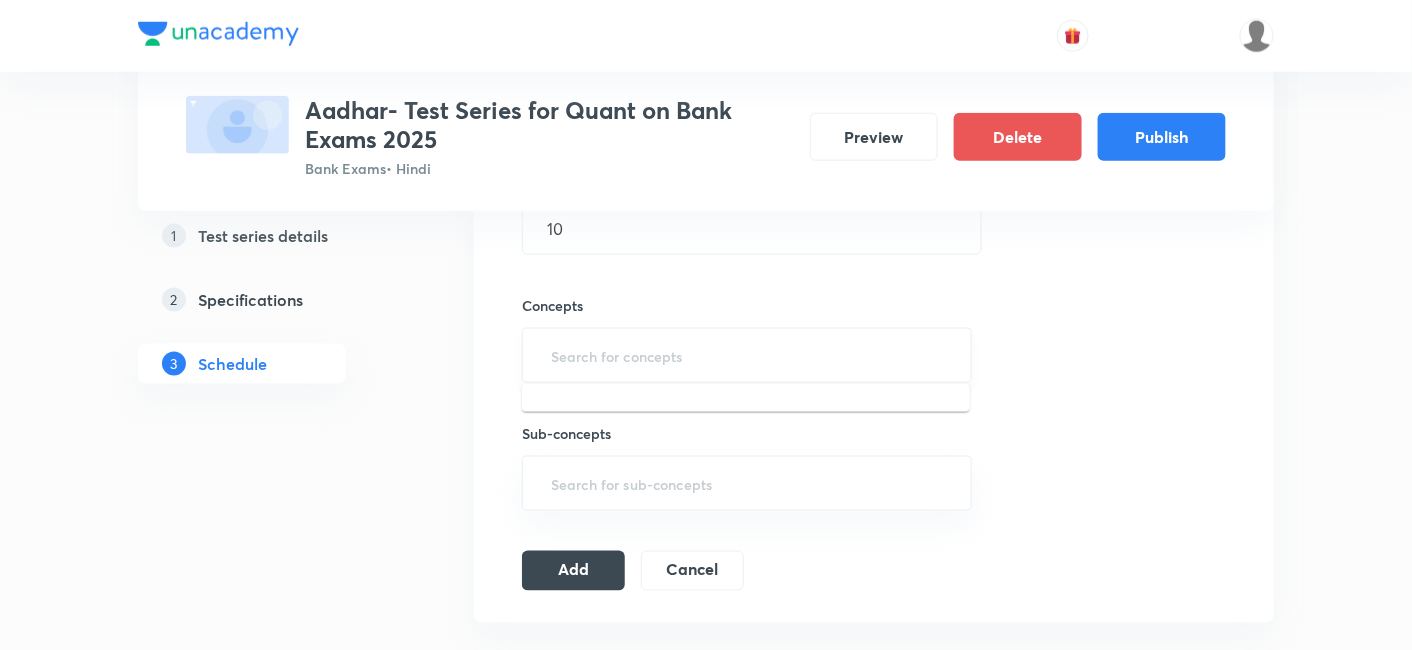 click at bounding box center (747, 355) 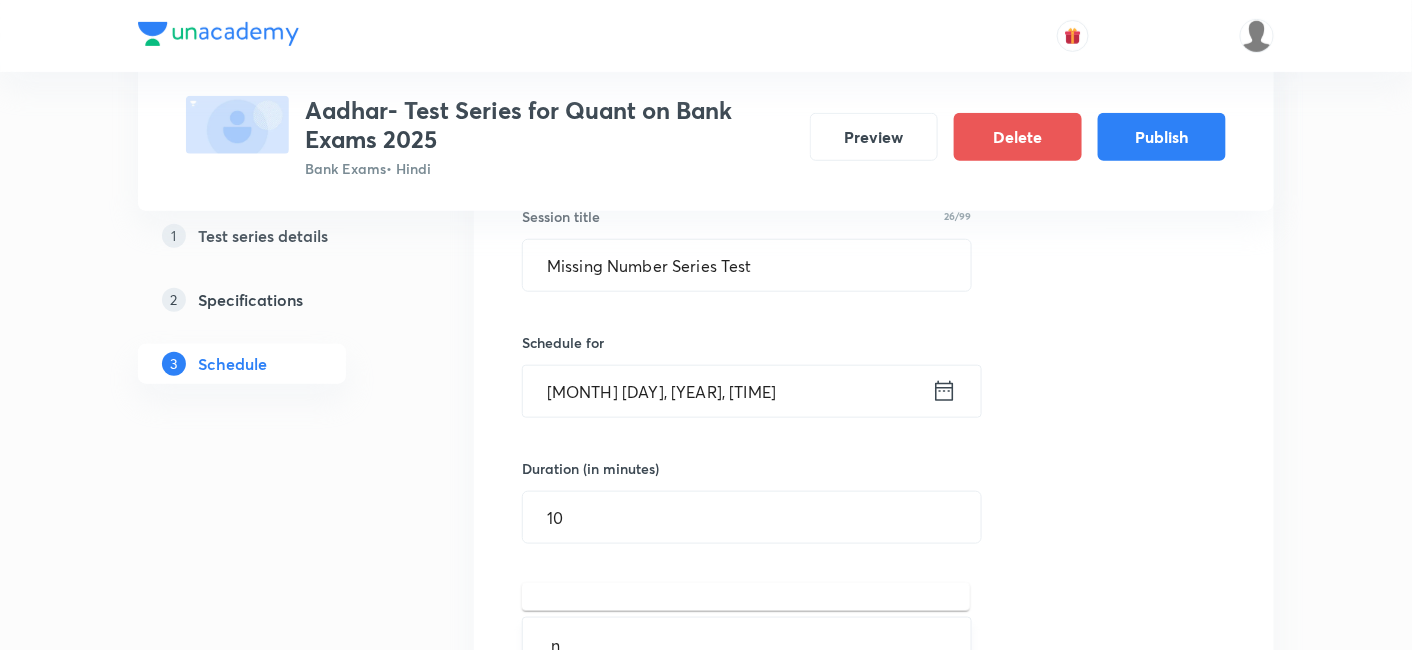 scroll, scrollTop: 387, scrollLeft: 0, axis: vertical 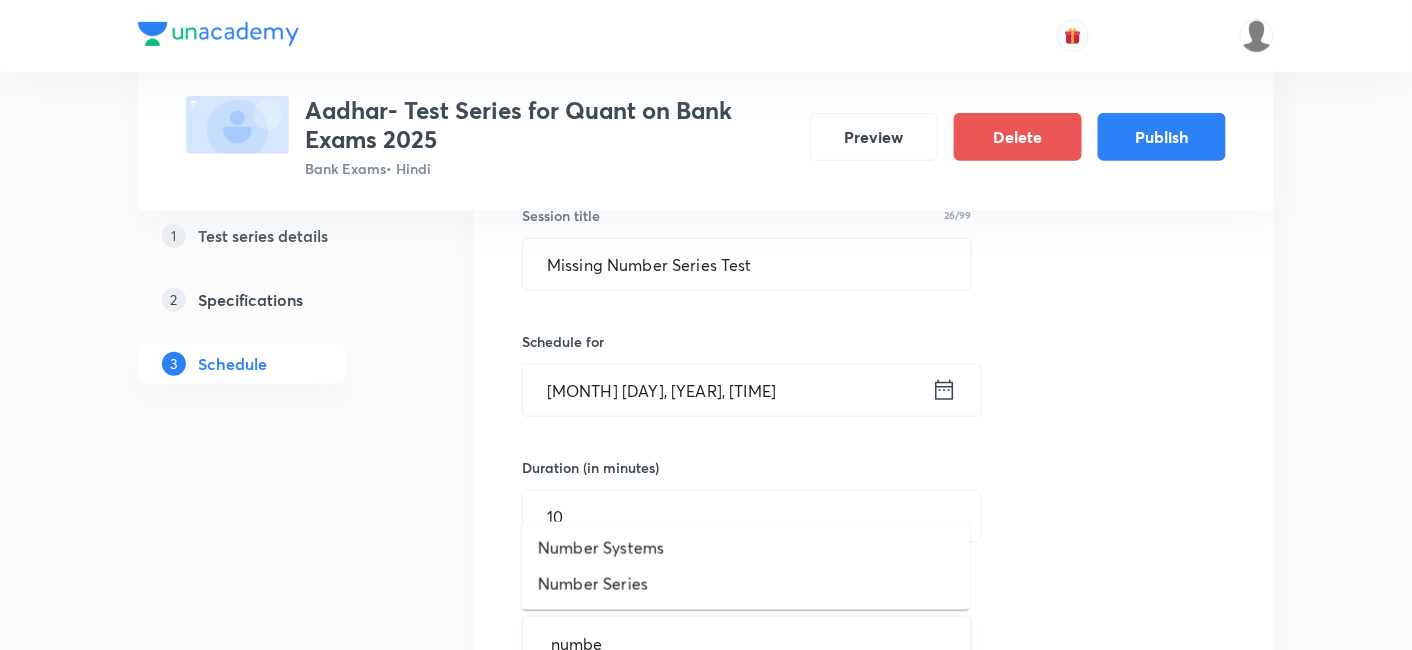 type on "number" 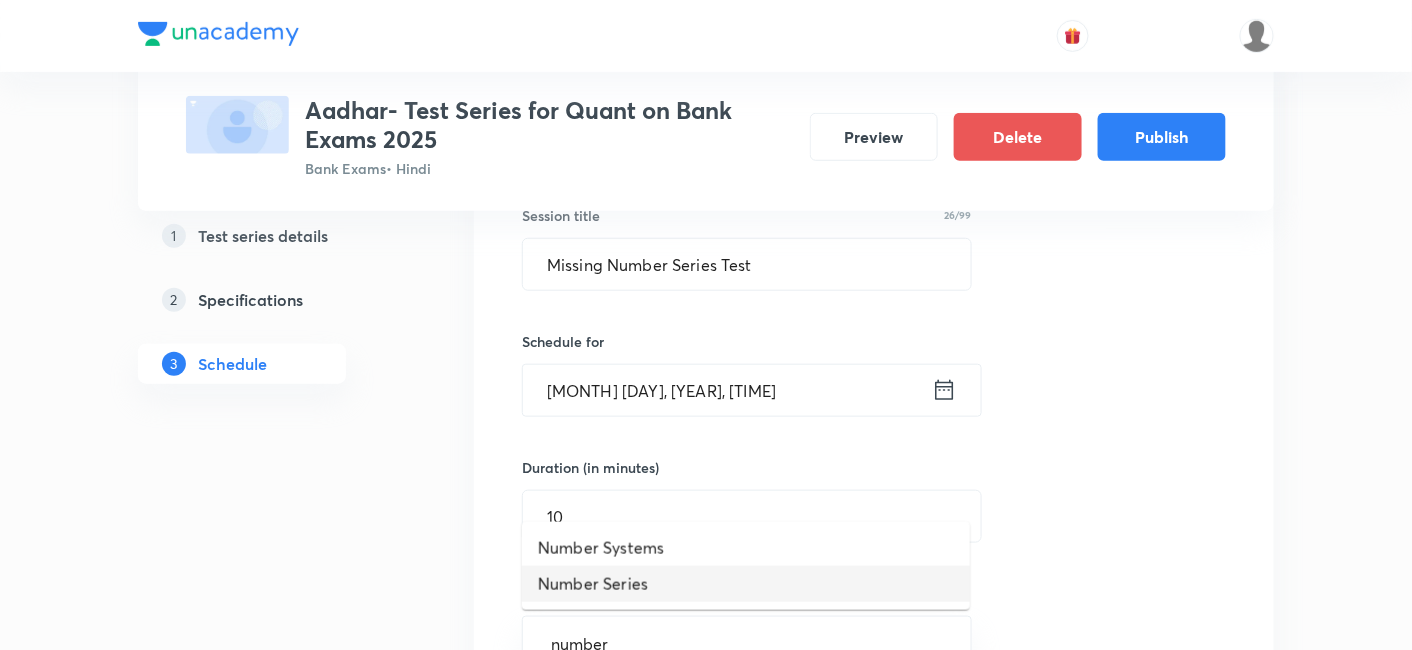 click on "Number Series" at bounding box center (746, 584) 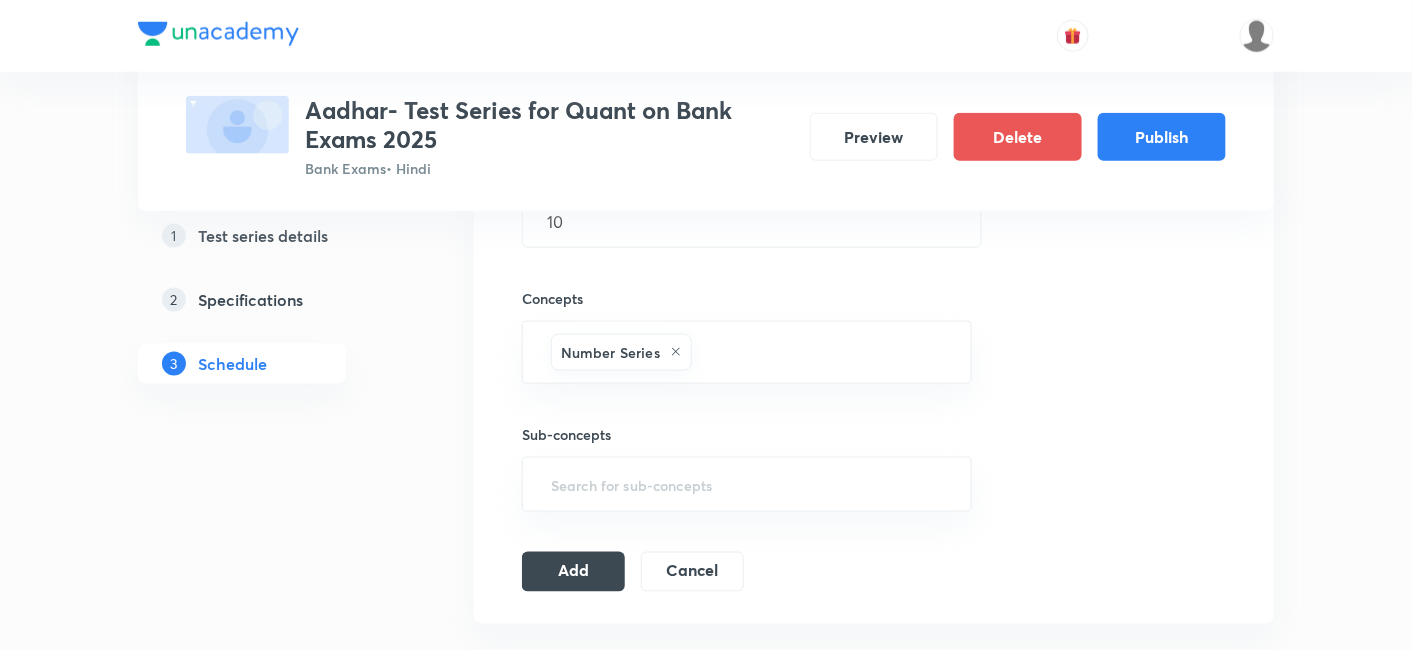 scroll, scrollTop: 682, scrollLeft: 0, axis: vertical 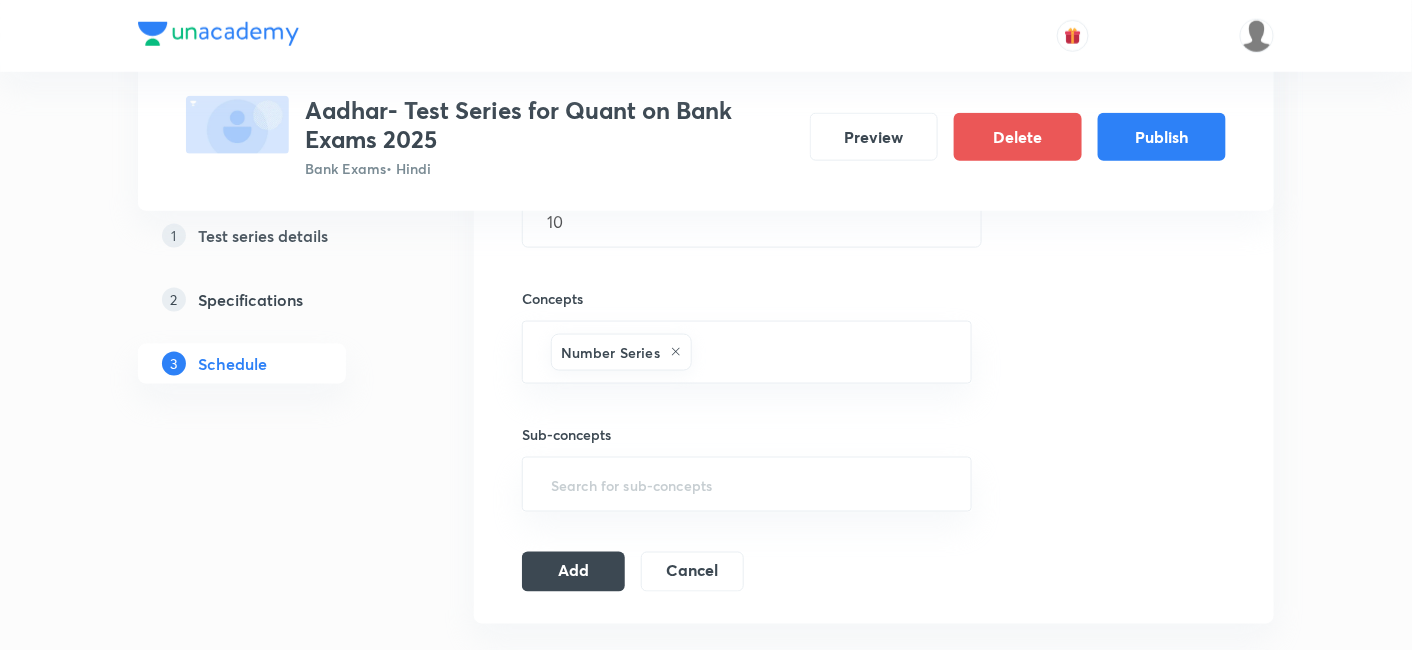 click on "Add" at bounding box center (573, 572) 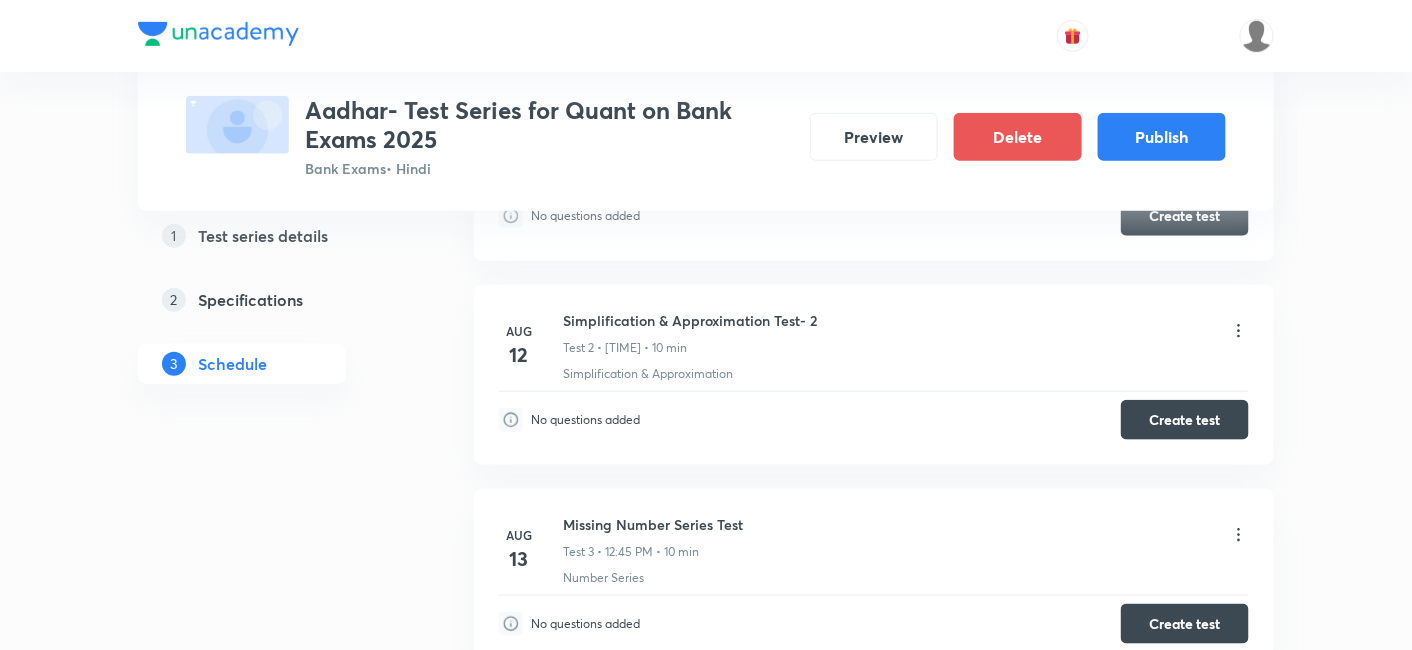 scroll, scrollTop: 0, scrollLeft: 0, axis: both 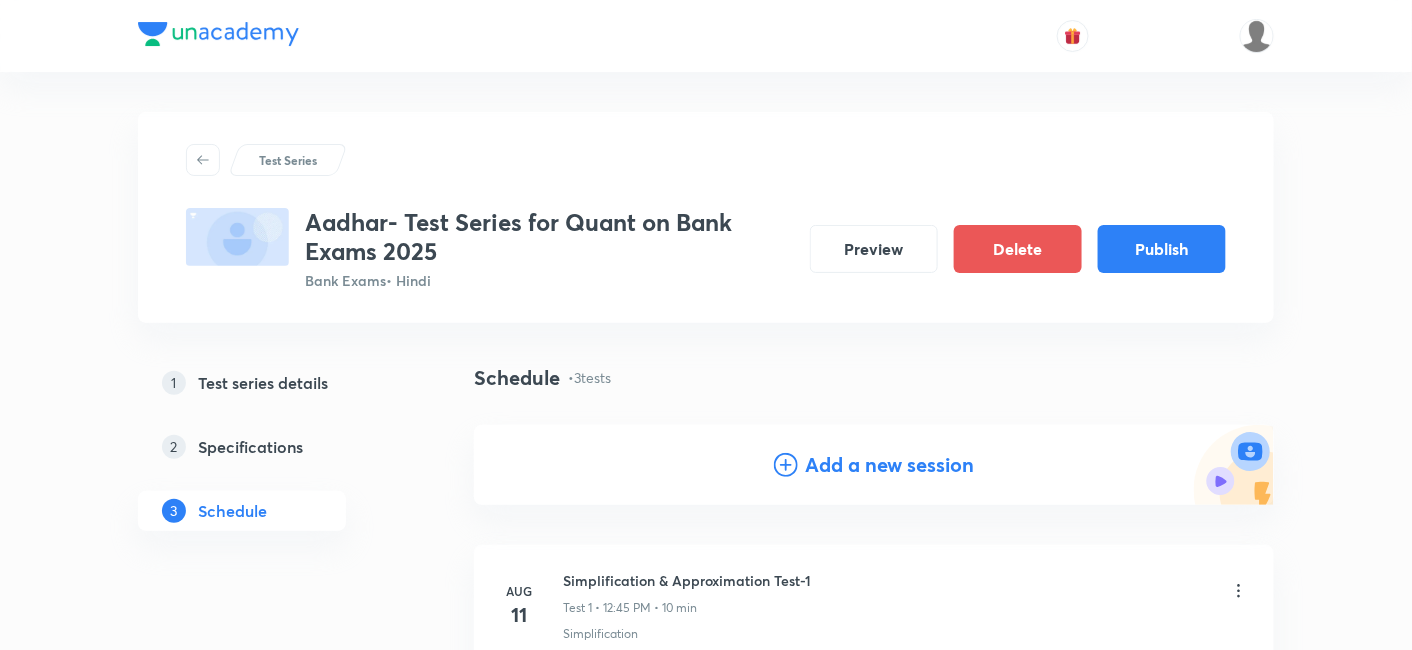 click on "Add a new session" at bounding box center (890, 465) 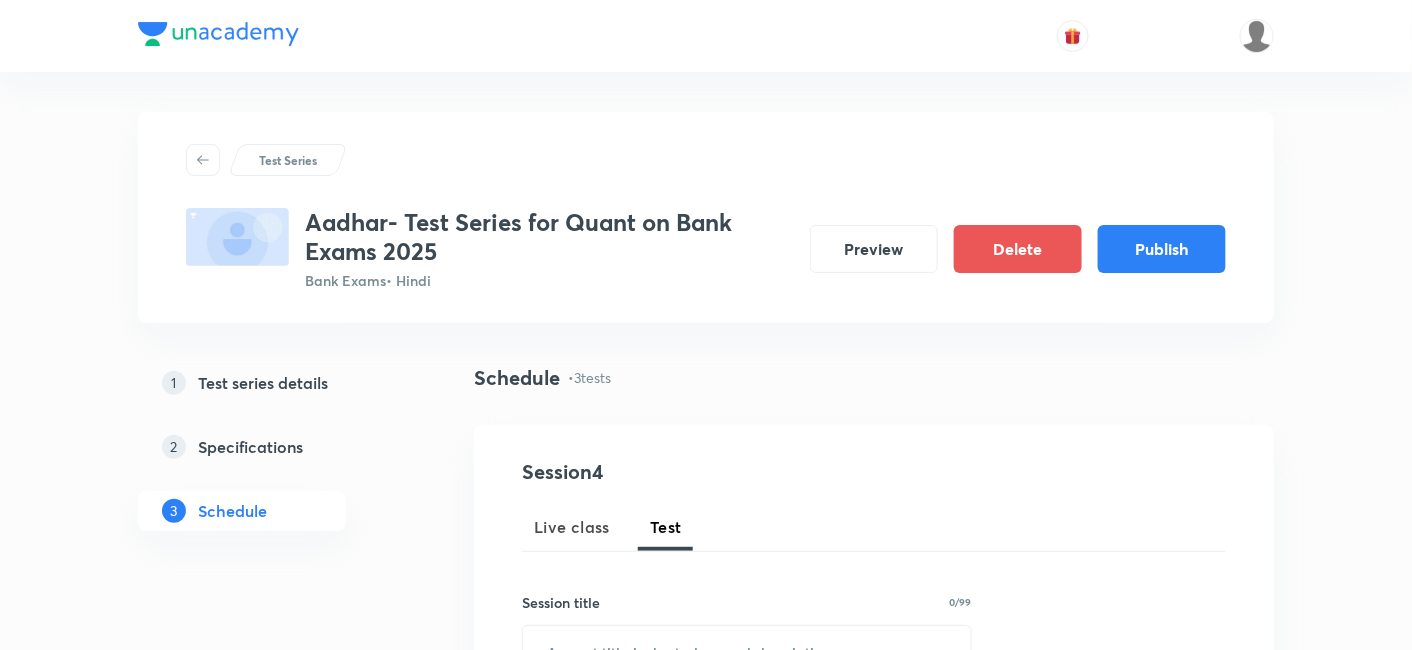 scroll, scrollTop: 117, scrollLeft: 0, axis: vertical 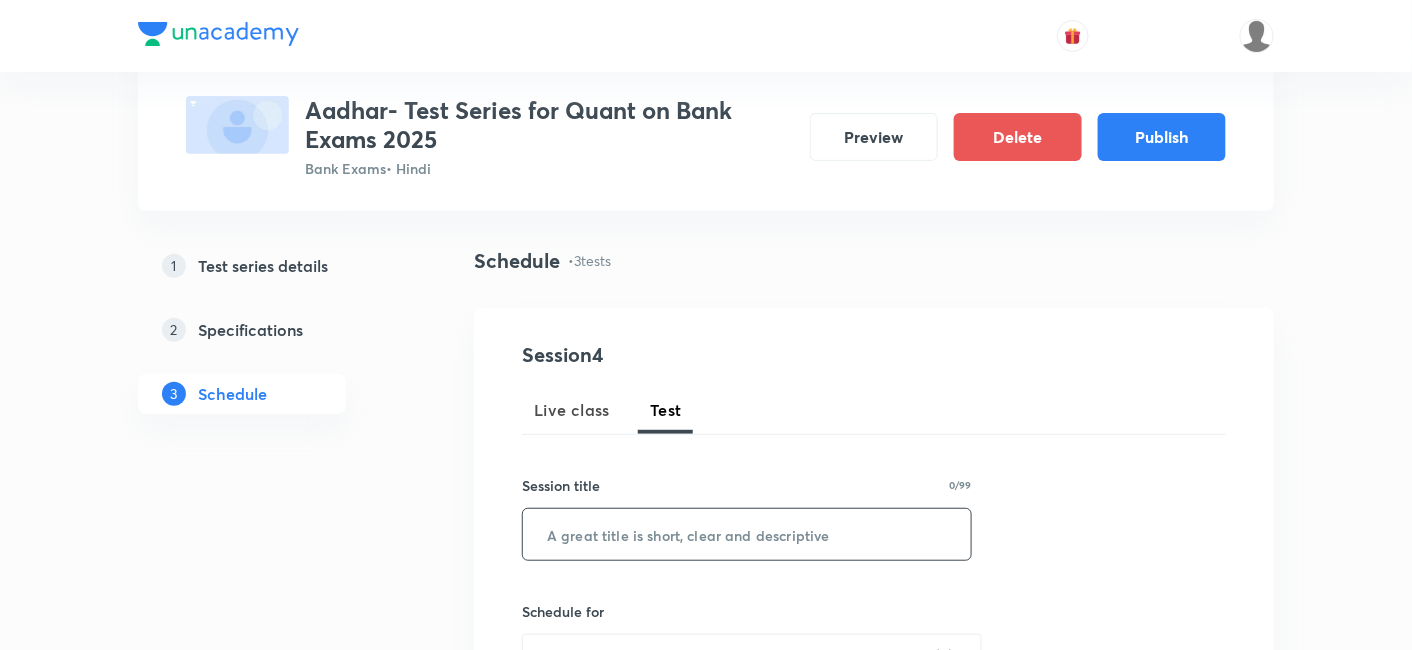 click at bounding box center (747, 534) 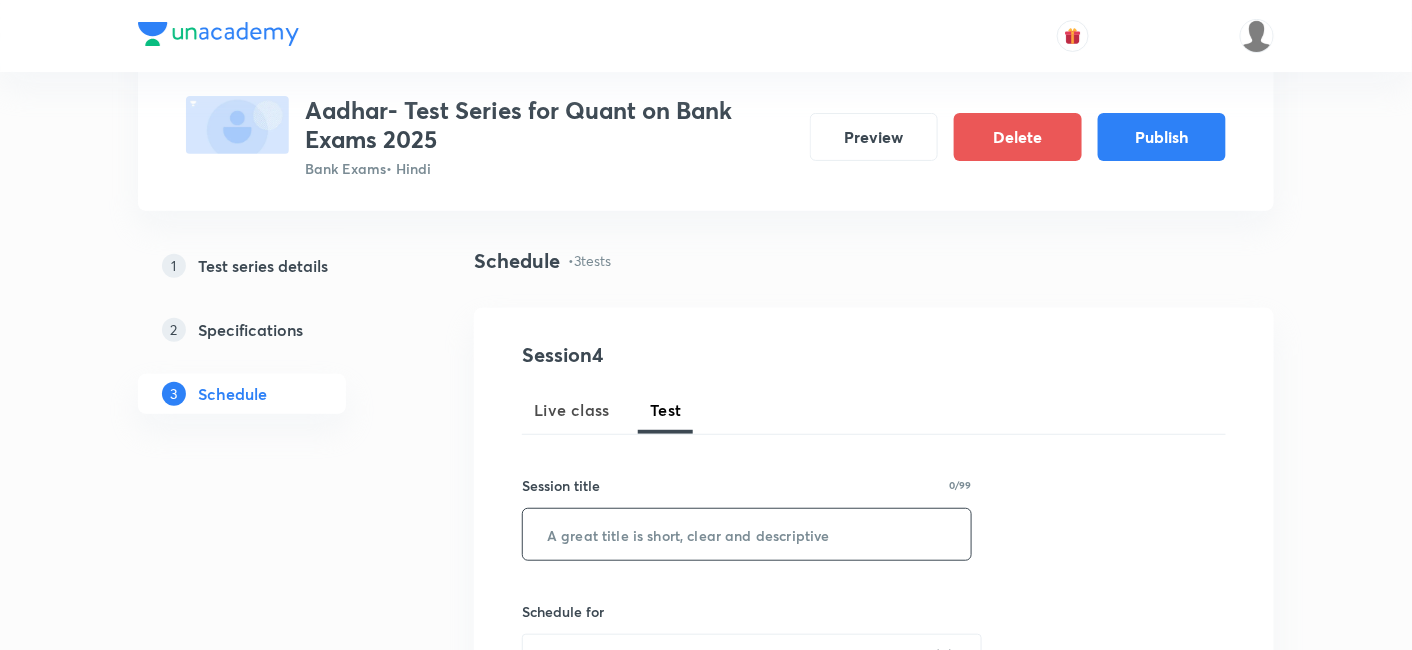 paste on "Wrong Number Series" 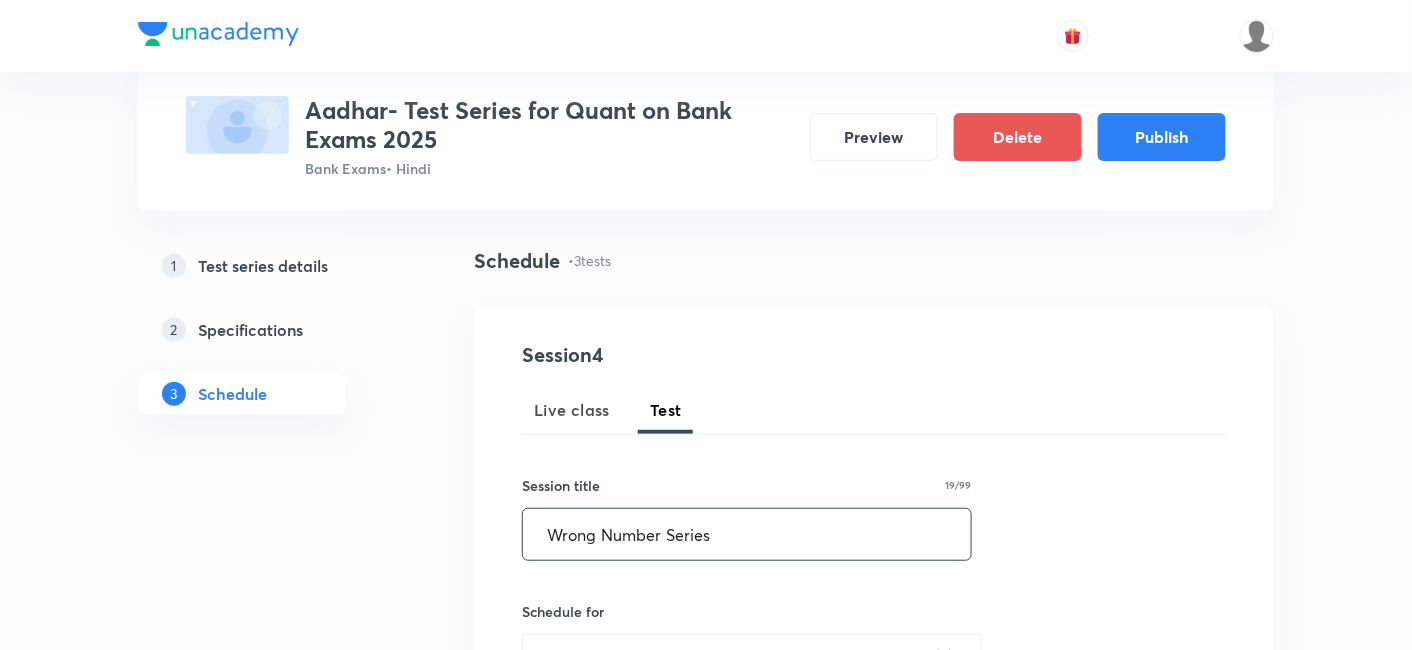 scroll, scrollTop: 277, scrollLeft: 0, axis: vertical 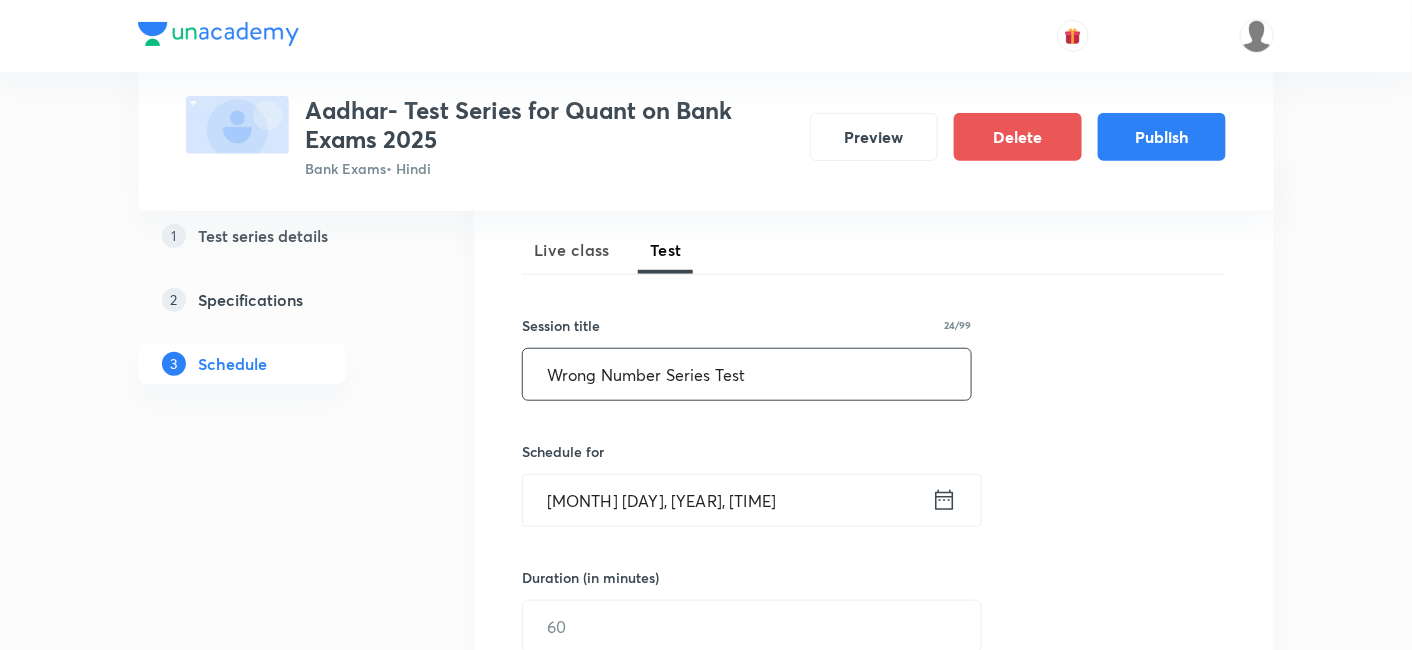 type on "Wrong Number Series Test" 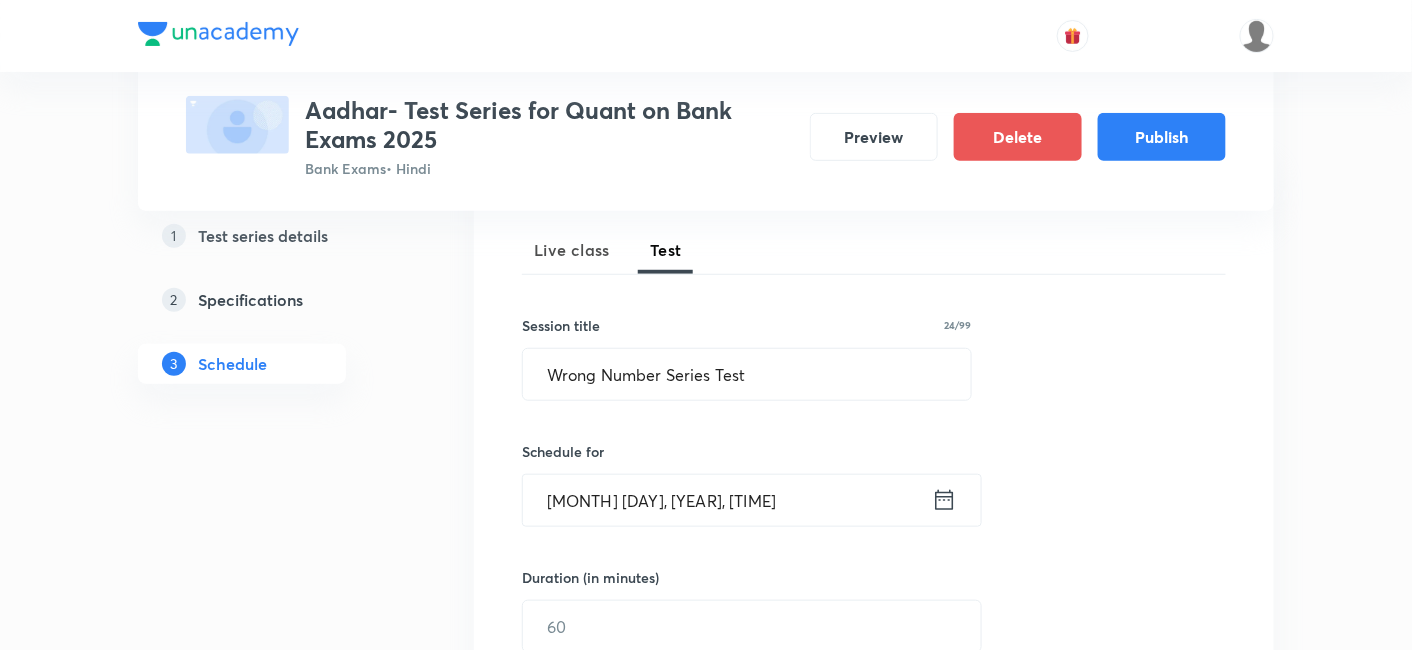 click 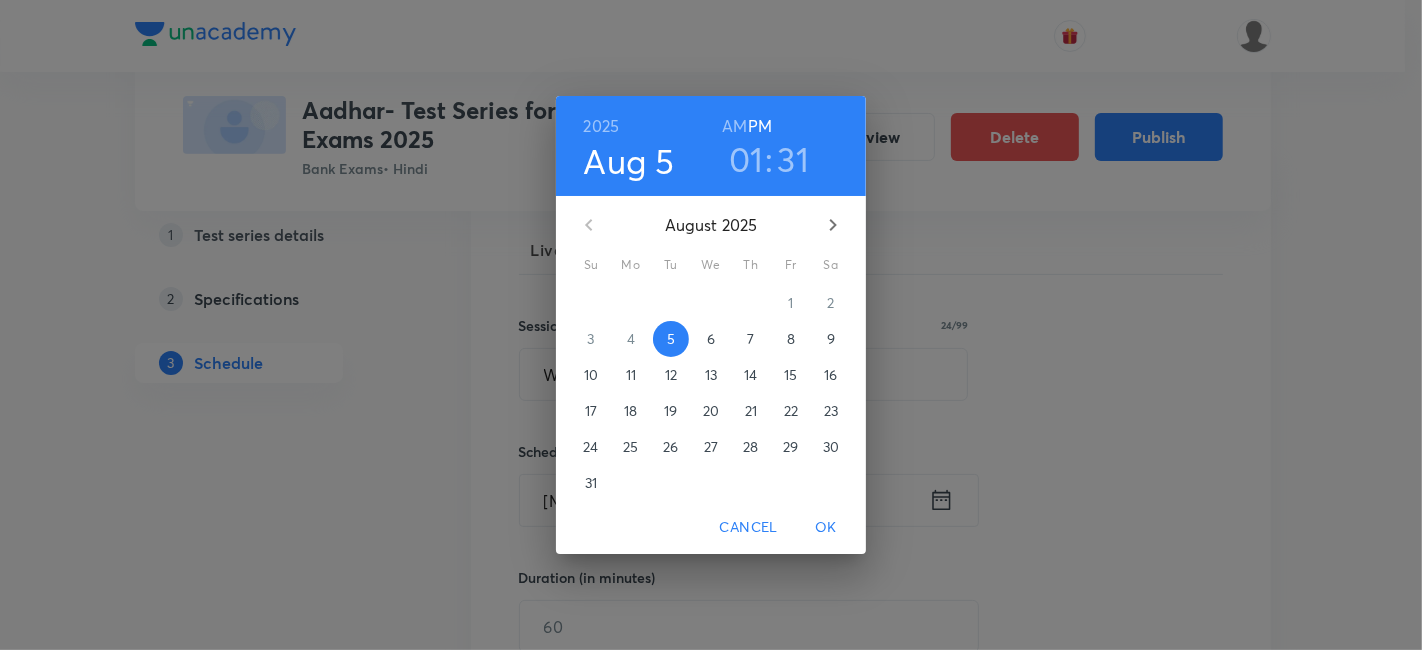 click on "14" at bounding box center [750, 375] 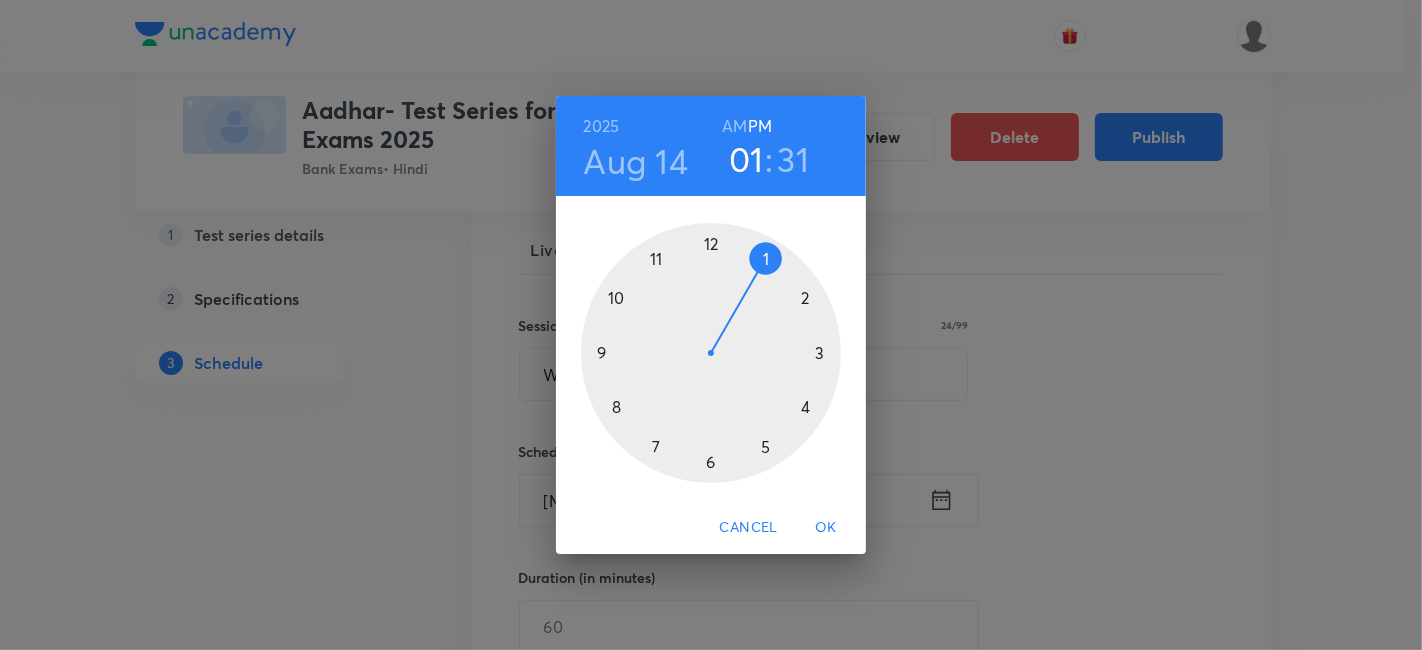 click at bounding box center (711, 353) 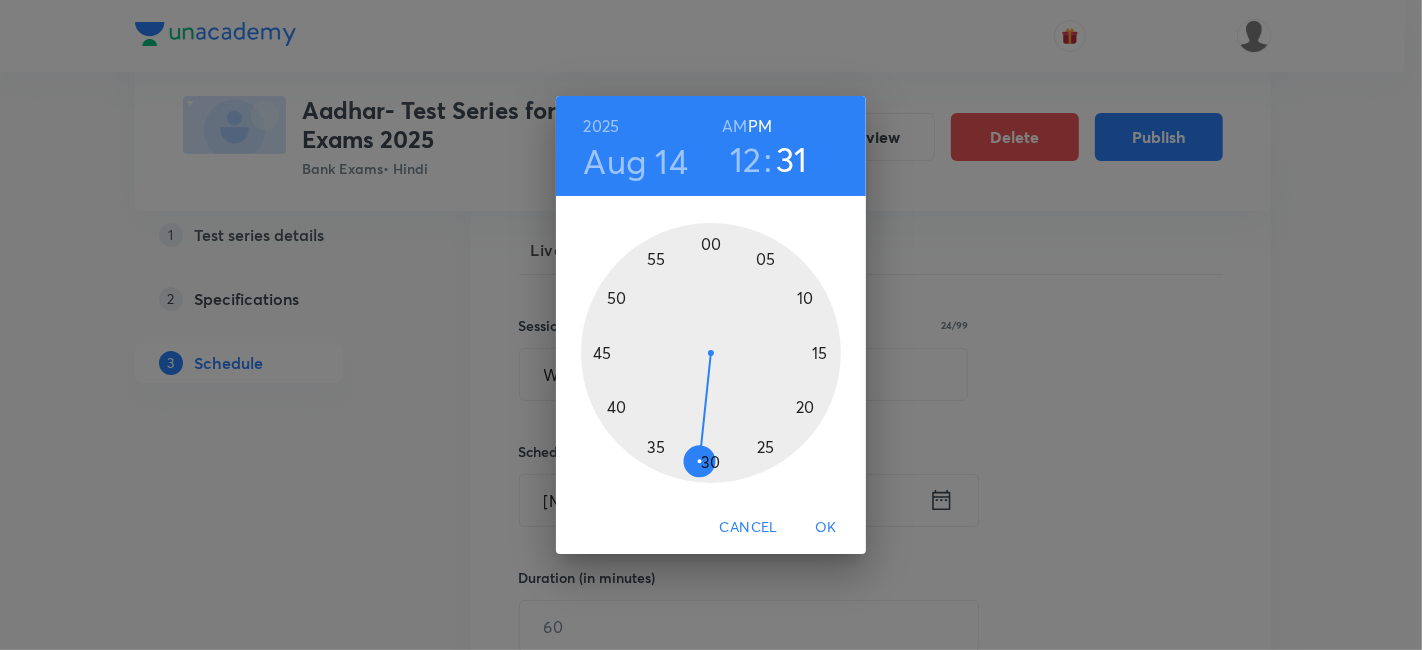 click at bounding box center (711, 353) 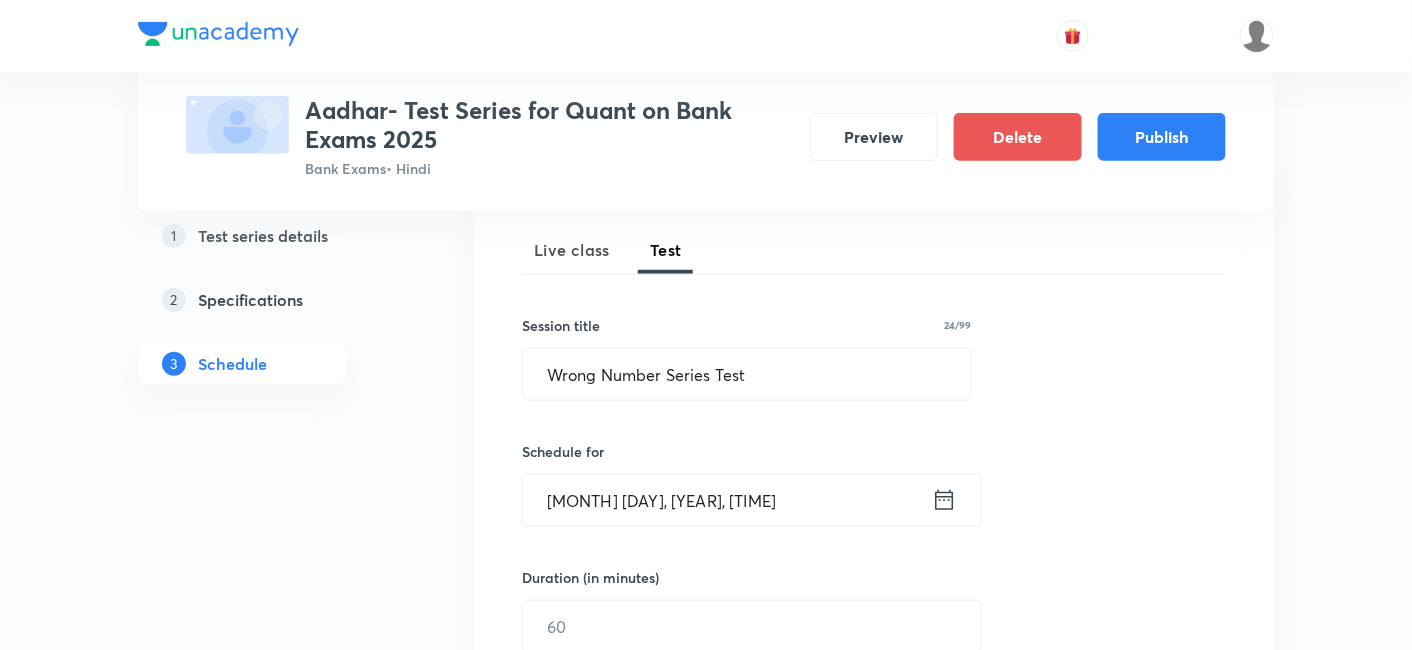 scroll, scrollTop: 397, scrollLeft: 0, axis: vertical 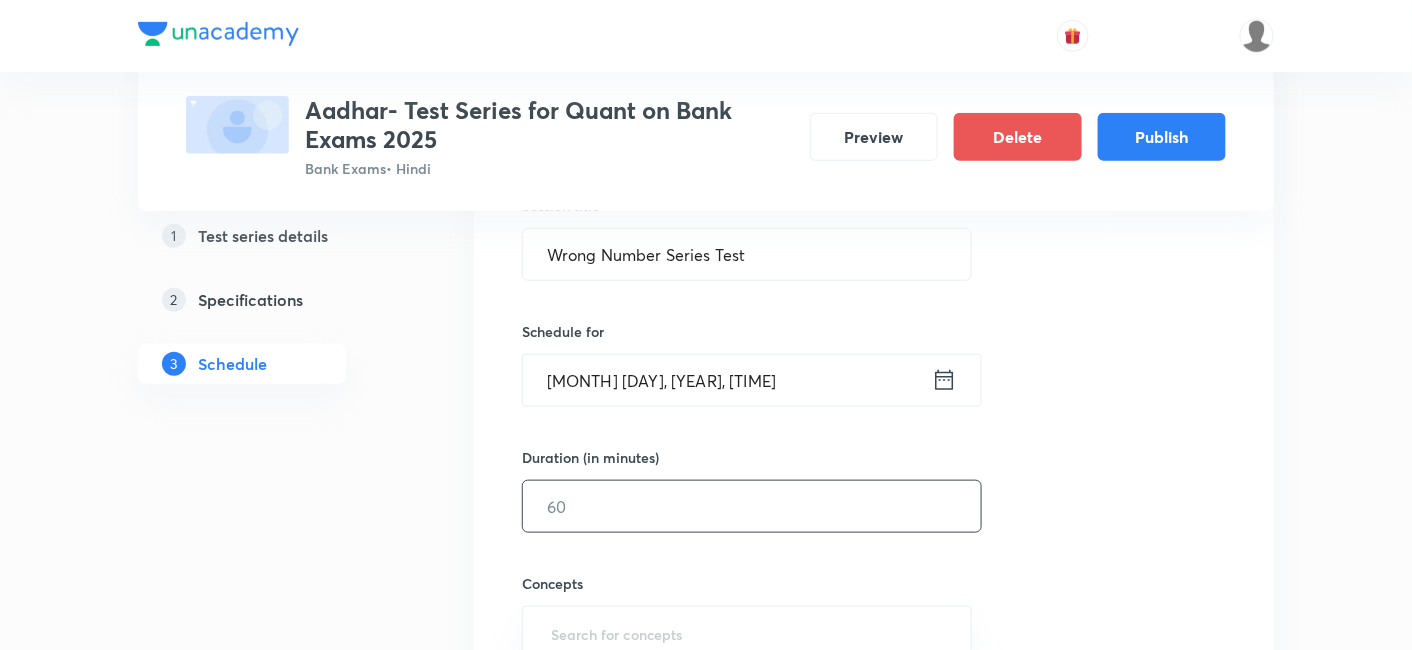 click at bounding box center [752, 506] 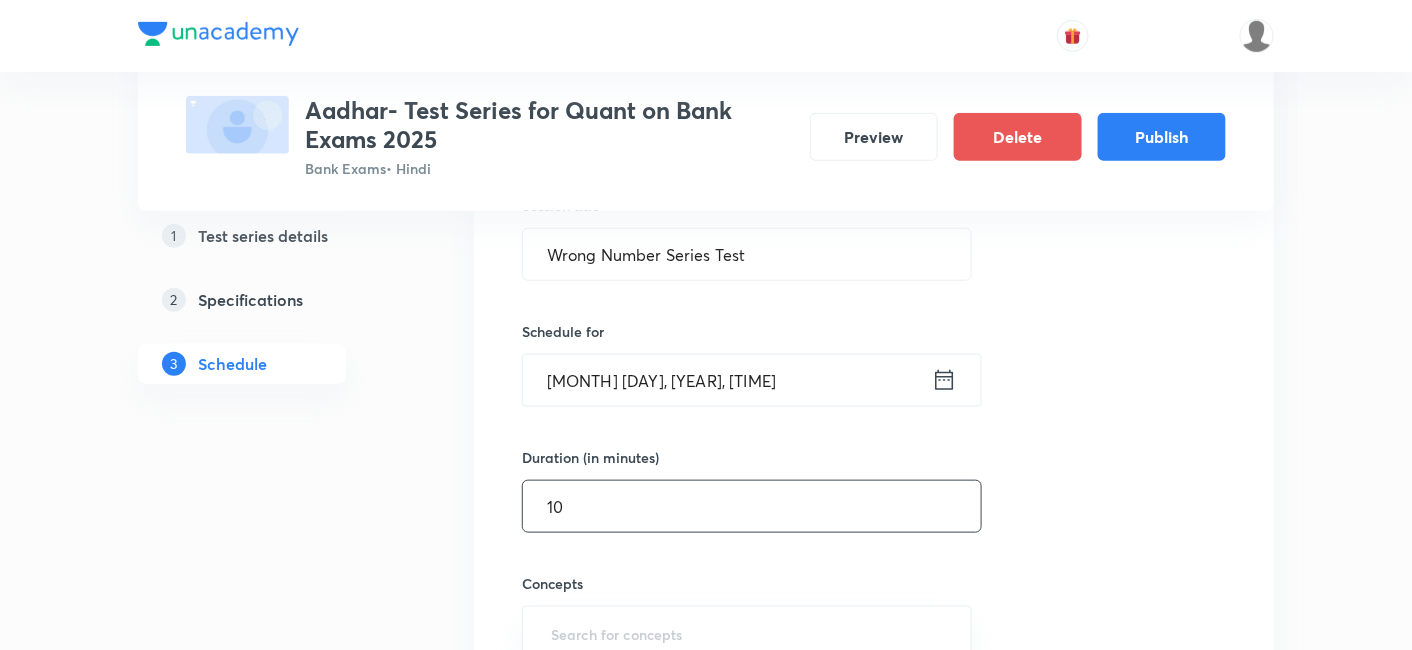 scroll, scrollTop: 477, scrollLeft: 0, axis: vertical 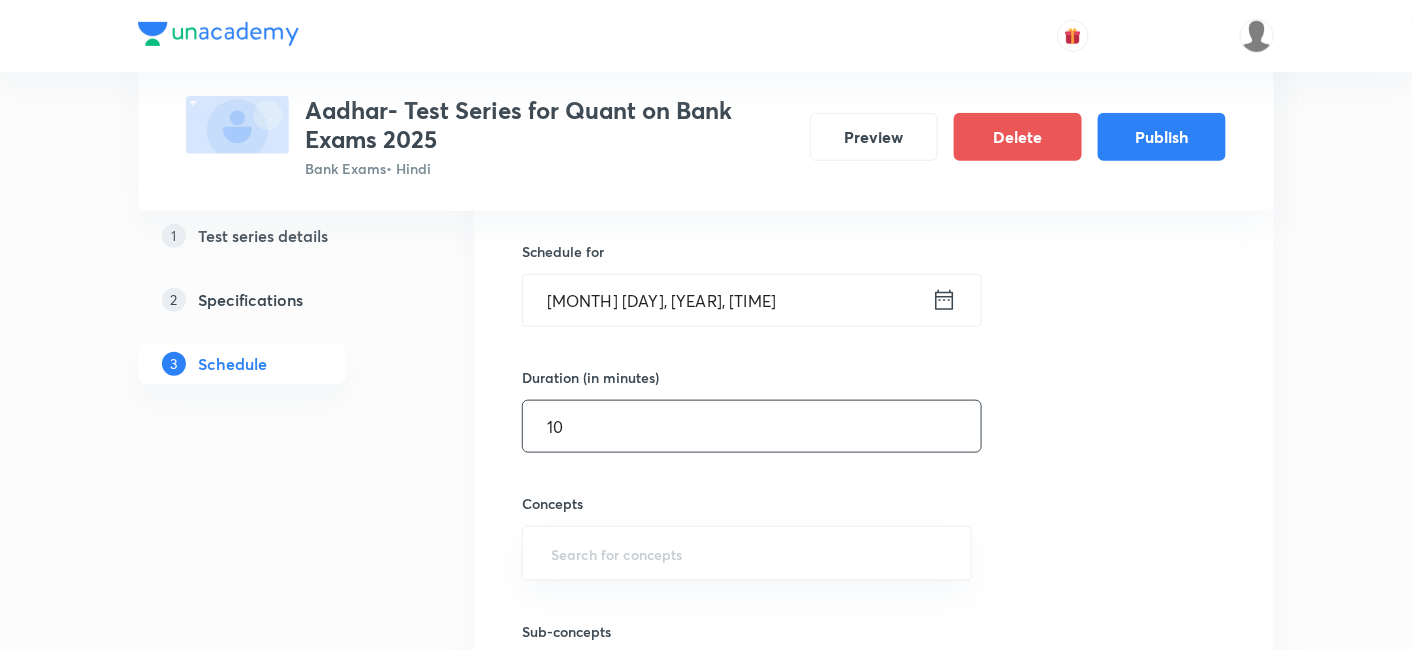 type on "10" 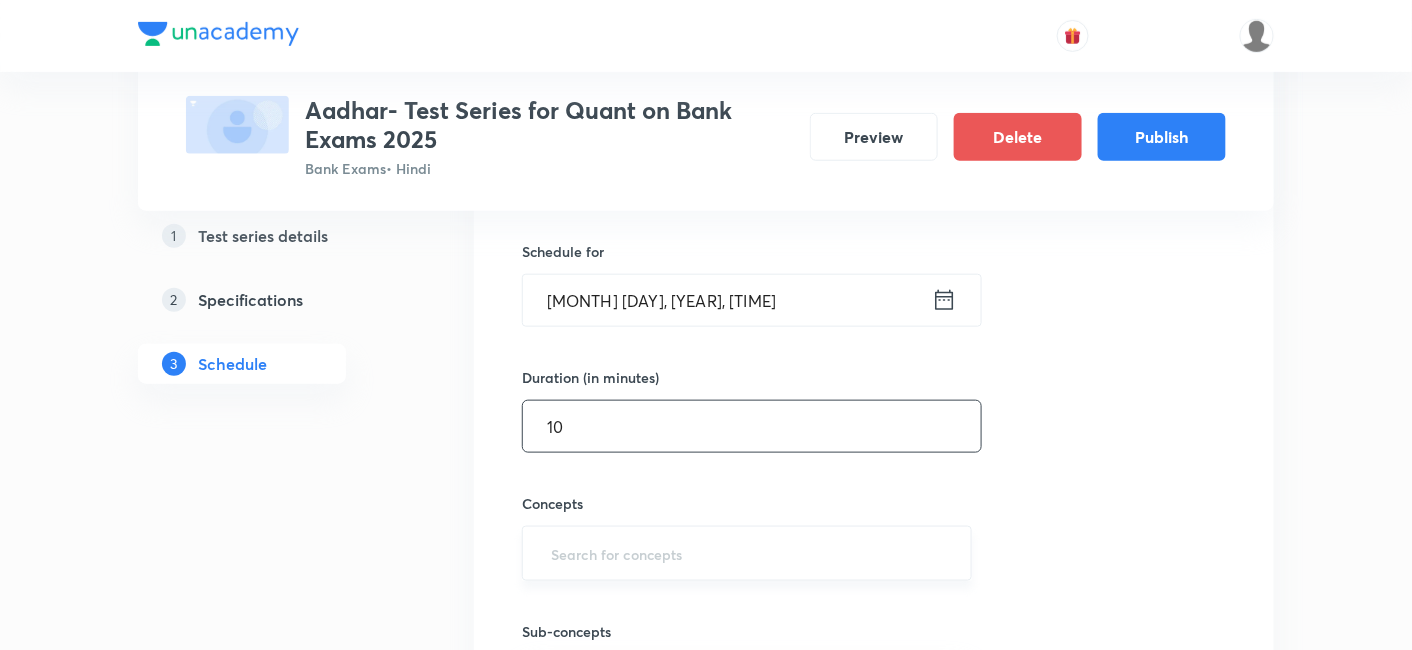 click on "​" at bounding box center [747, 553] 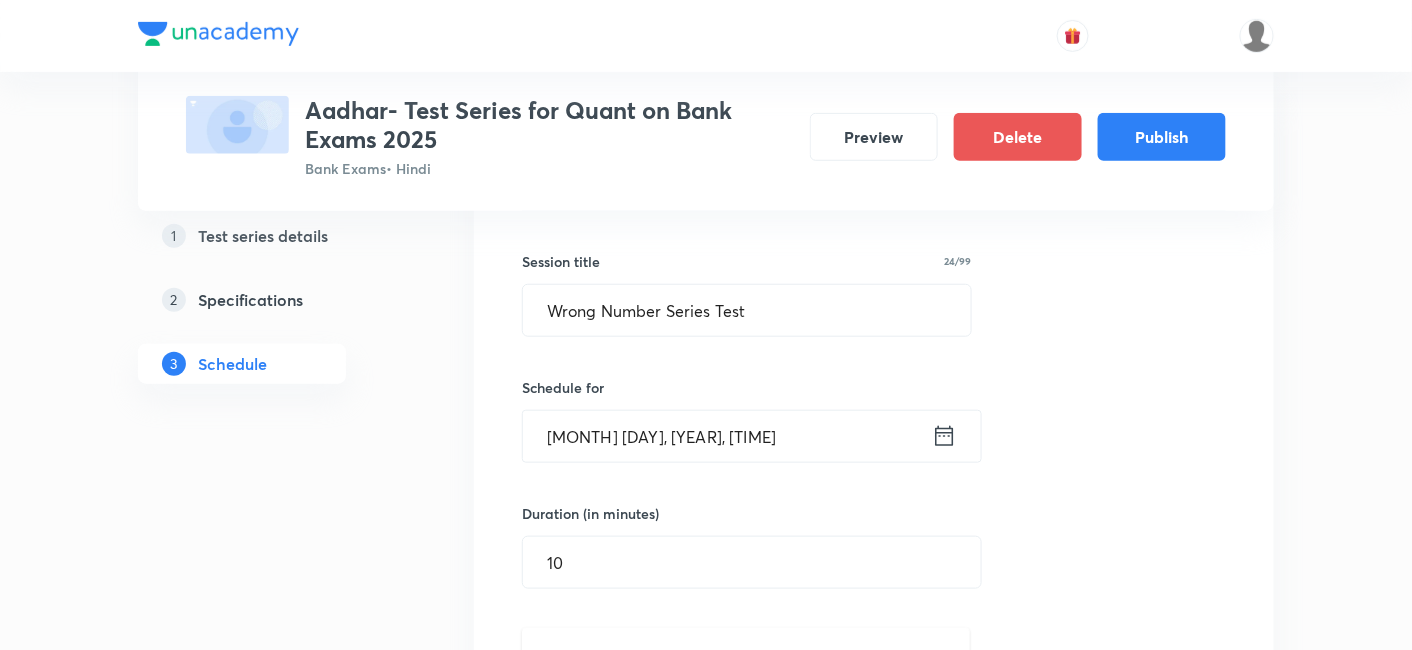 scroll, scrollTop: 387, scrollLeft: 0, axis: vertical 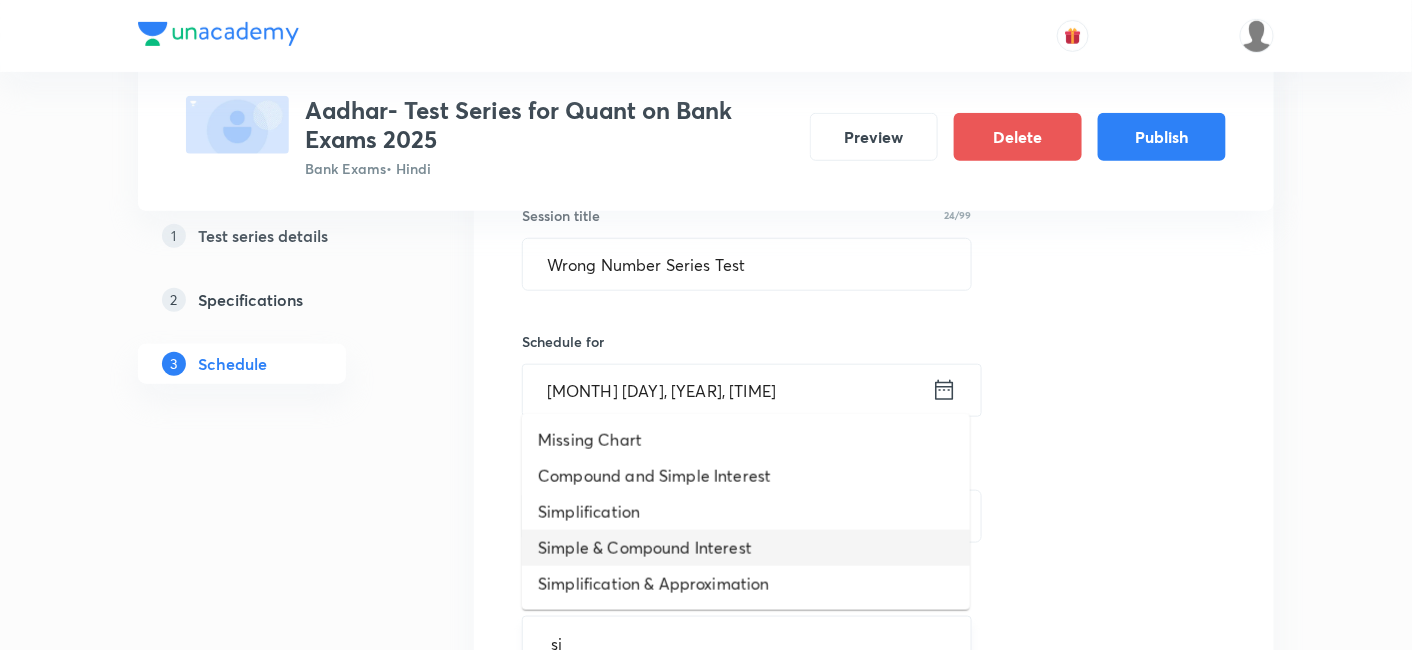 type on "s" 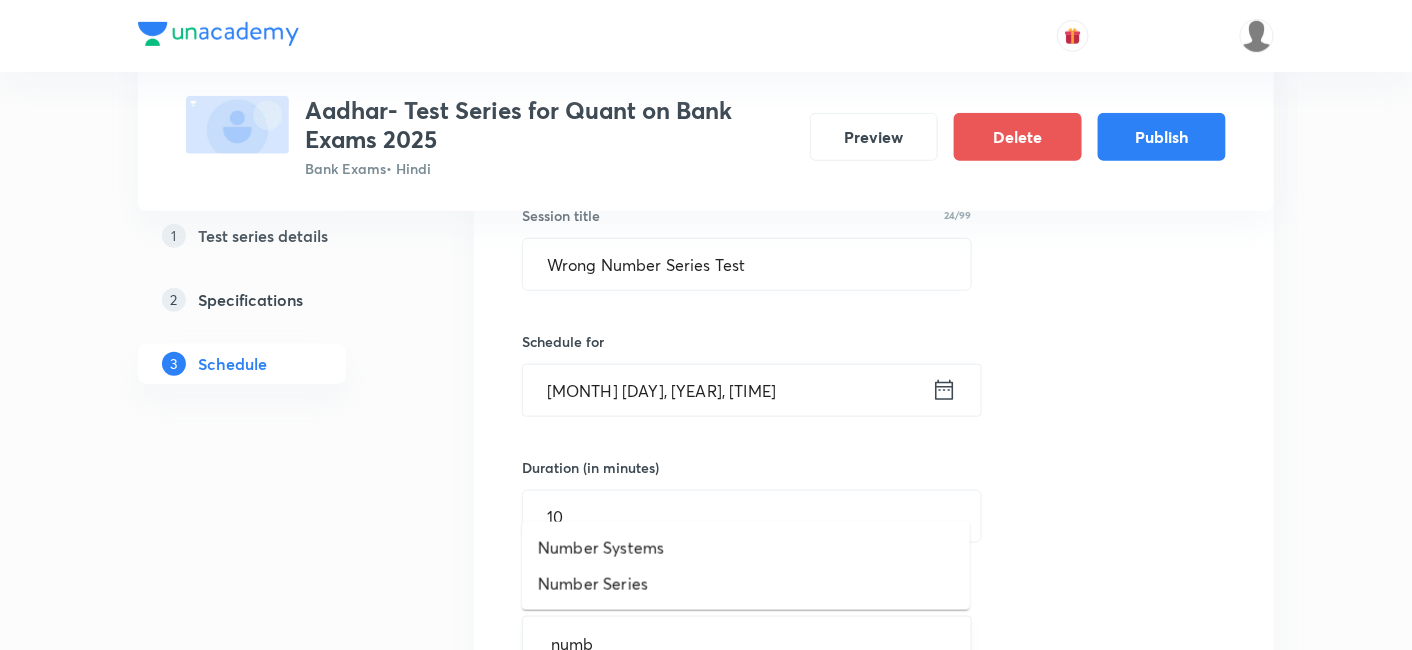 type on "numbe" 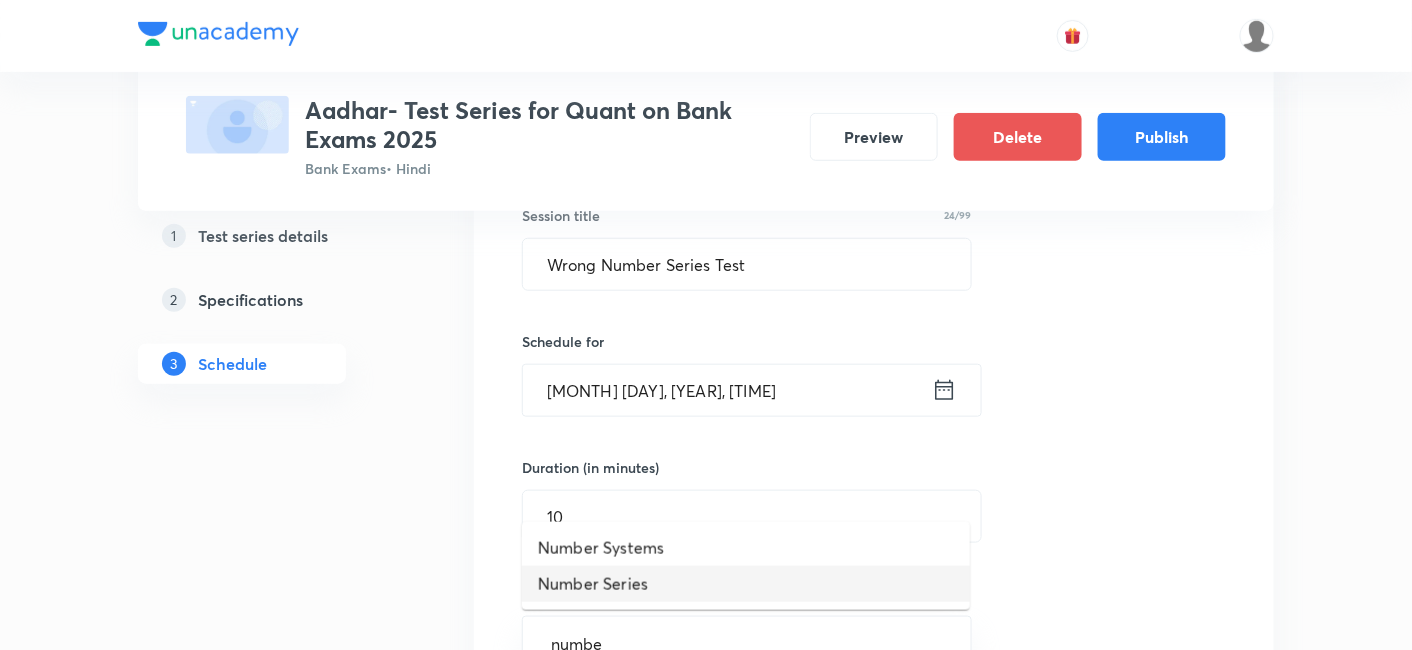 click on "Number Series" at bounding box center [746, 584] 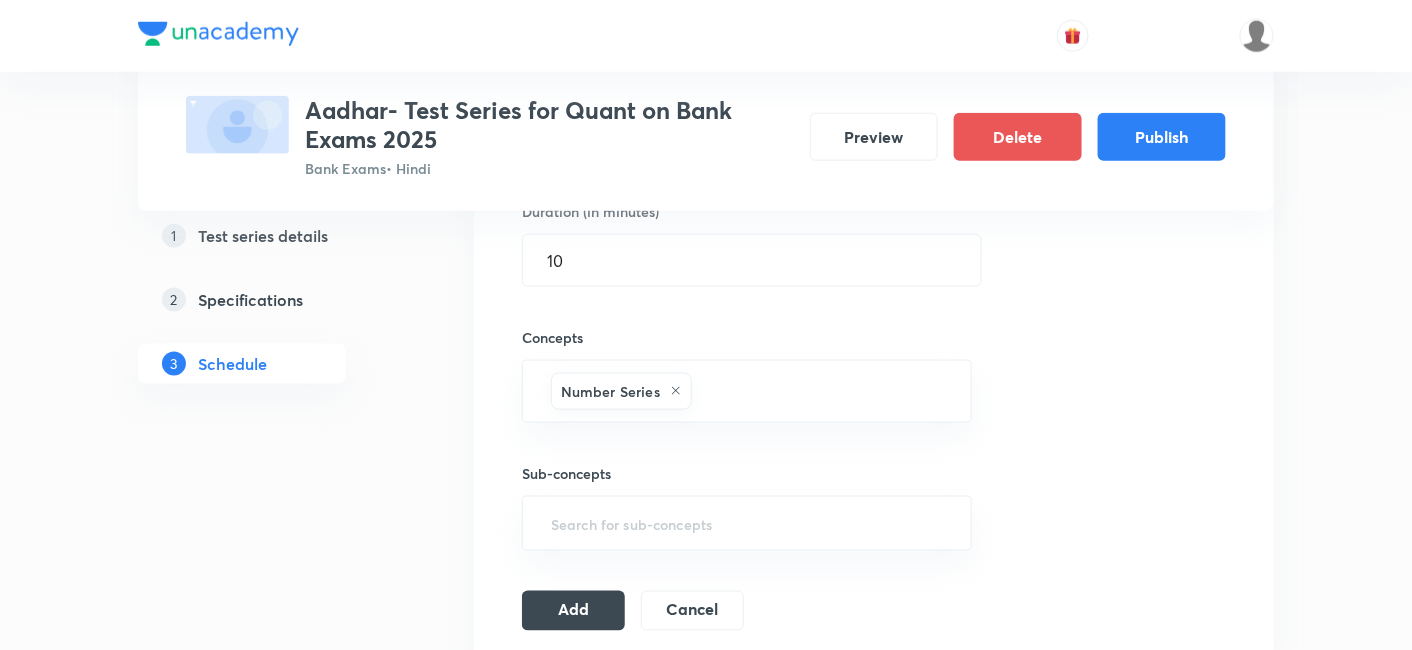 scroll, scrollTop: 645, scrollLeft: 0, axis: vertical 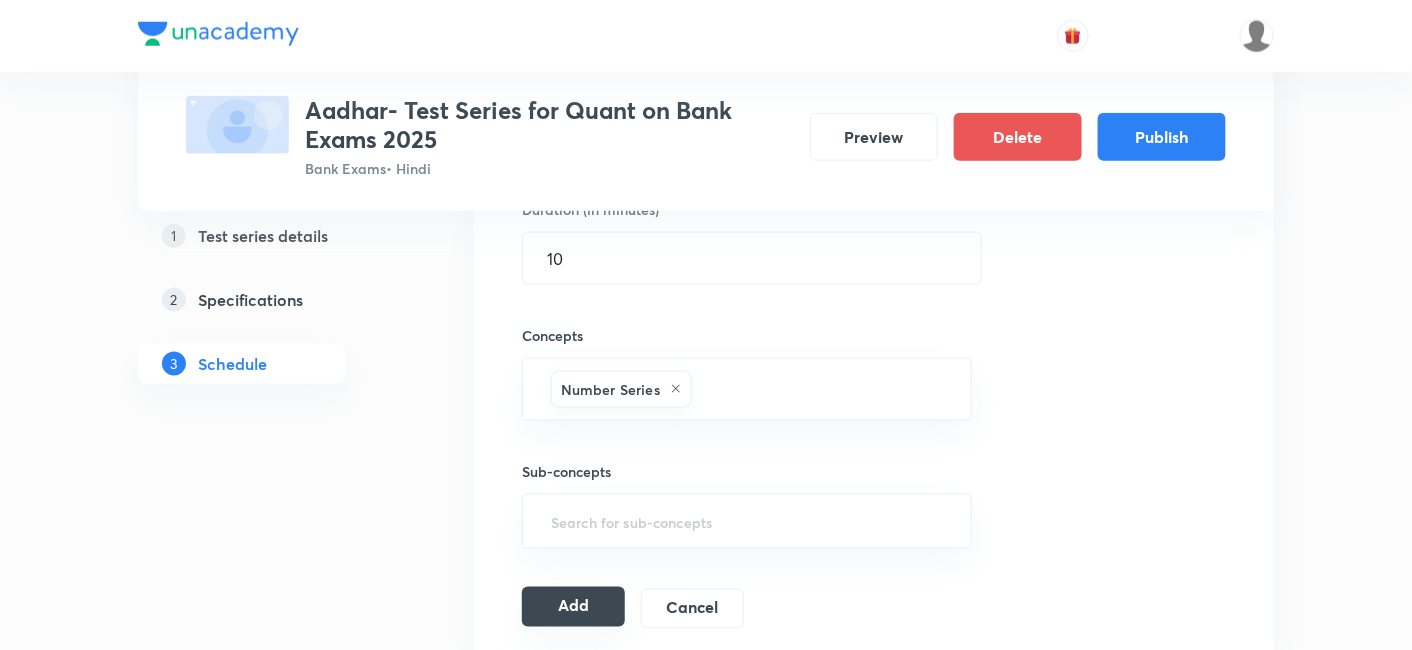 click on "Add" at bounding box center (573, 607) 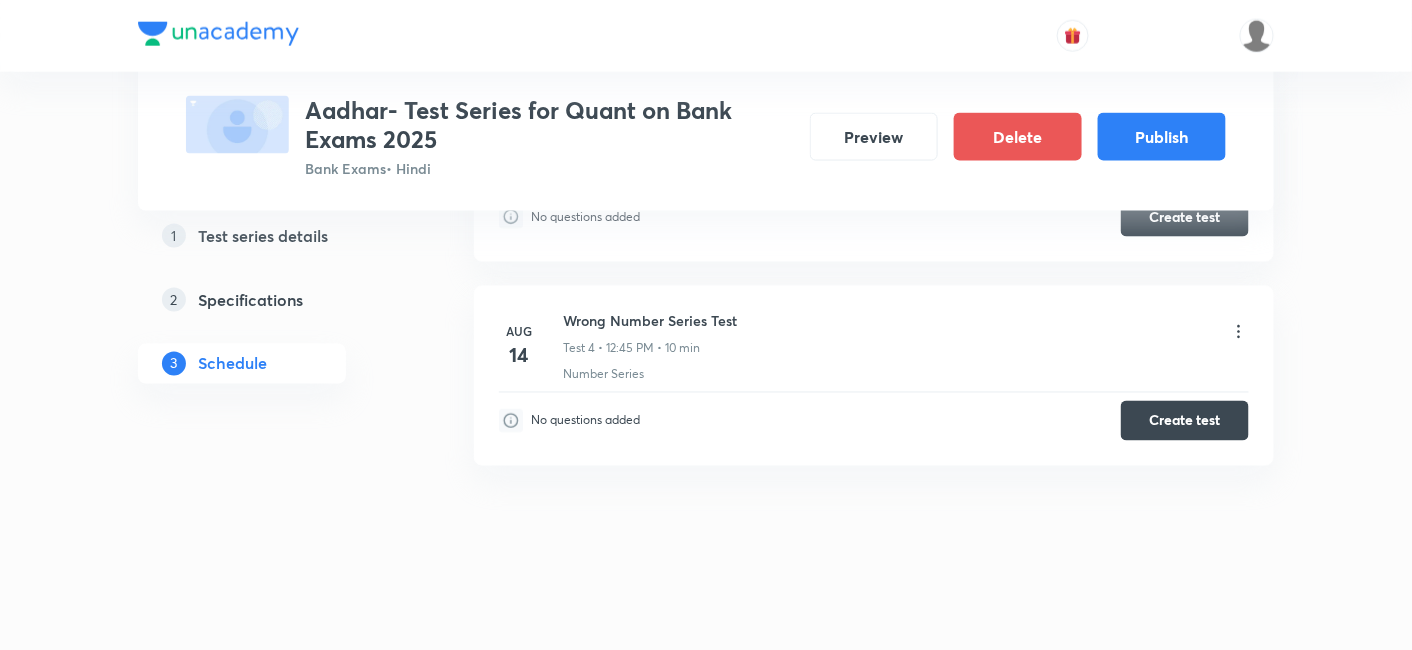 scroll, scrollTop: 0, scrollLeft: 0, axis: both 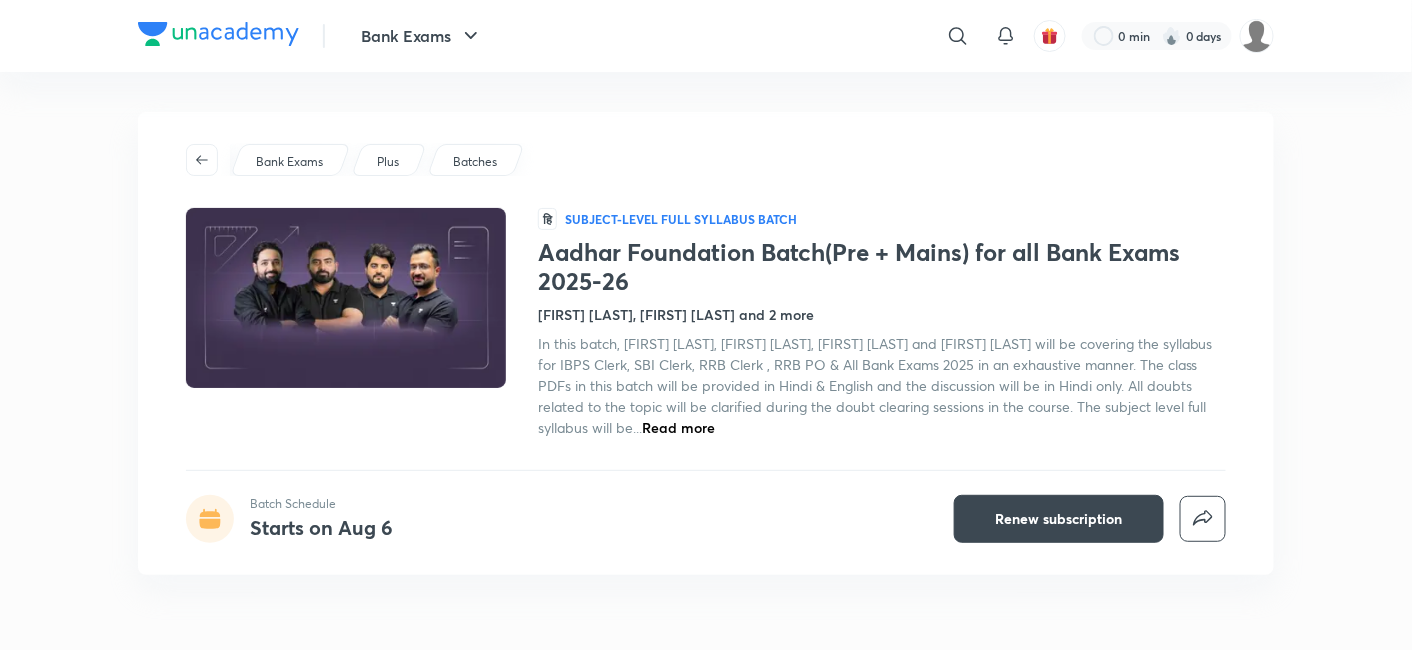 click on "Read more" at bounding box center [678, 427] 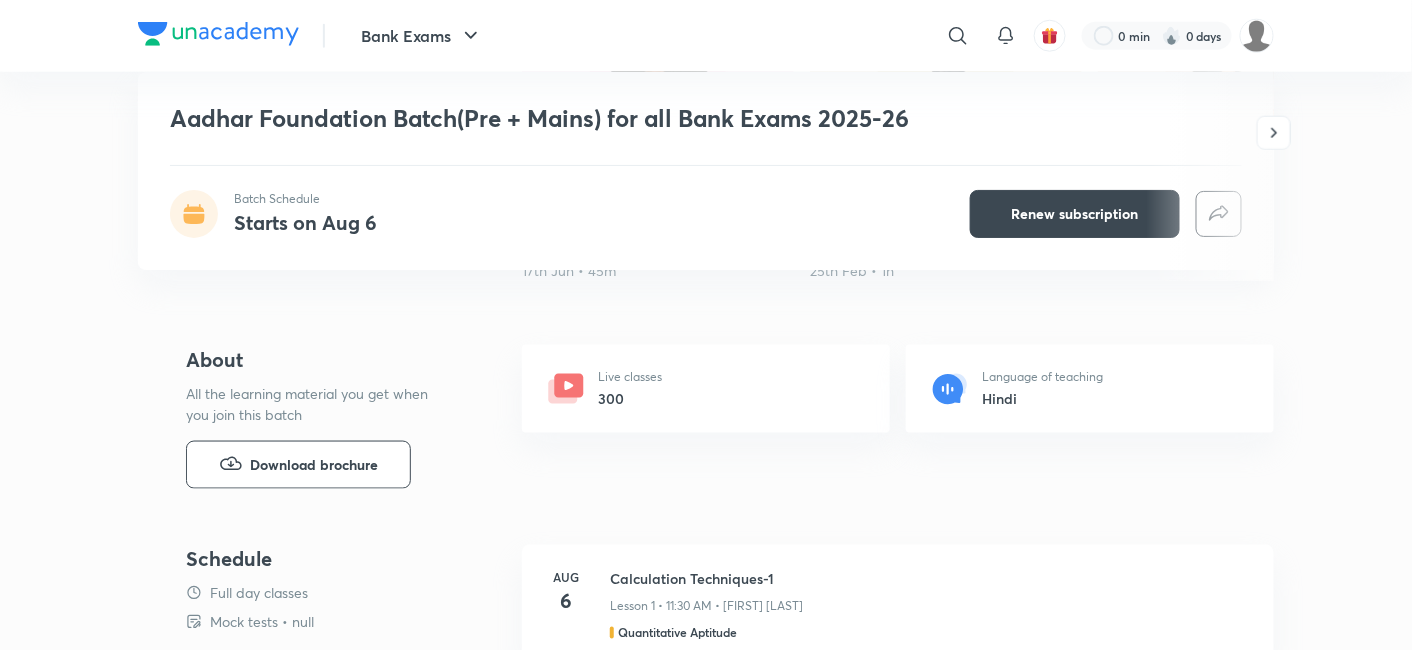 scroll, scrollTop: 0, scrollLeft: 0, axis: both 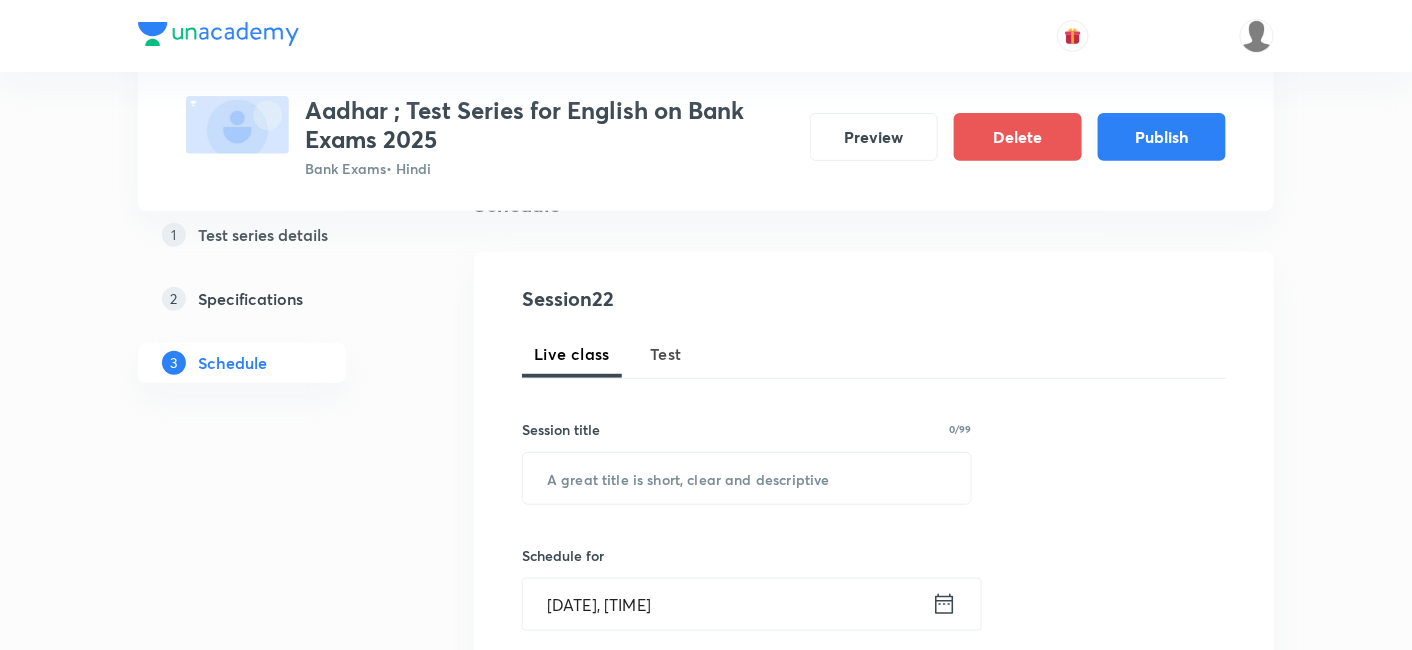 click on "Test series details" at bounding box center [263, 235] 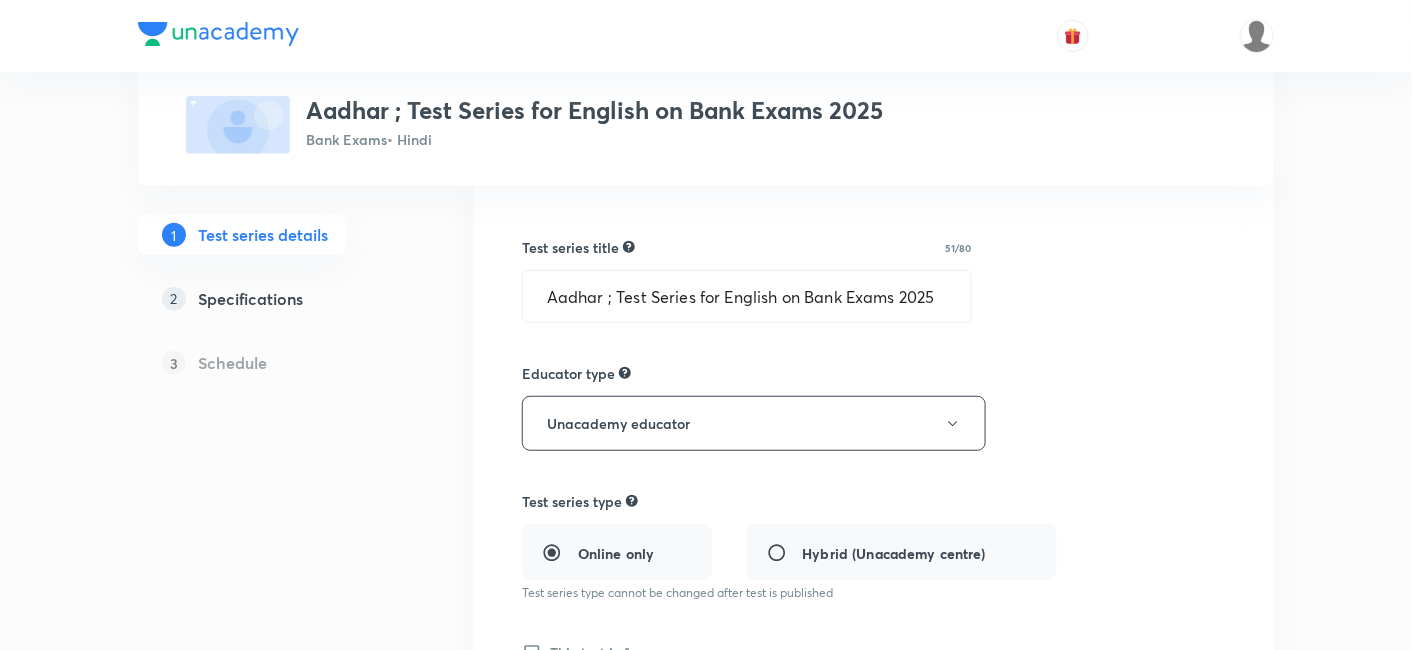 scroll, scrollTop: 0, scrollLeft: 0, axis: both 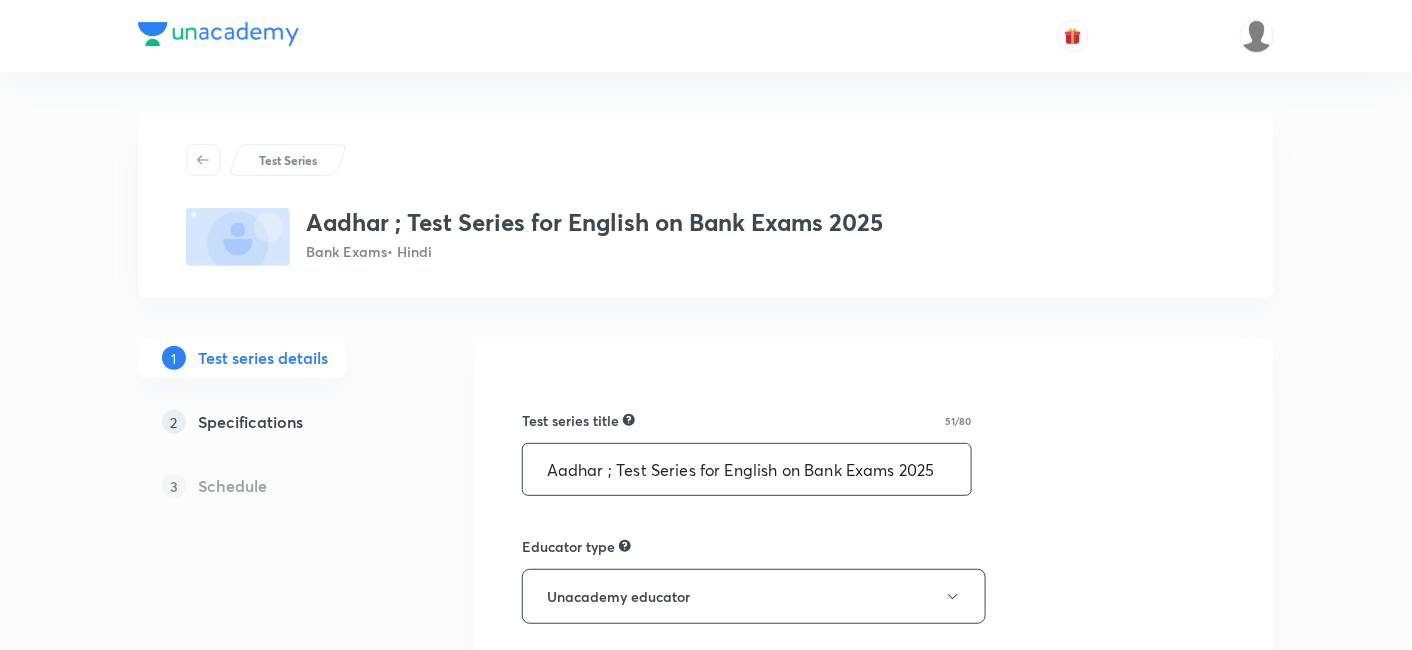 drag, startPoint x: 941, startPoint y: 470, endPoint x: 511, endPoint y: 490, distance: 430.46487 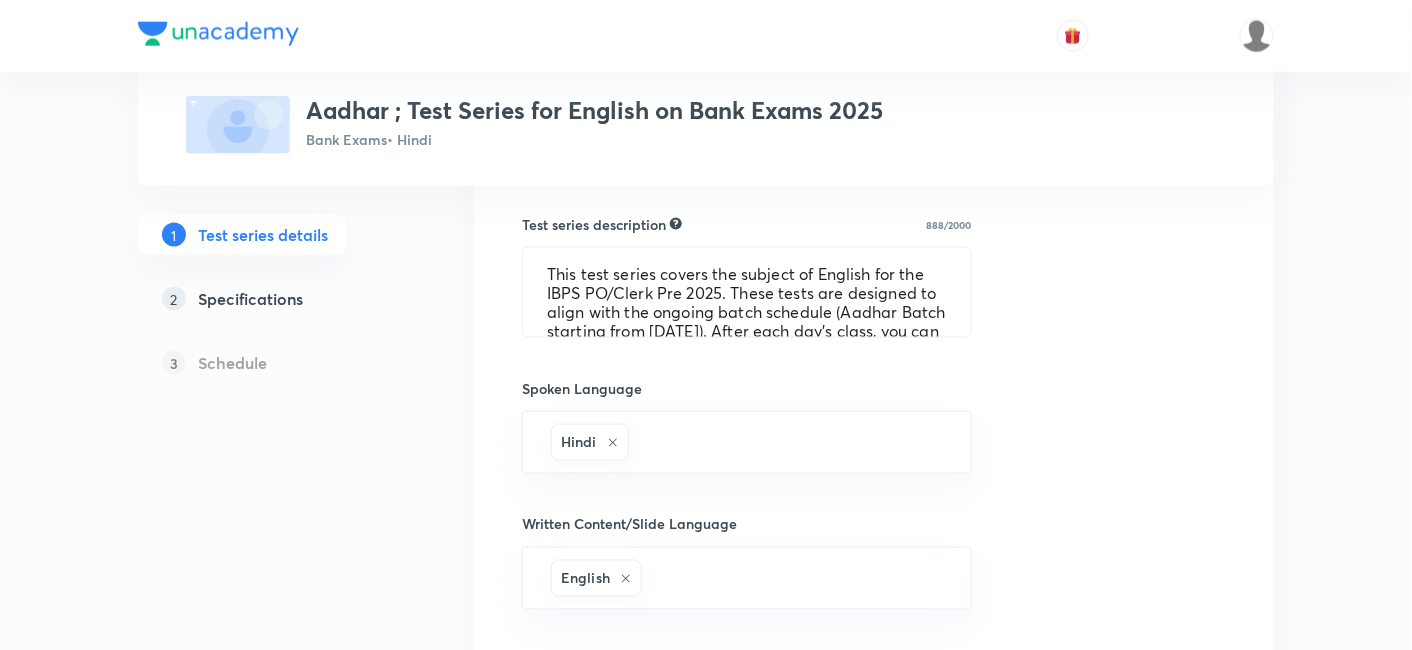 scroll, scrollTop: 688, scrollLeft: 0, axis: vertical 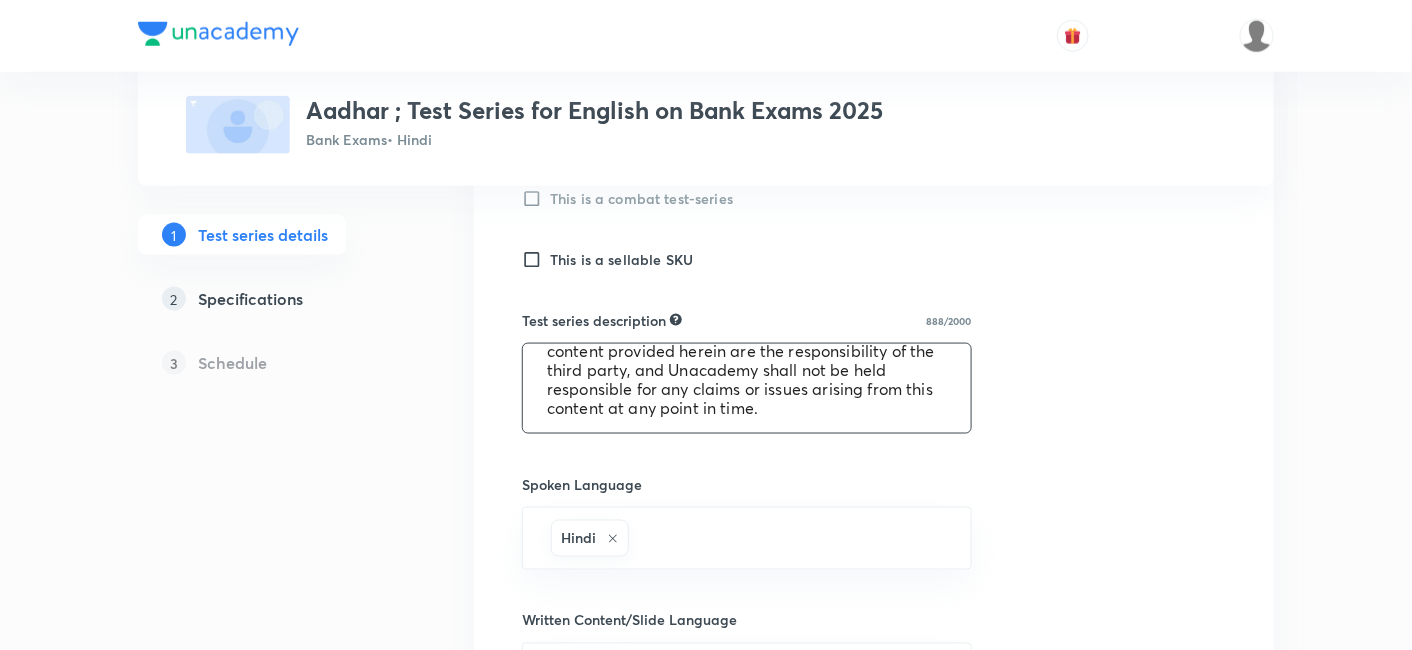 drag, startPoint x: 549, startPoint y: 368, endPoint x: 862, endPoint y: 443, distance: 321.86023 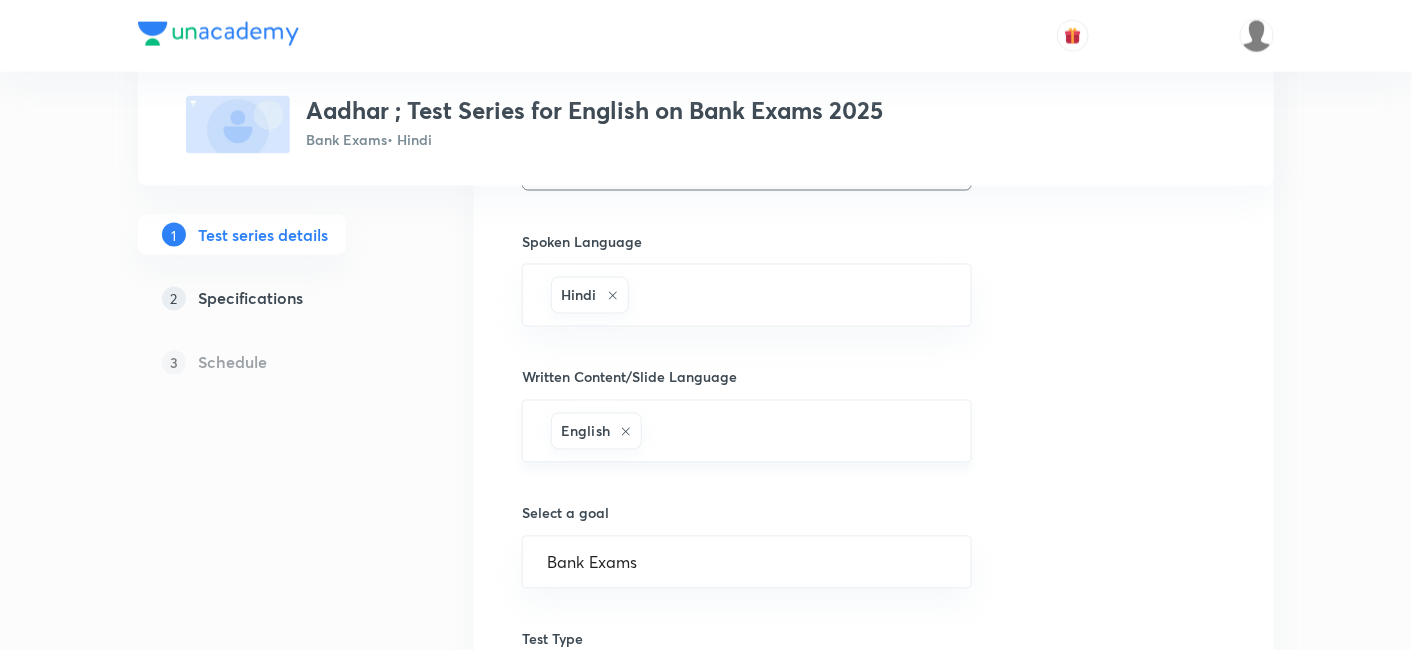 scroll, scrollTop: 926, scrollLeft: 0, axis: vertical 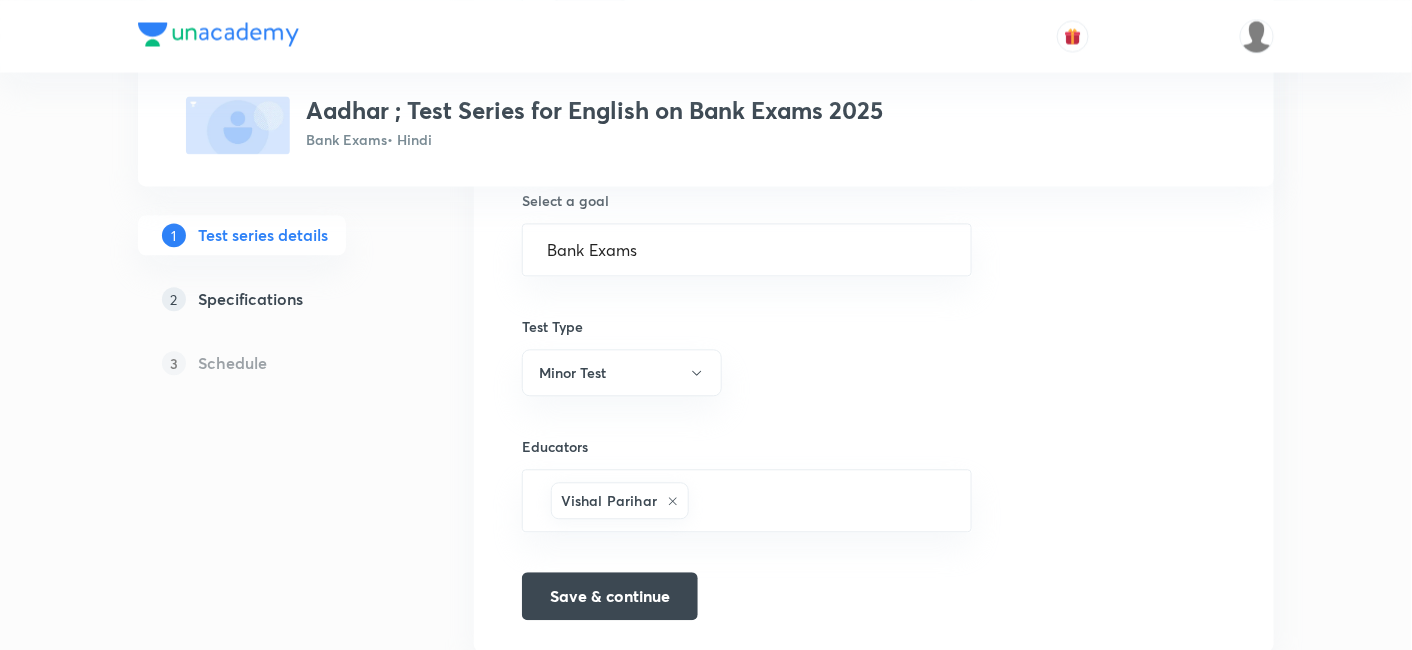 click on "Specifications" at bounding box center [250, 299] 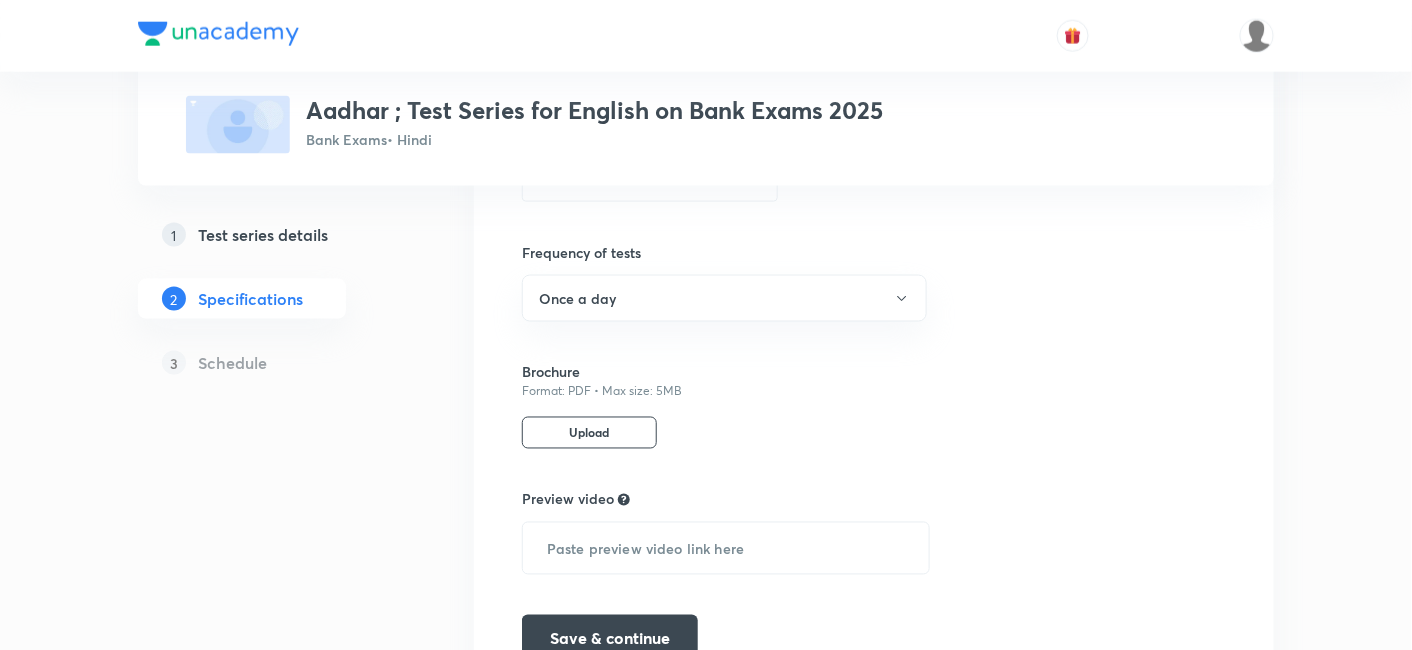 scroll, scrollTop: 824, scrollLeft: 0, axis: vertical 